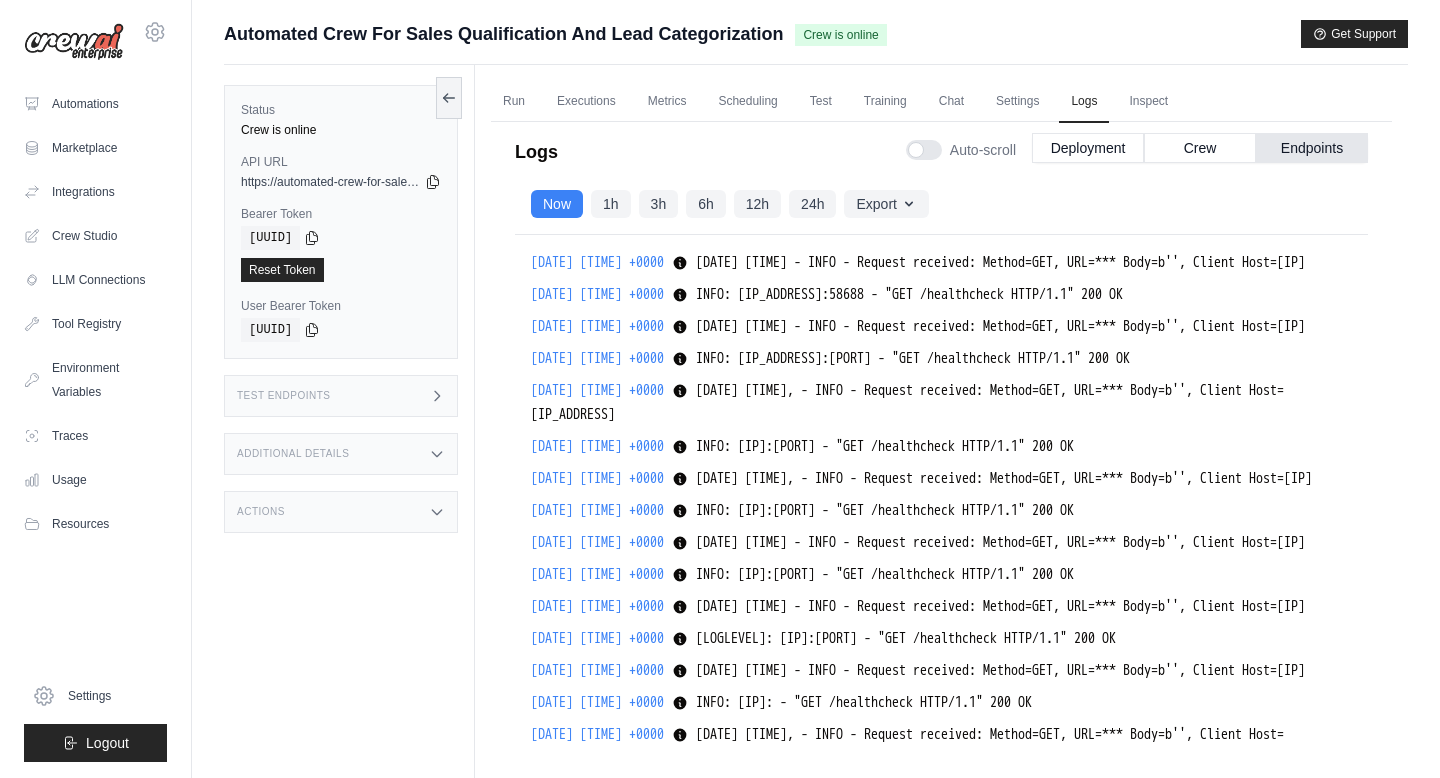 scroll, scrollTop: 0, scrollLeft: 0, axis: both 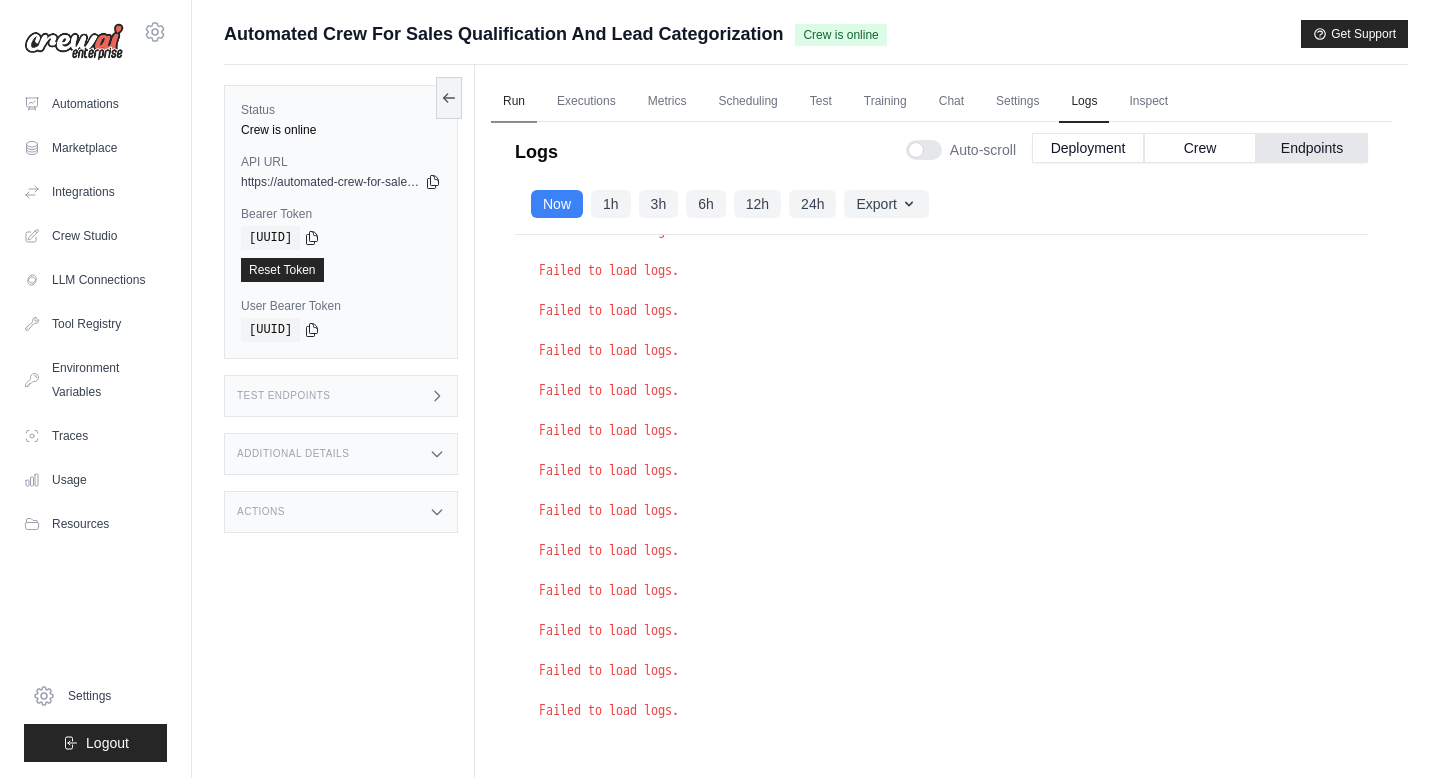 click on "Run" at bounding box center (514, 102) 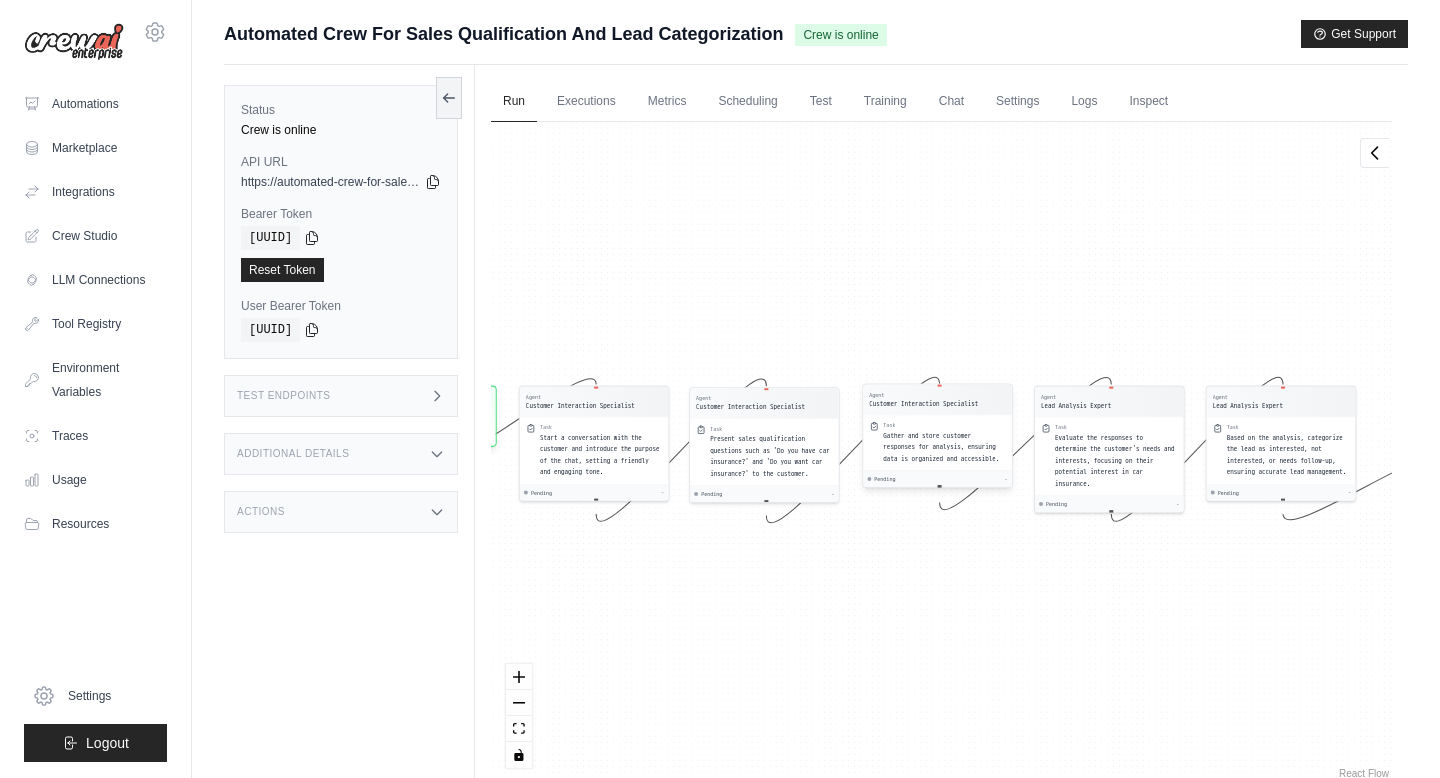 click on "Customer Interaction Specialist" at bounding box center (923, 404) 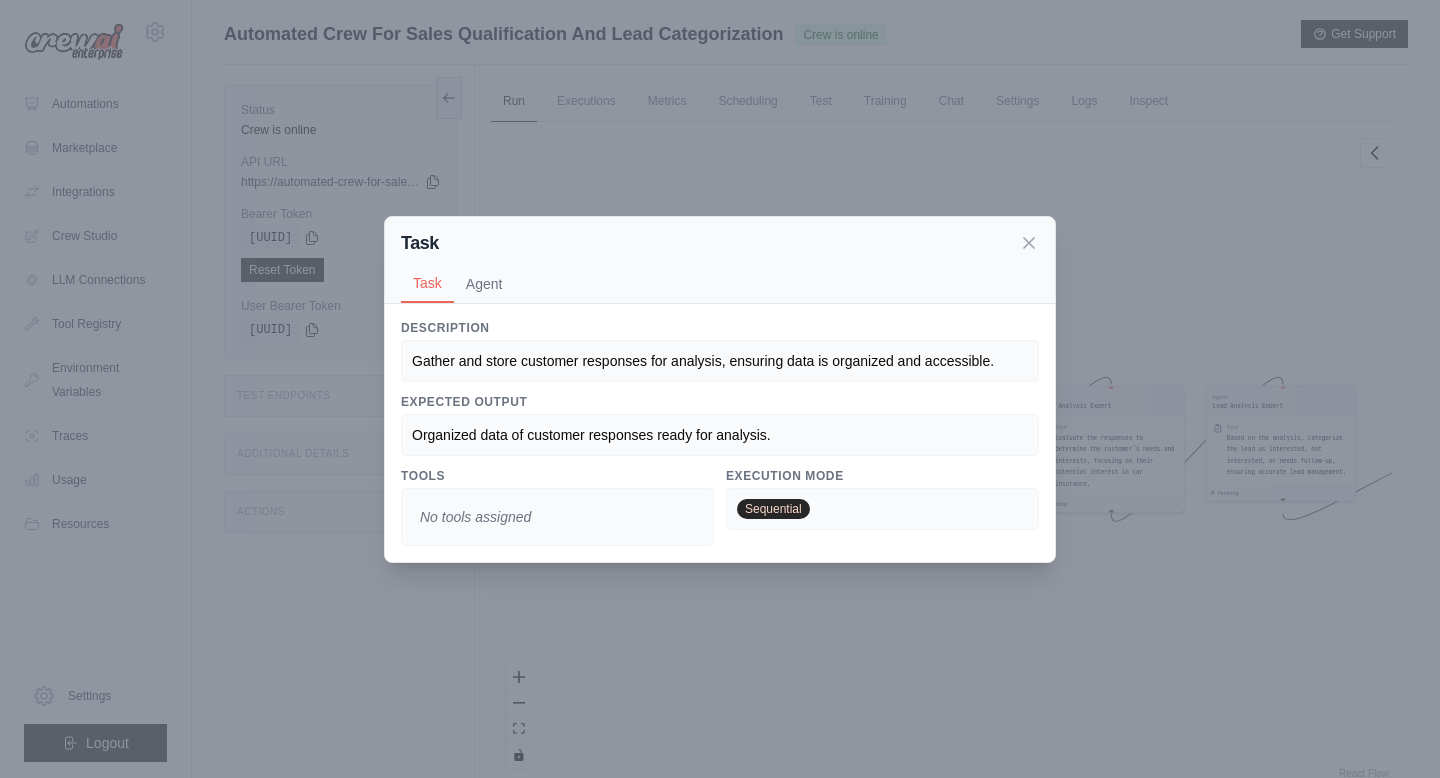 click on "Expected Output" at bounding box center (720, 402) 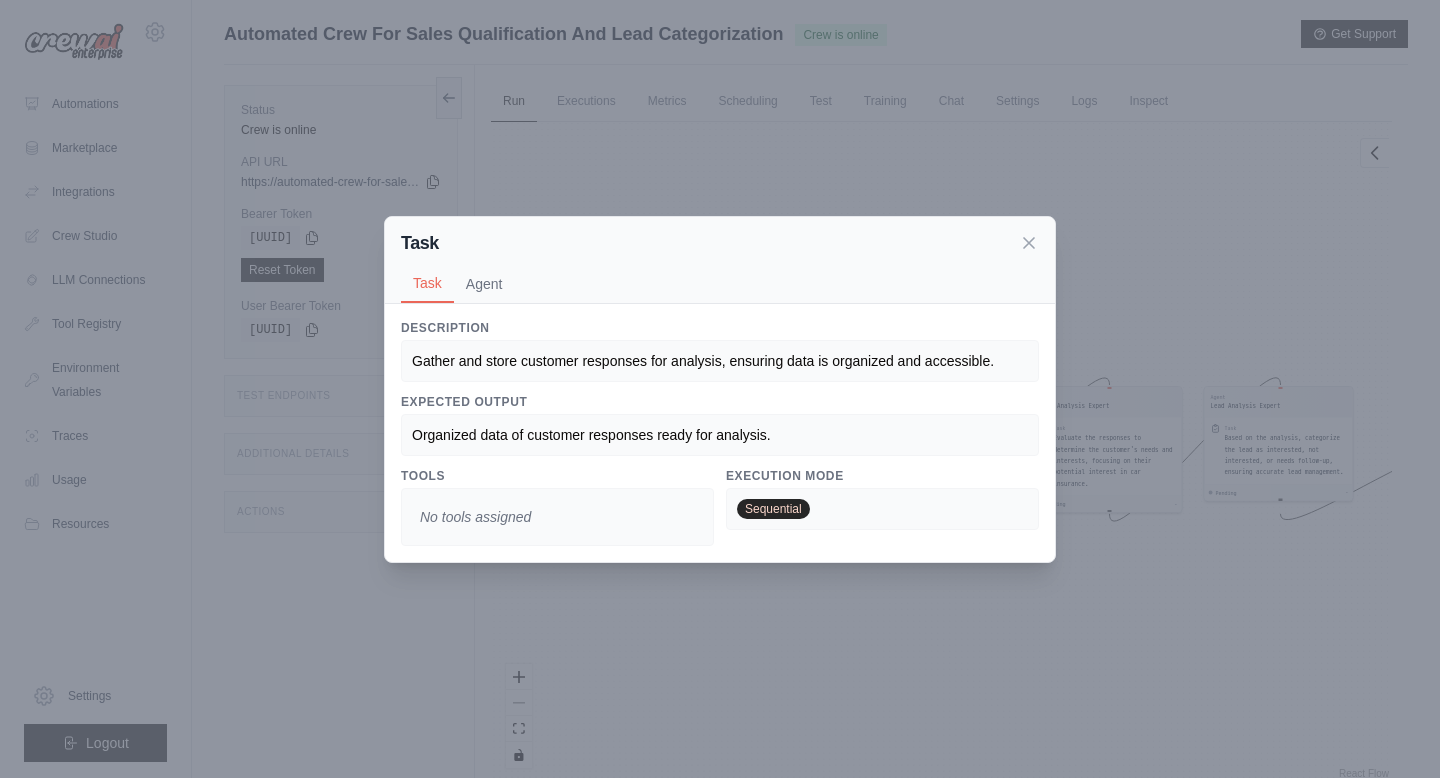 scroll, scrollTop: 85, scrollLeft: 0, axis: vertical 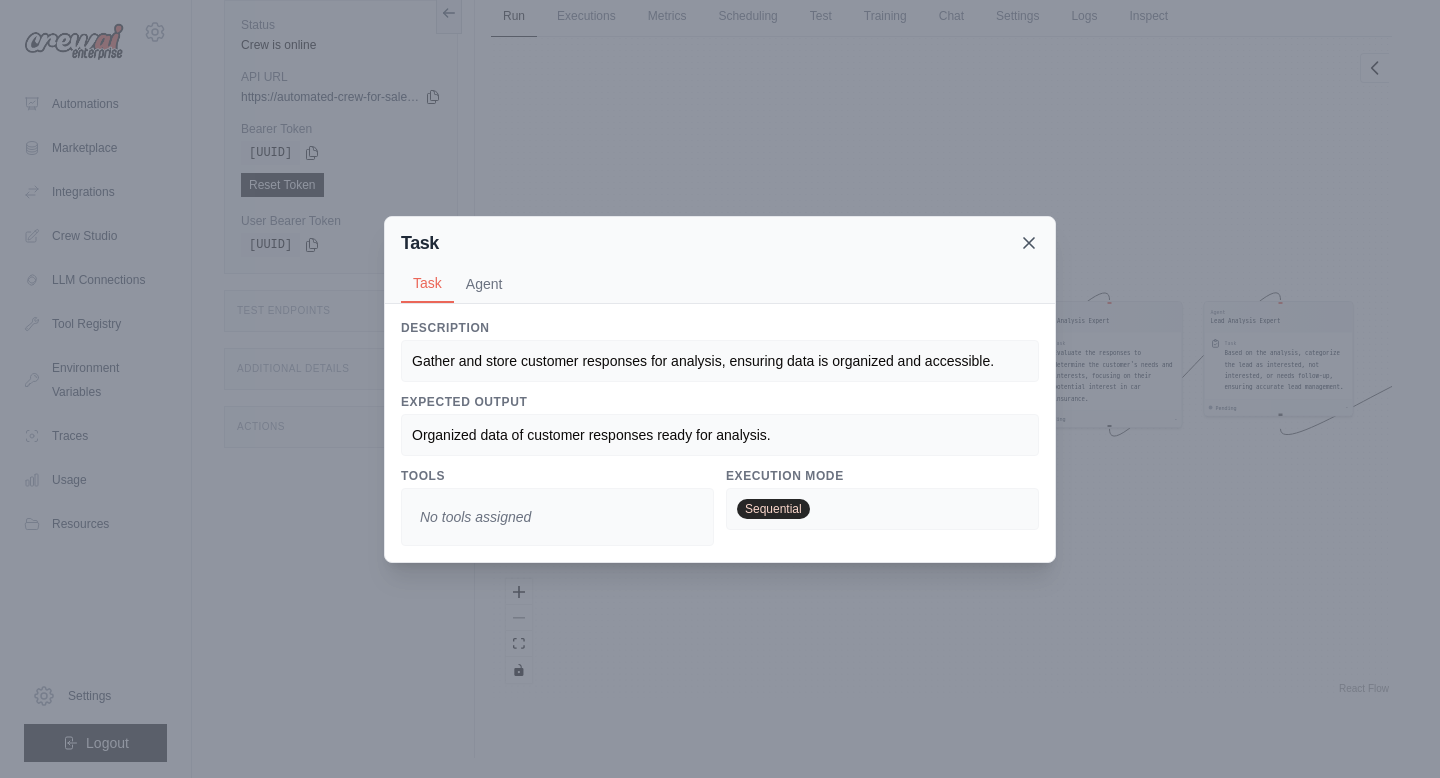 click 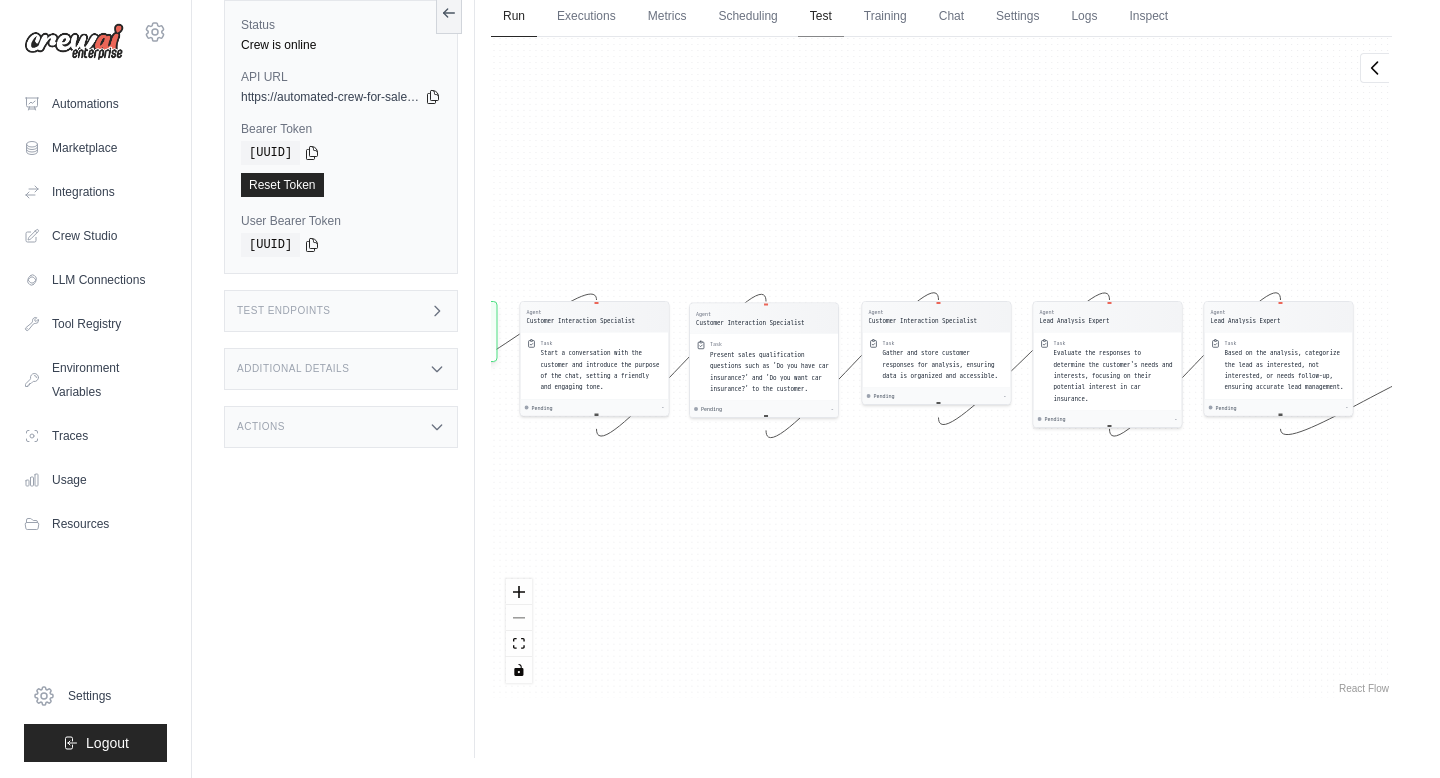 click on "Test" at bounding box center (821, 17) 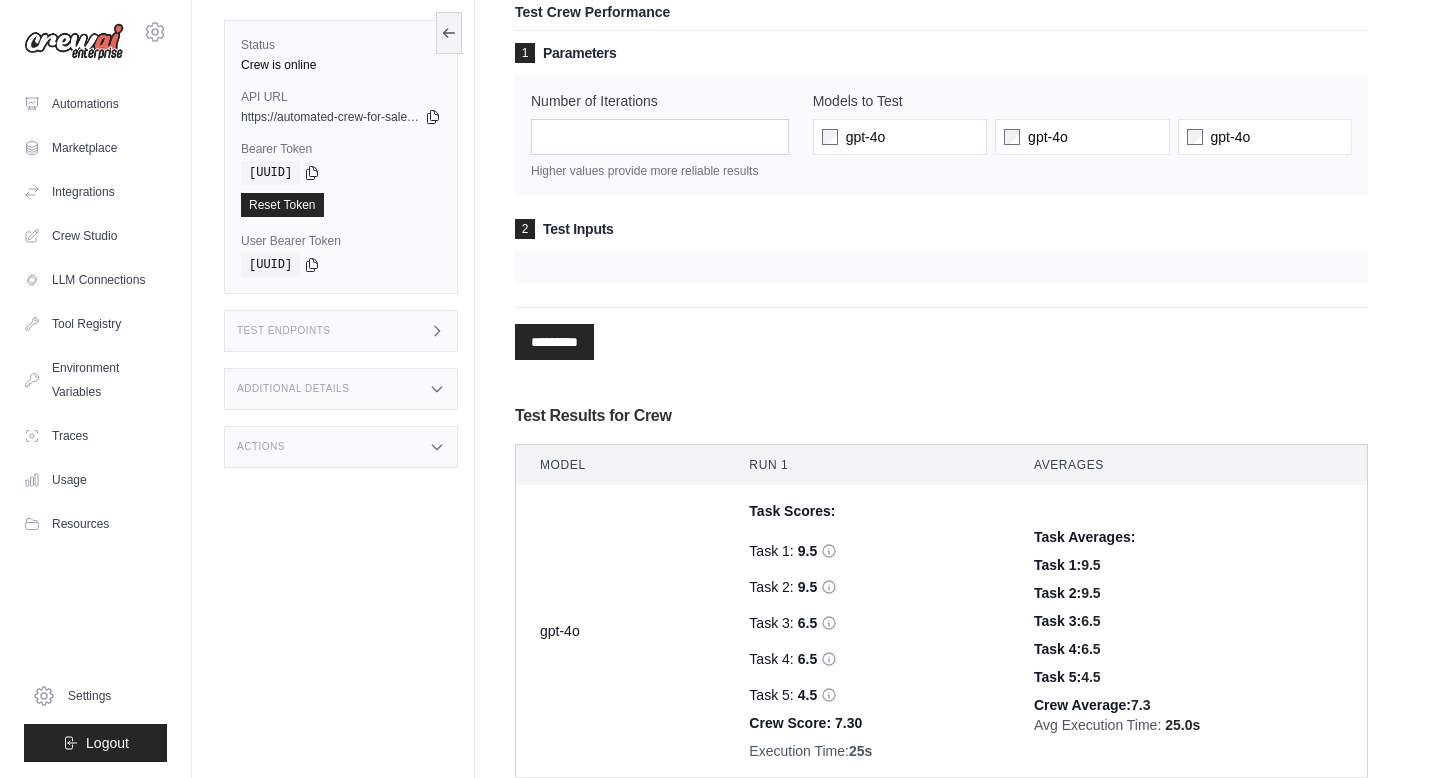 scroll, scrollTop: 0, scrollLeft: 0, axis: both 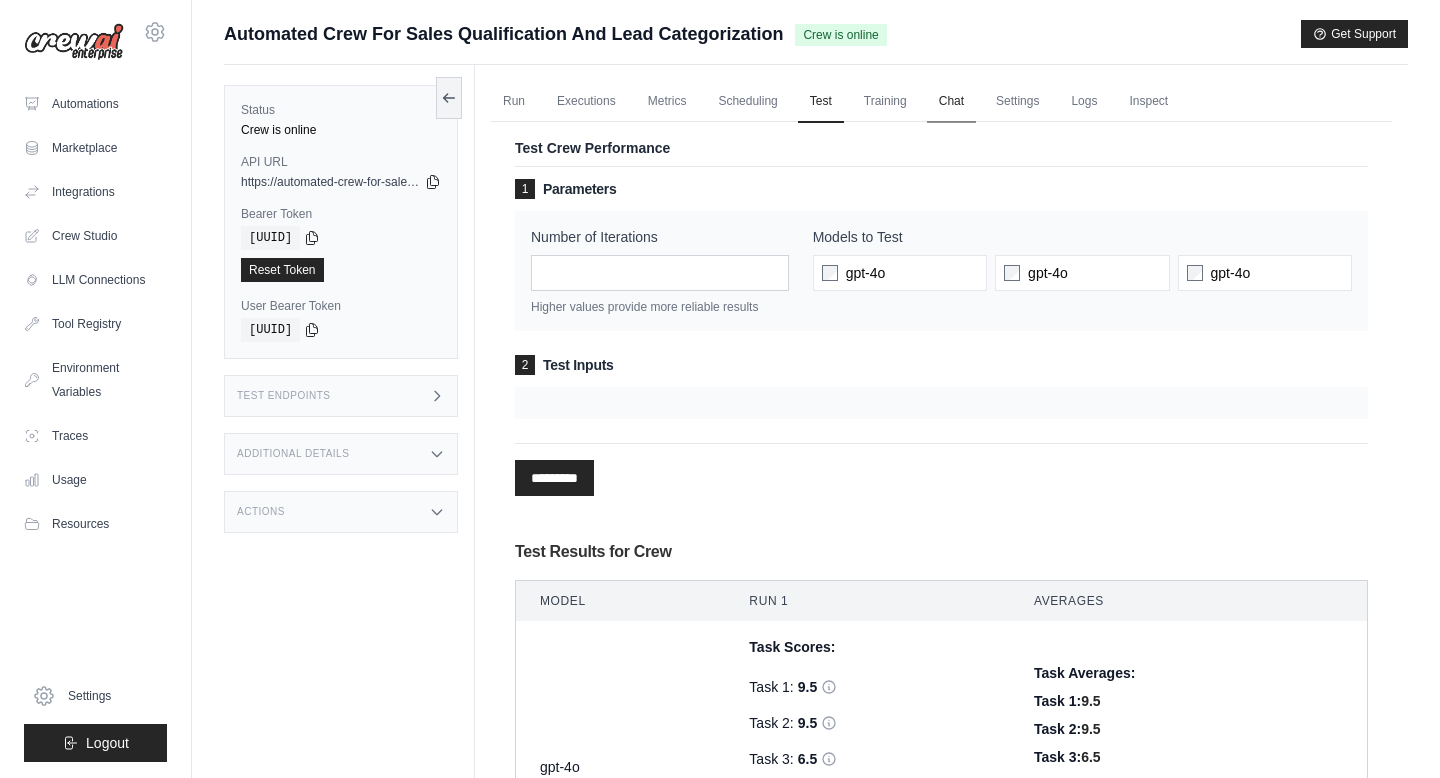 click on "Chat" at bounding box center [951, 102] 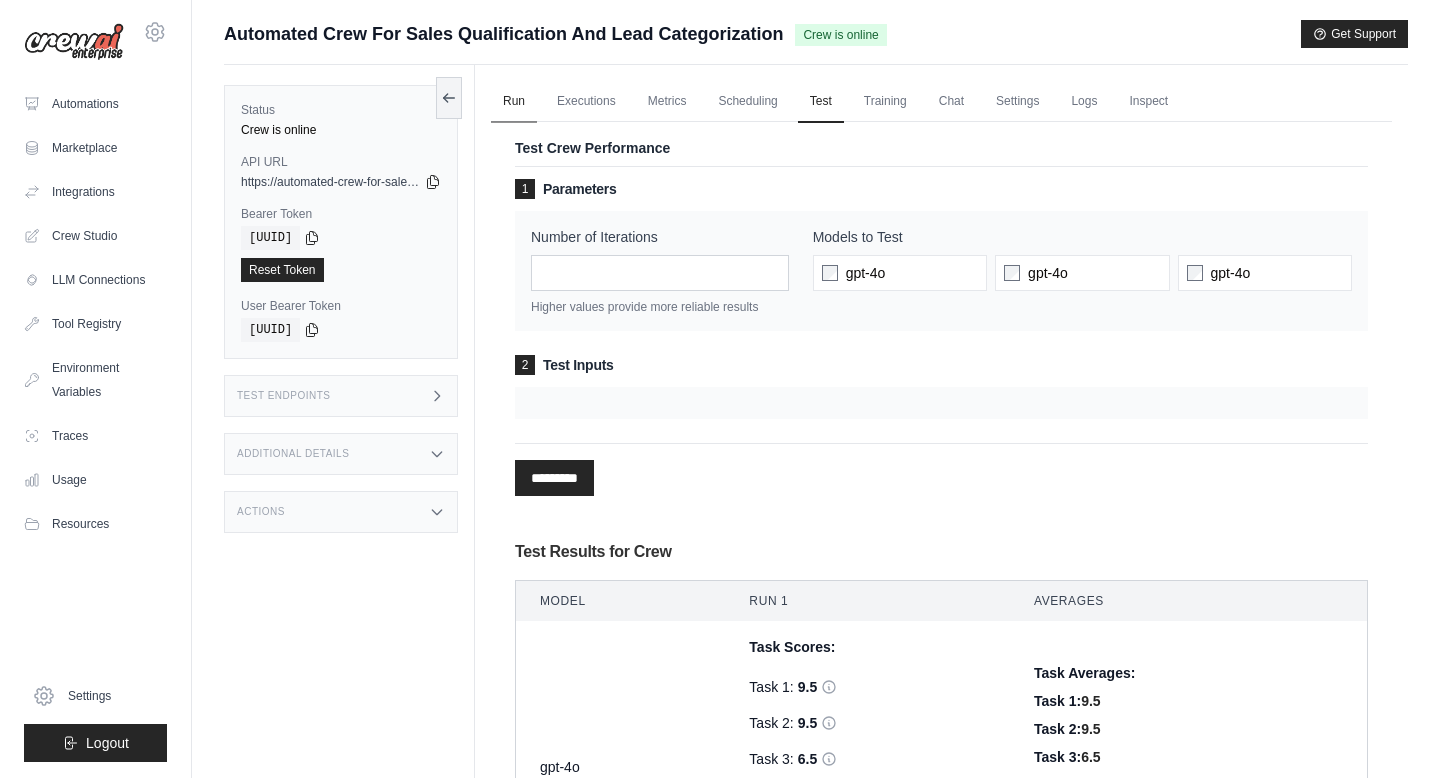 click on "Run" at bounding box center [514, 102] 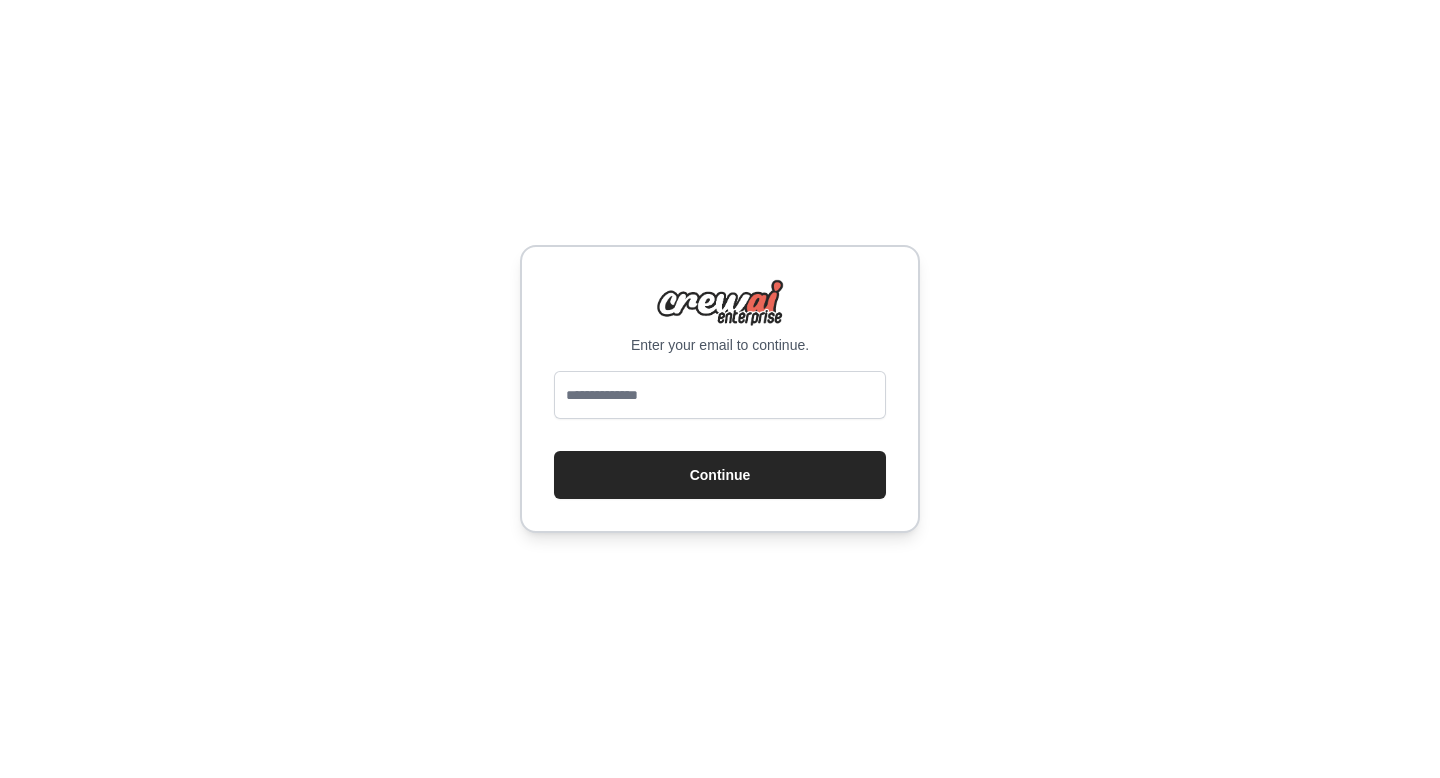 scroll, scrollTop: 0, scrollLeft: 0, axis: both 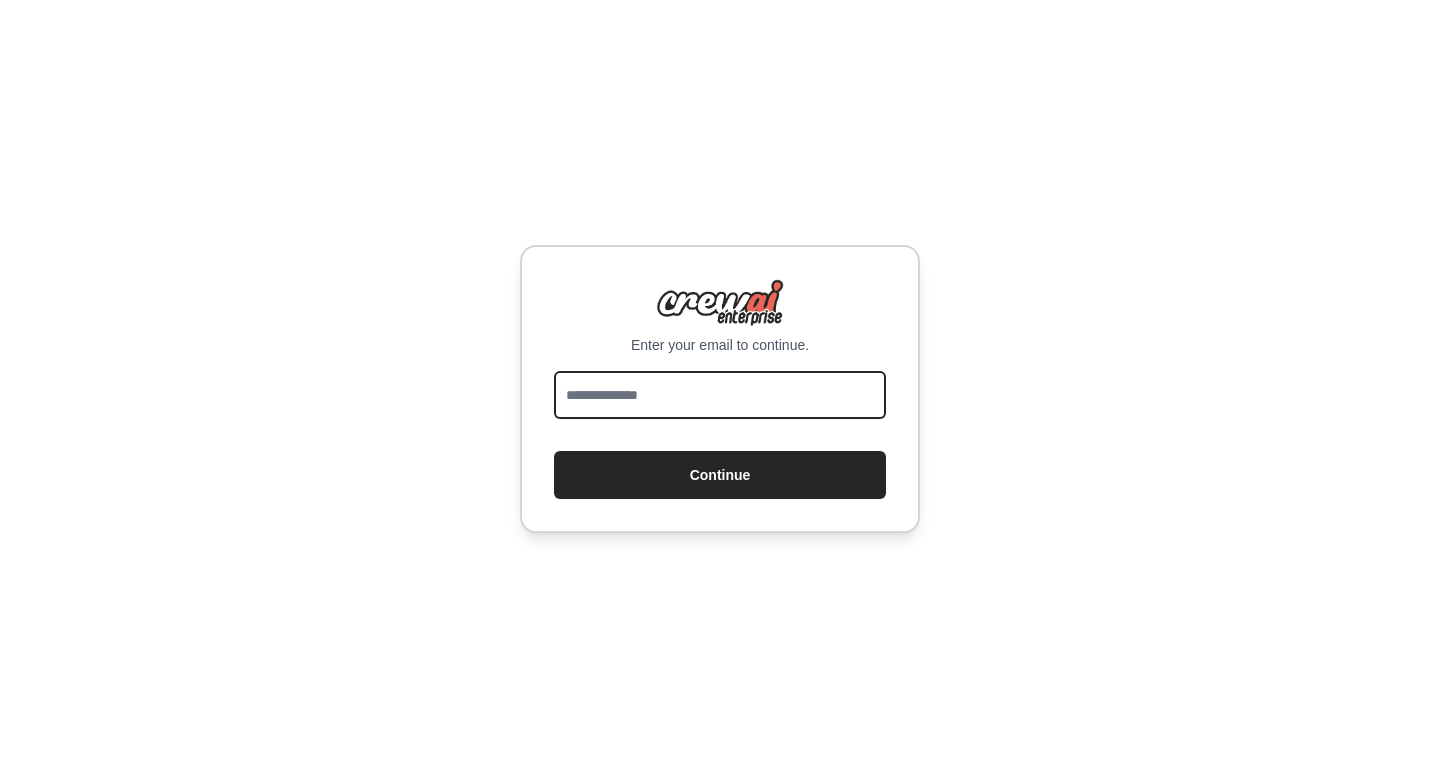 click at bounding box center (720, 395) 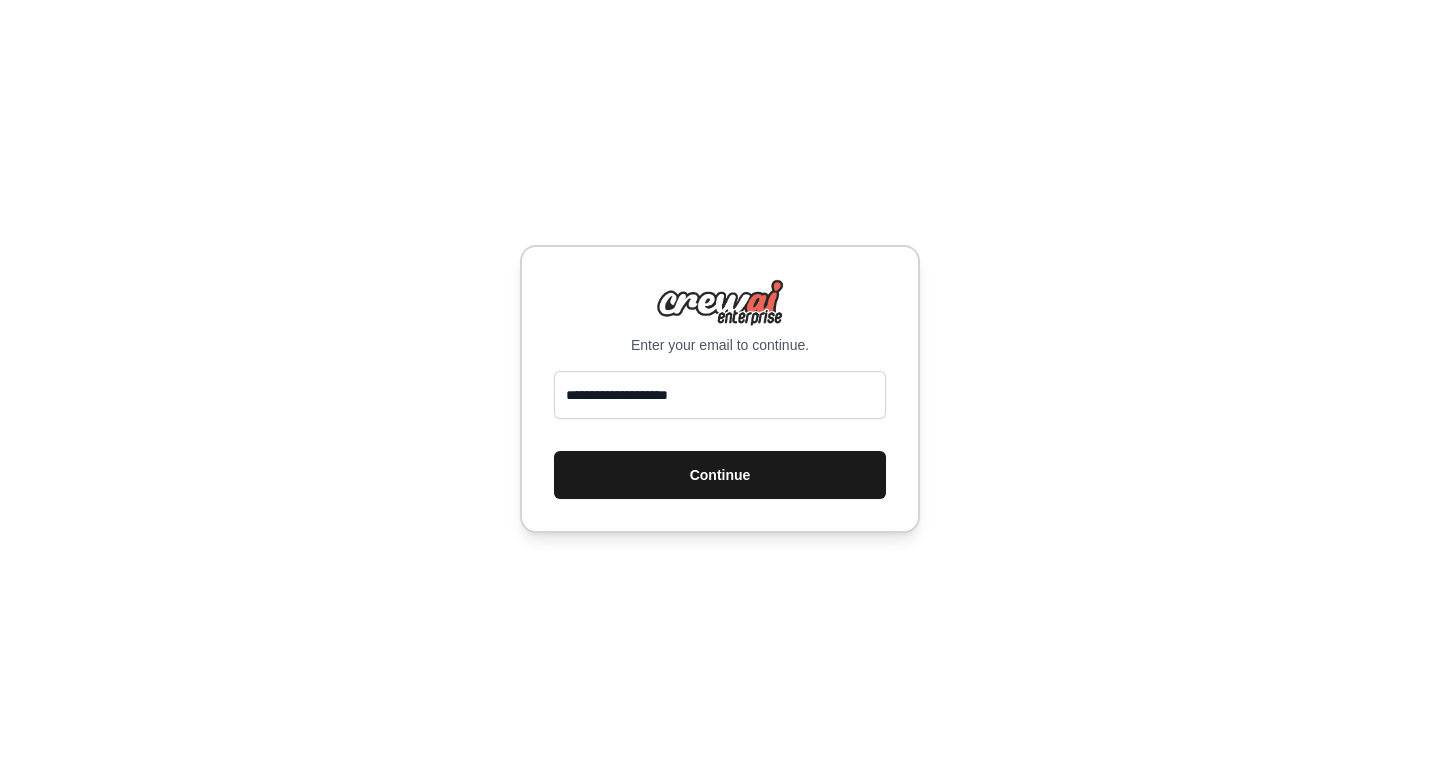 click on "Continue" at bounding box center [720, 475] 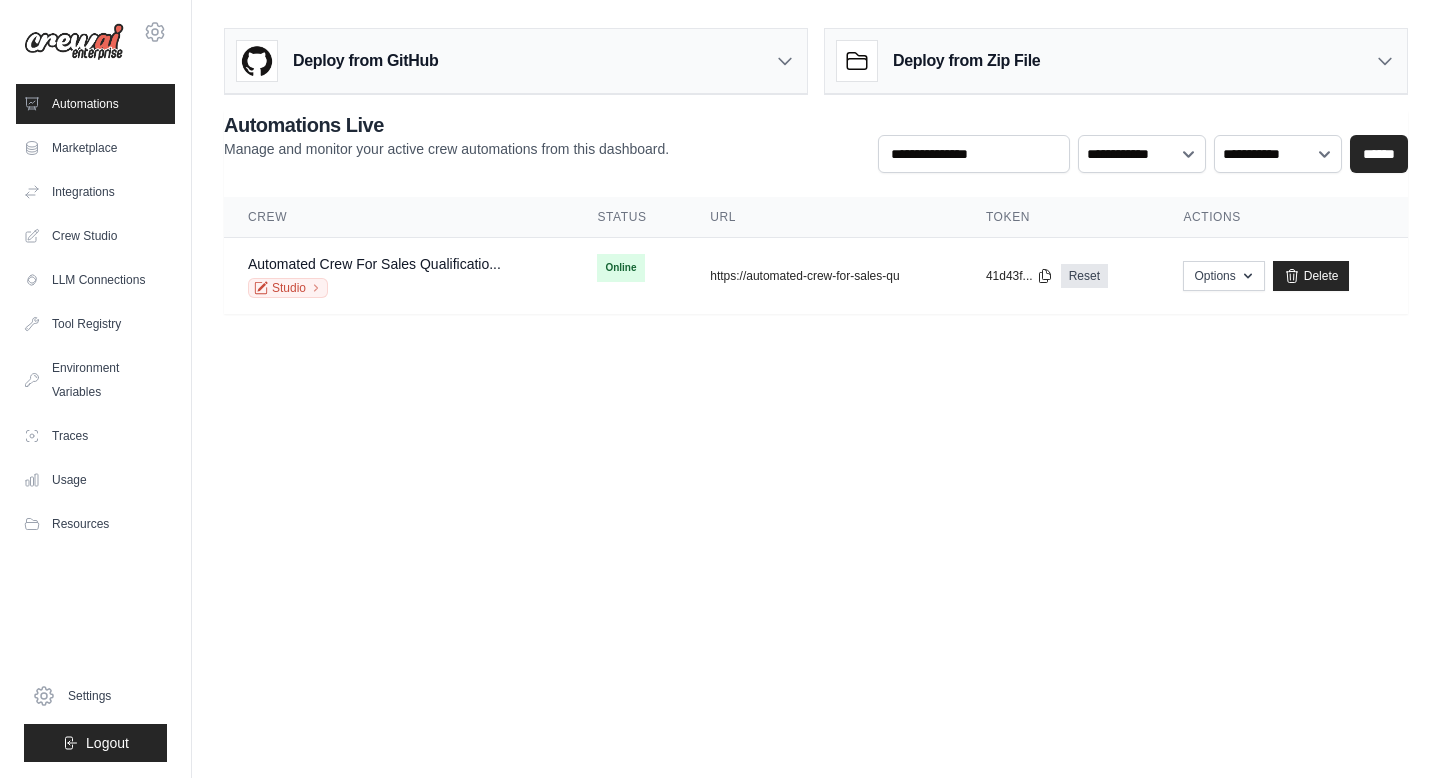 scroll, scrollTop: 0, scrollLeft: 0, axis: both 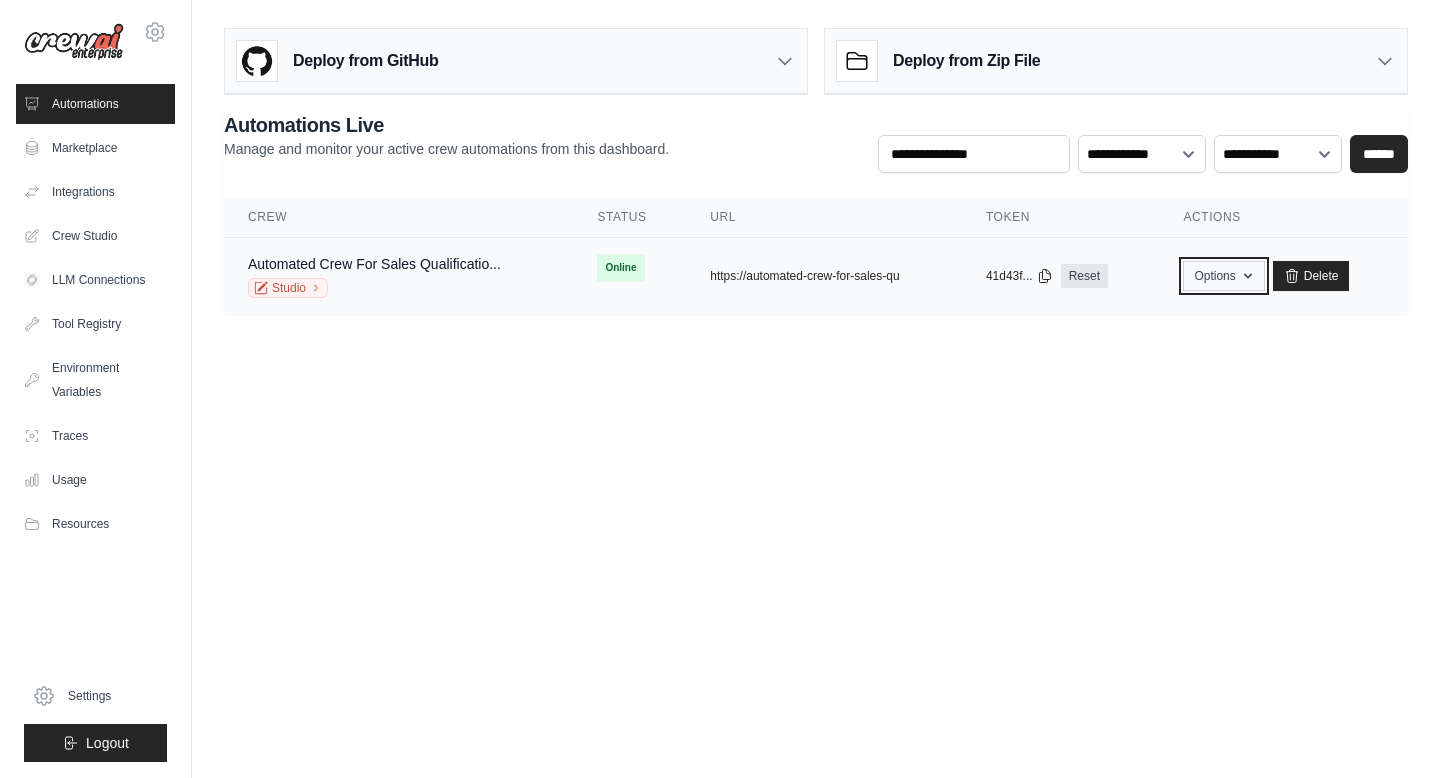 click on "Options" at bounding box center (1223, 276) 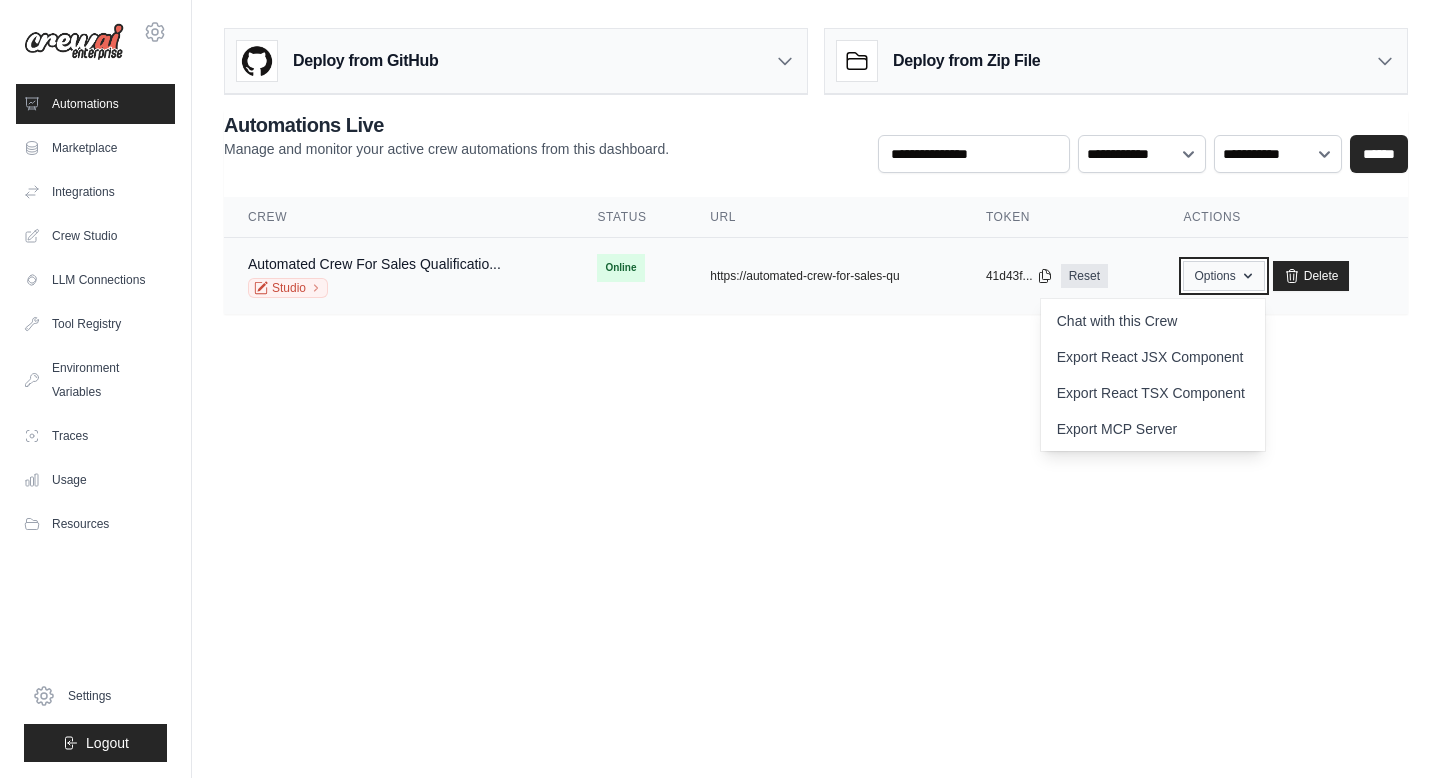 click on "Options" at bounding box center [1223, 276] 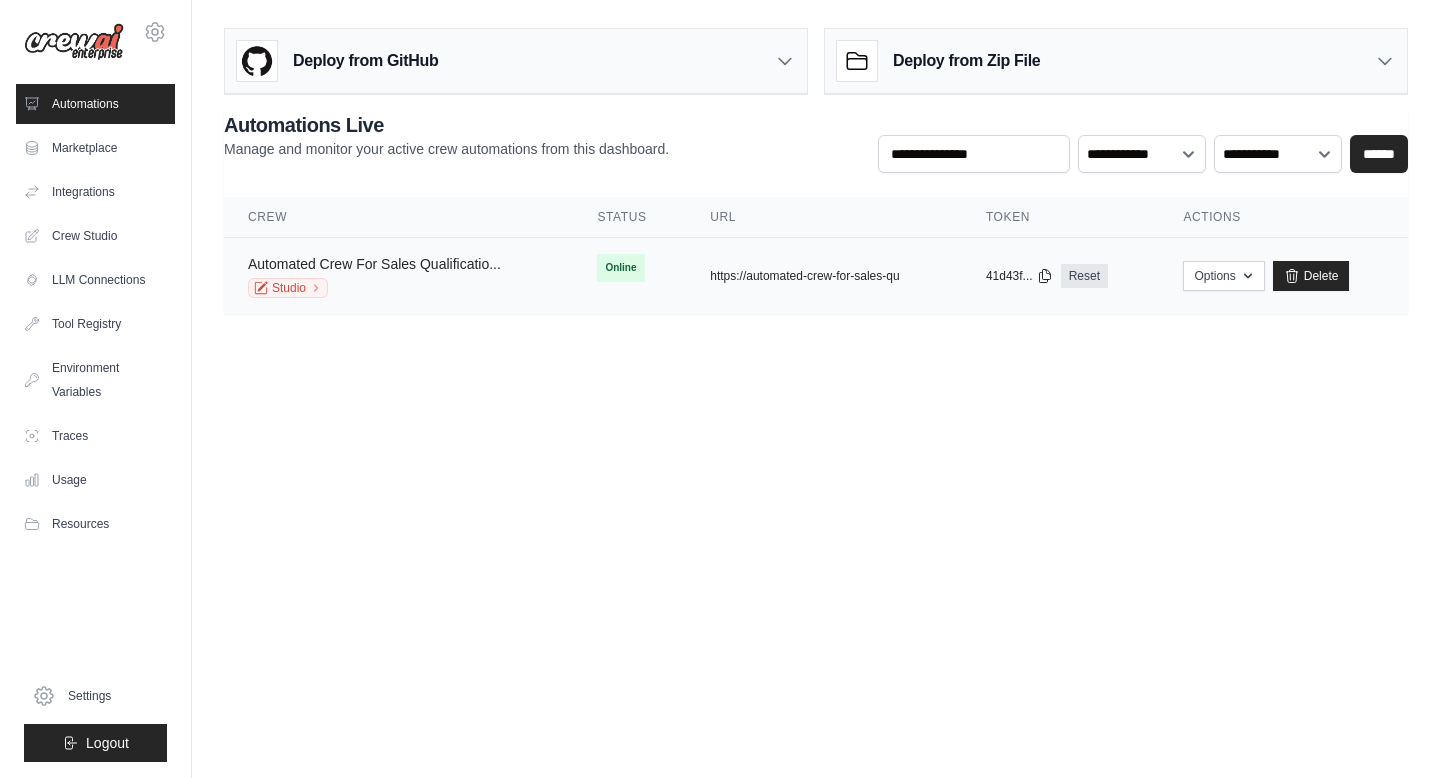 click on "Automated Crew For Sales Qualificatio..." at bounding box center (374, 264) 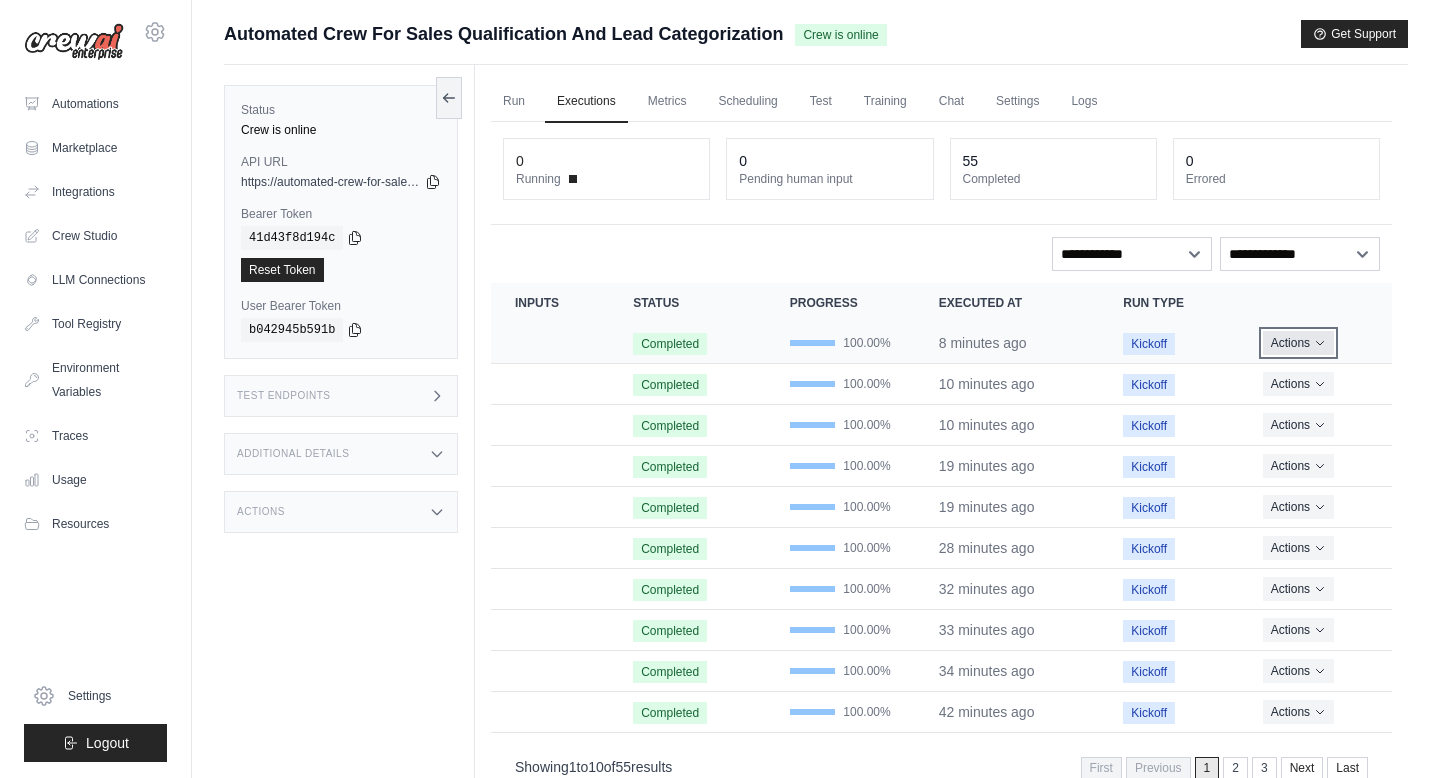 click 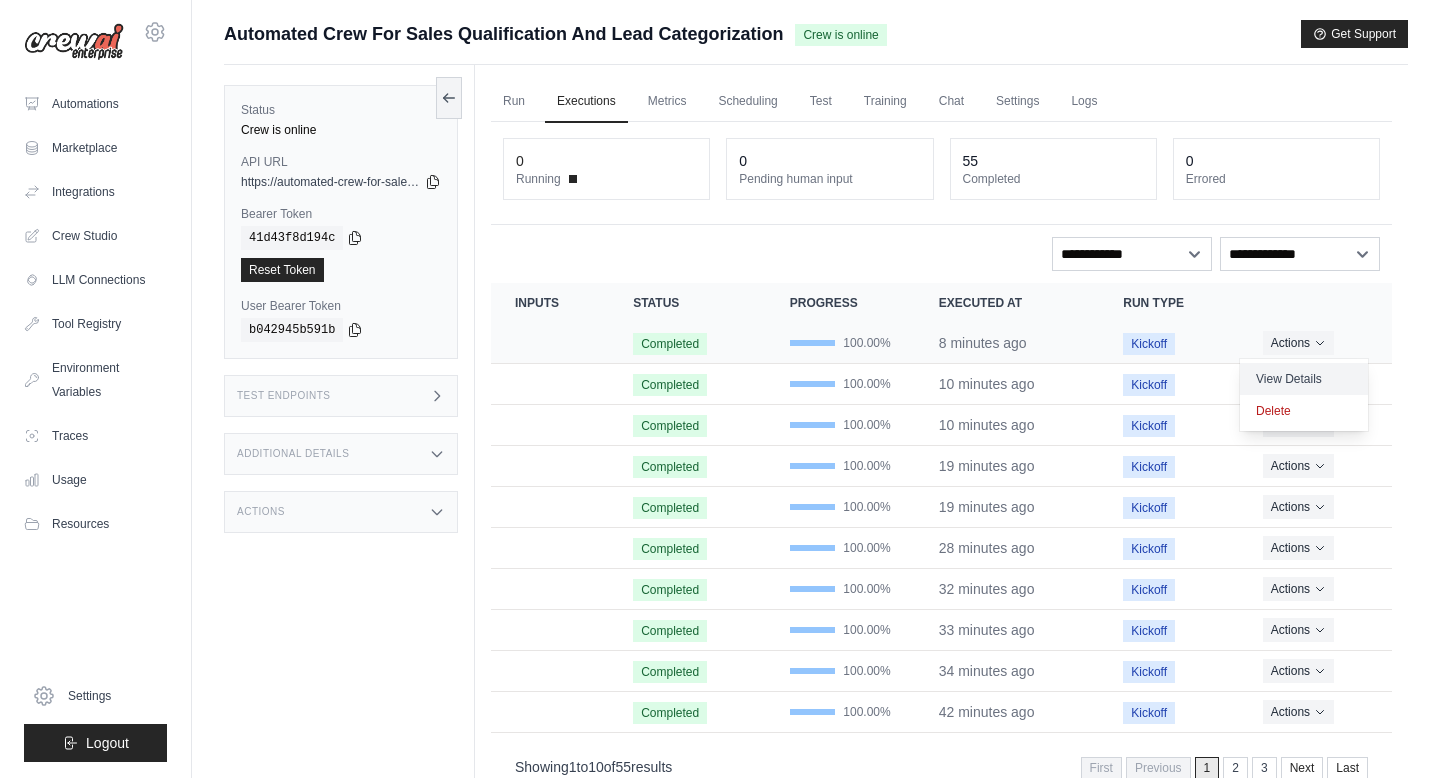 click on "View Details" at bounding box center (1304, 379) 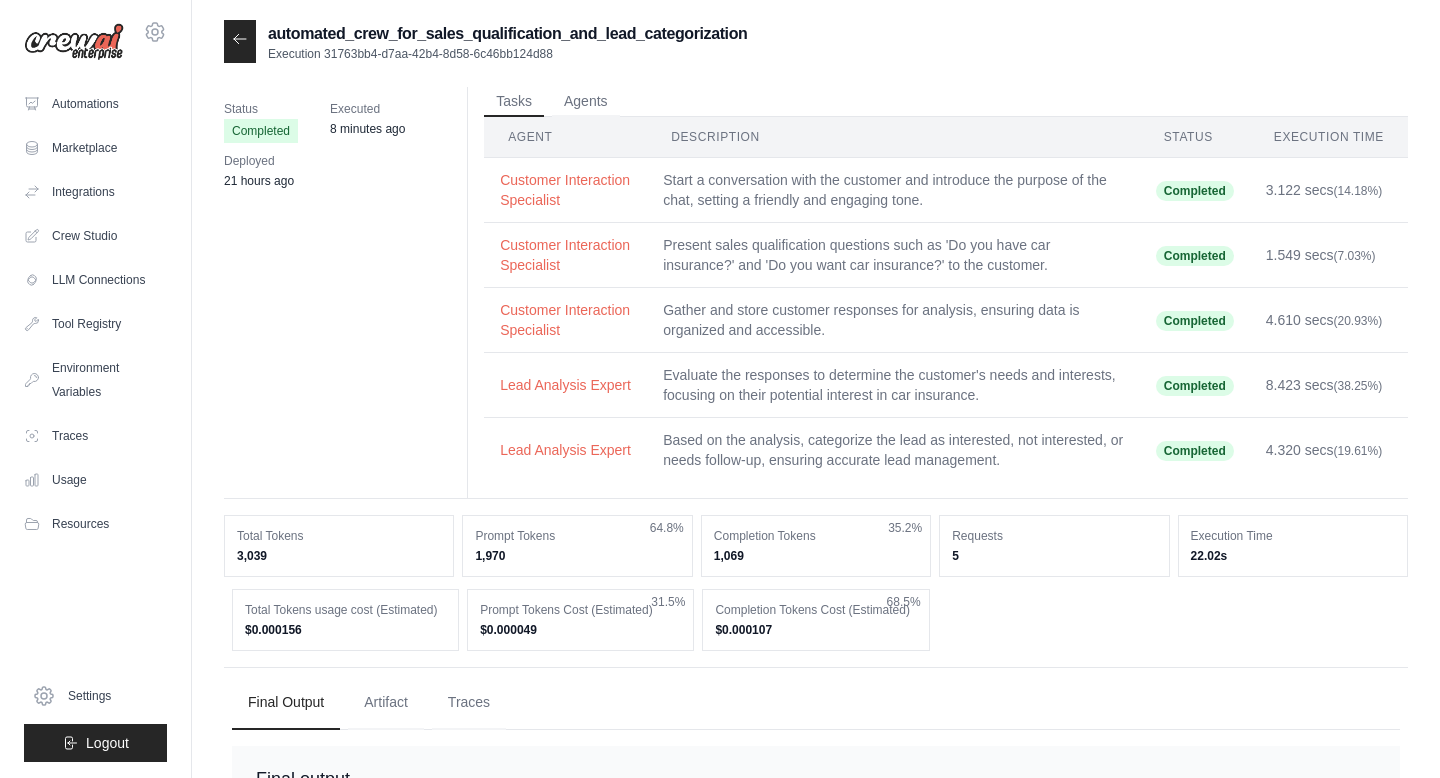 scroll, scrollTop: 0, scrollLeft: 0, axis: both 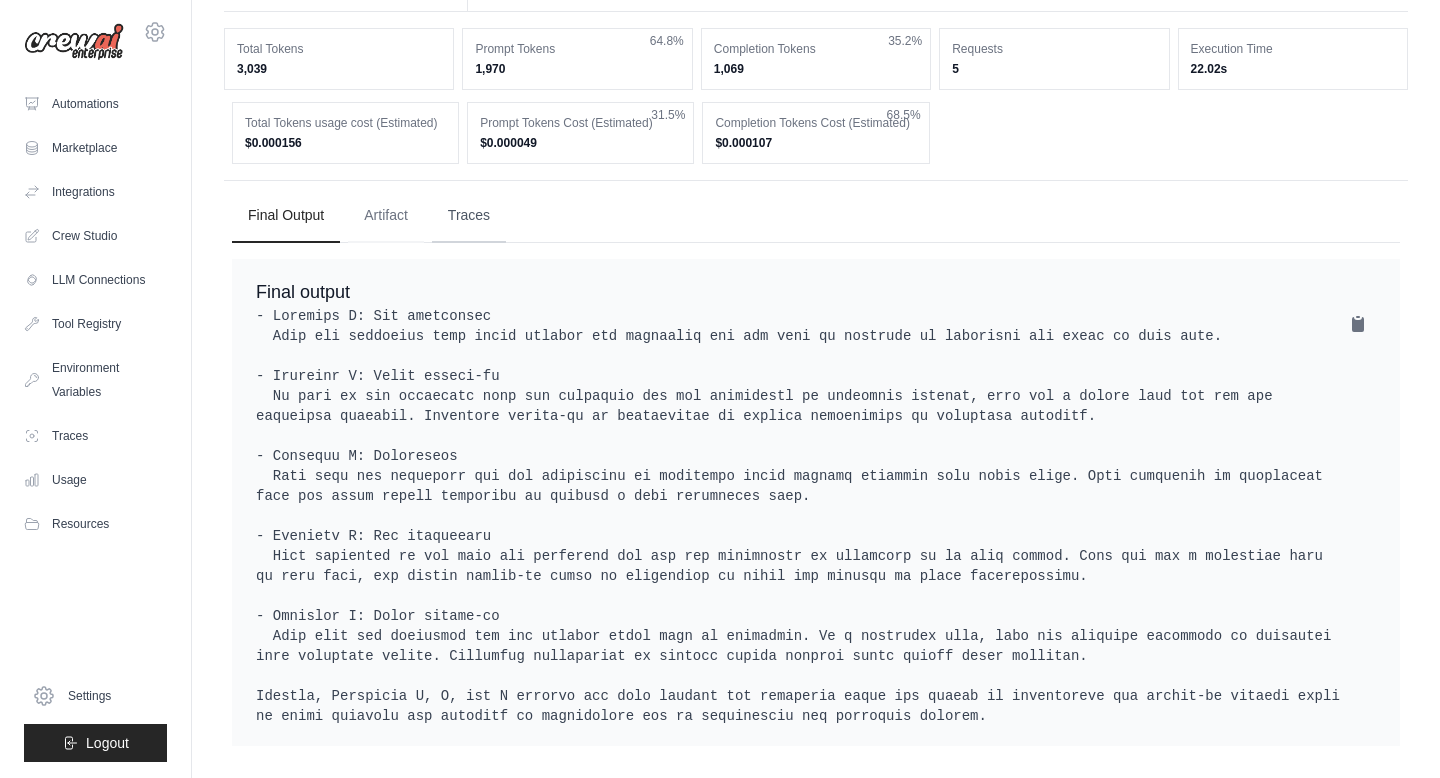 click on "Traces" at bounding box center [469, 216] 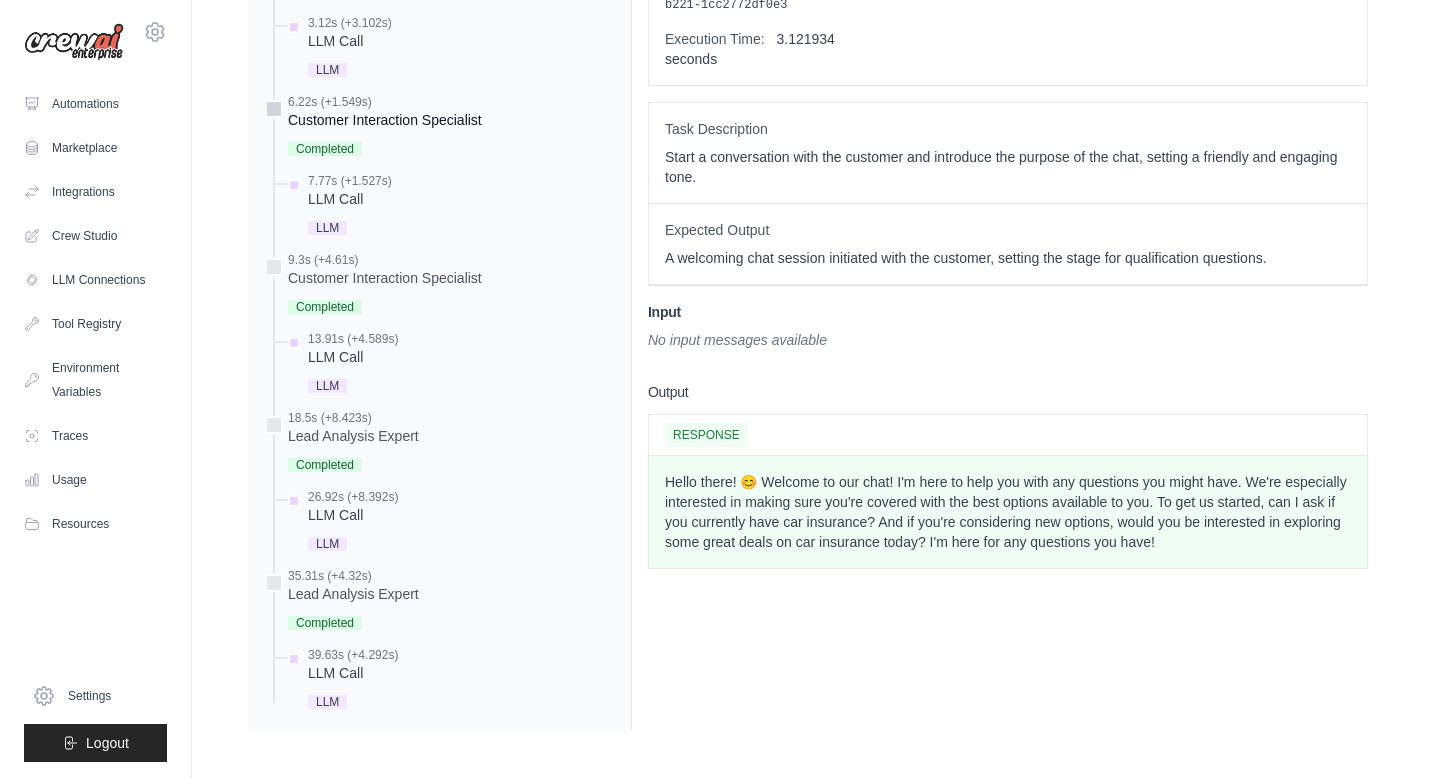 scroll, scrollTop: 938, scrollLeft: 0, axis: vertical 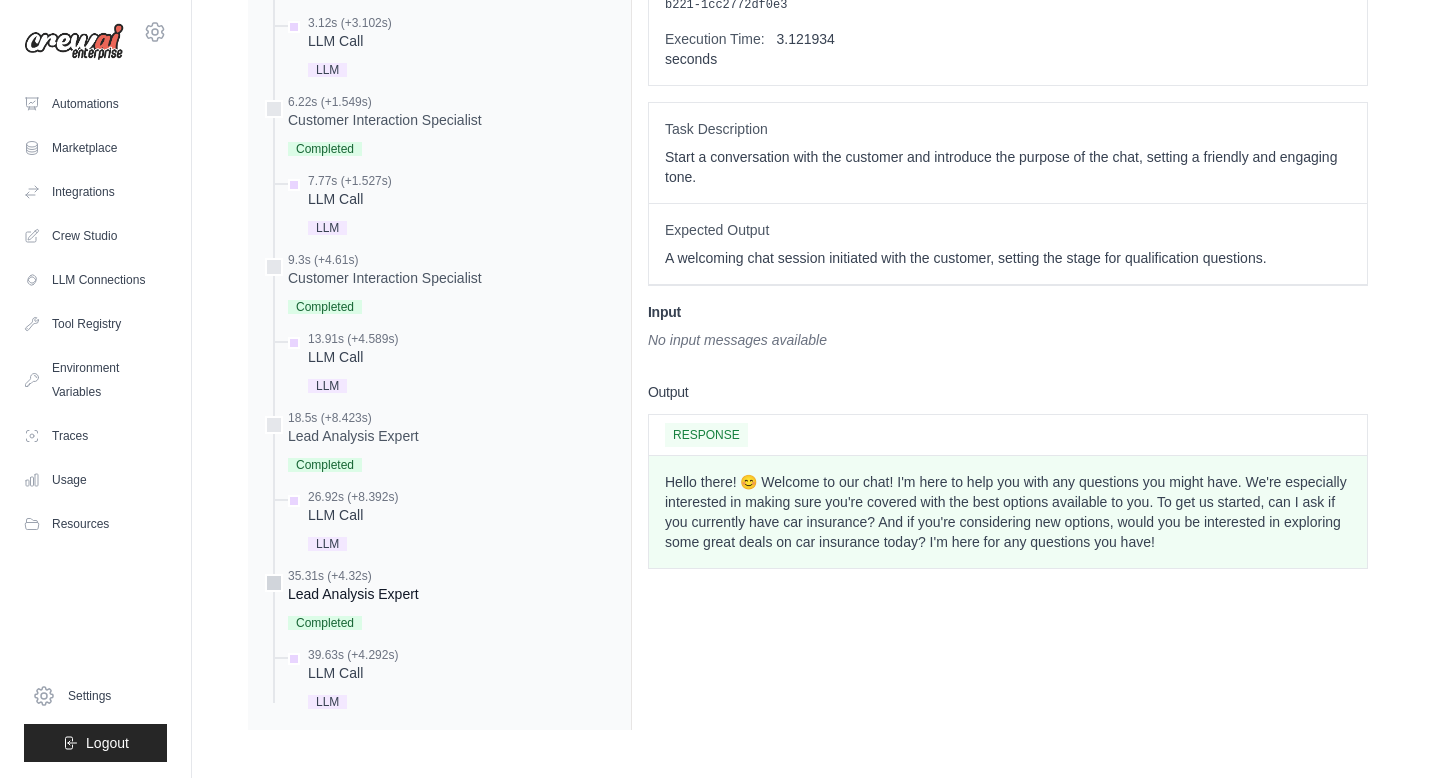 click on "Lead Analysis Expert" at bounding box center (353, 594) 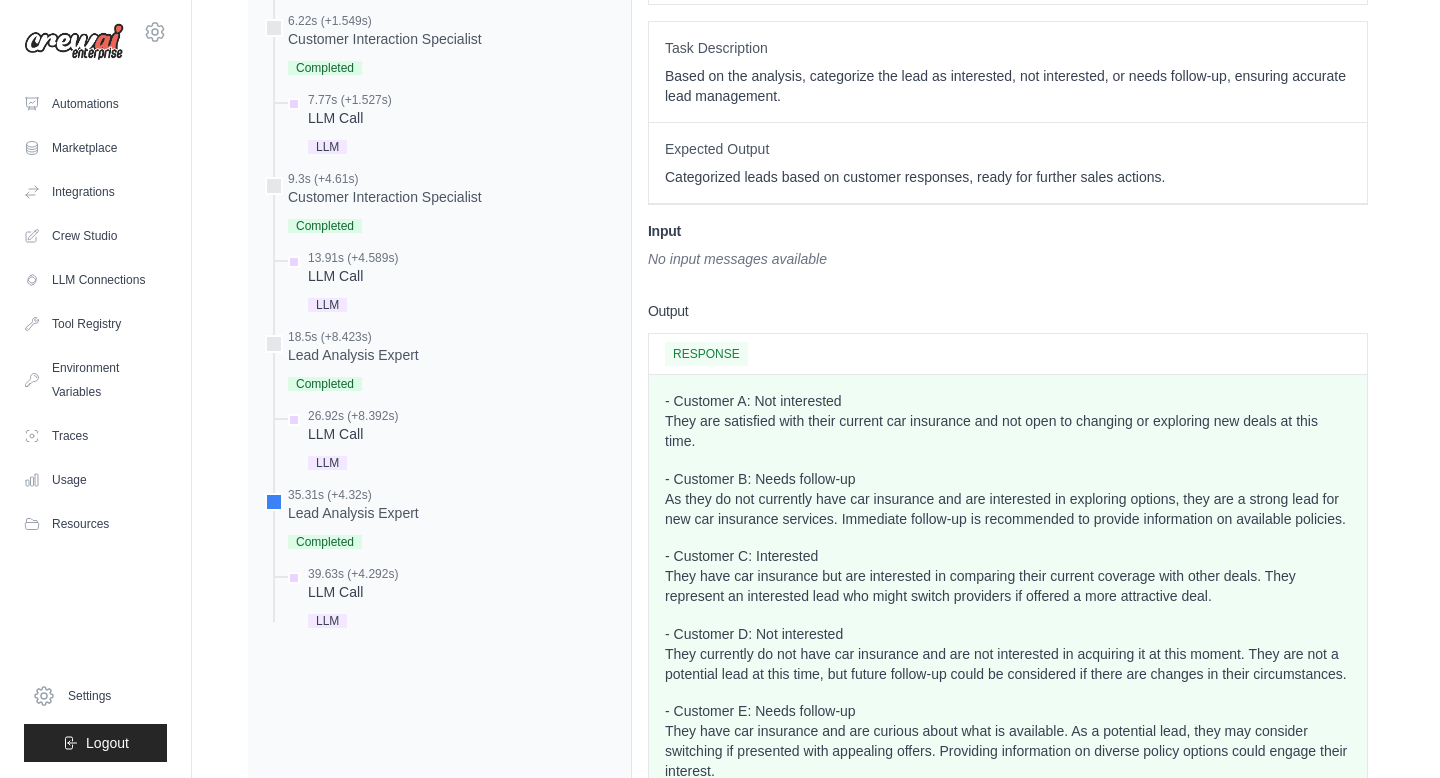 scroll, scrollTop: 930, scrollLeft: 0, axis: vertical 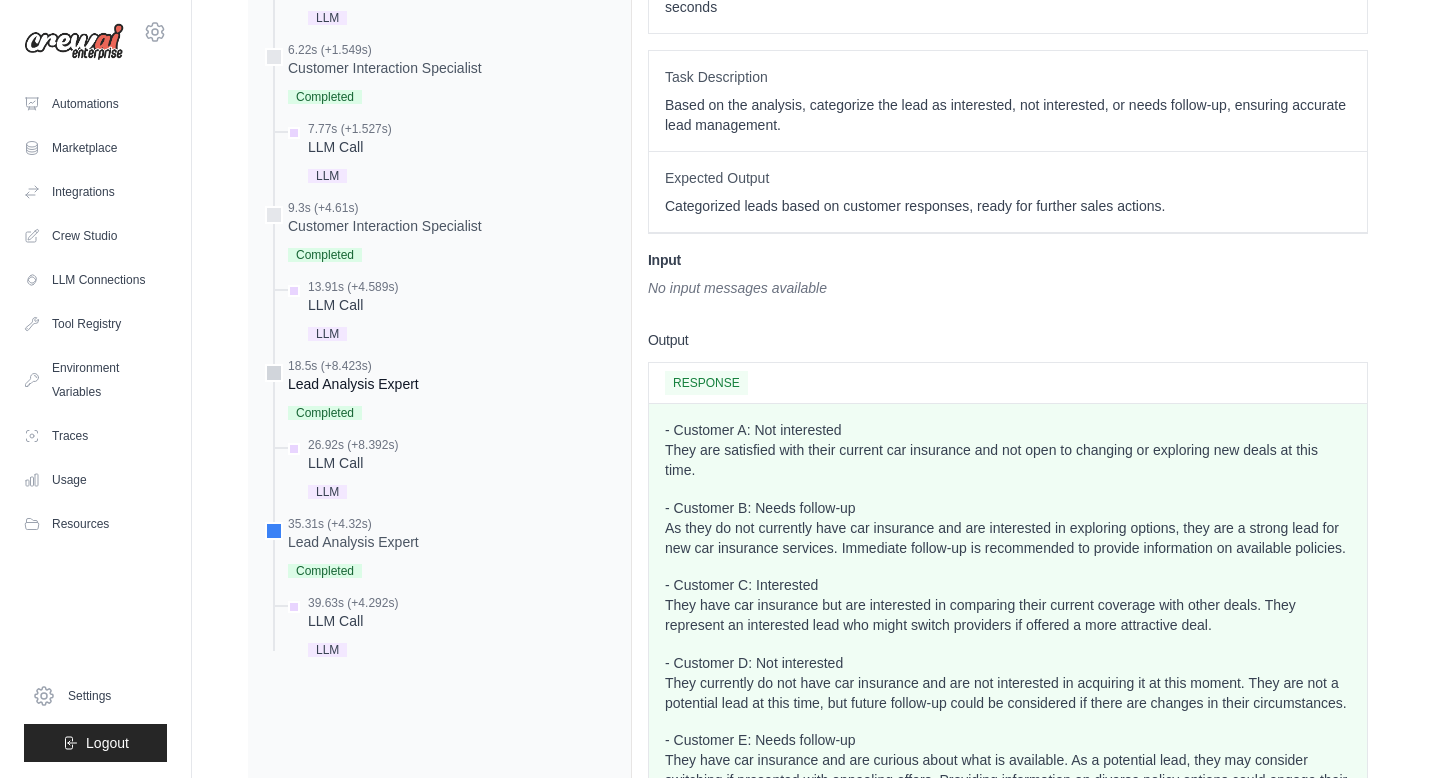 click on "Lead Analysis Expert" at bounding box center (353, 384) 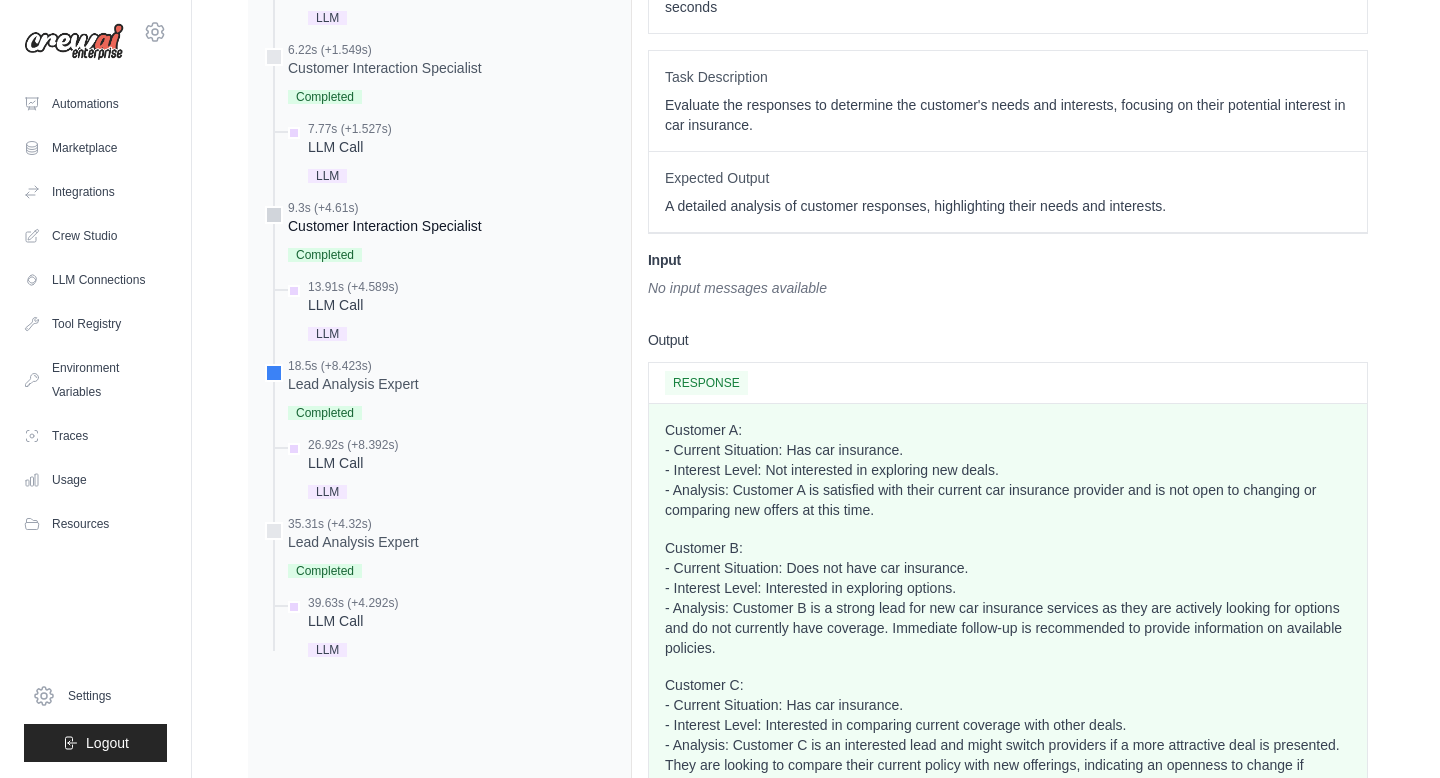 click on "Customer Interaction Specialist" at bounding box center [385, 226] 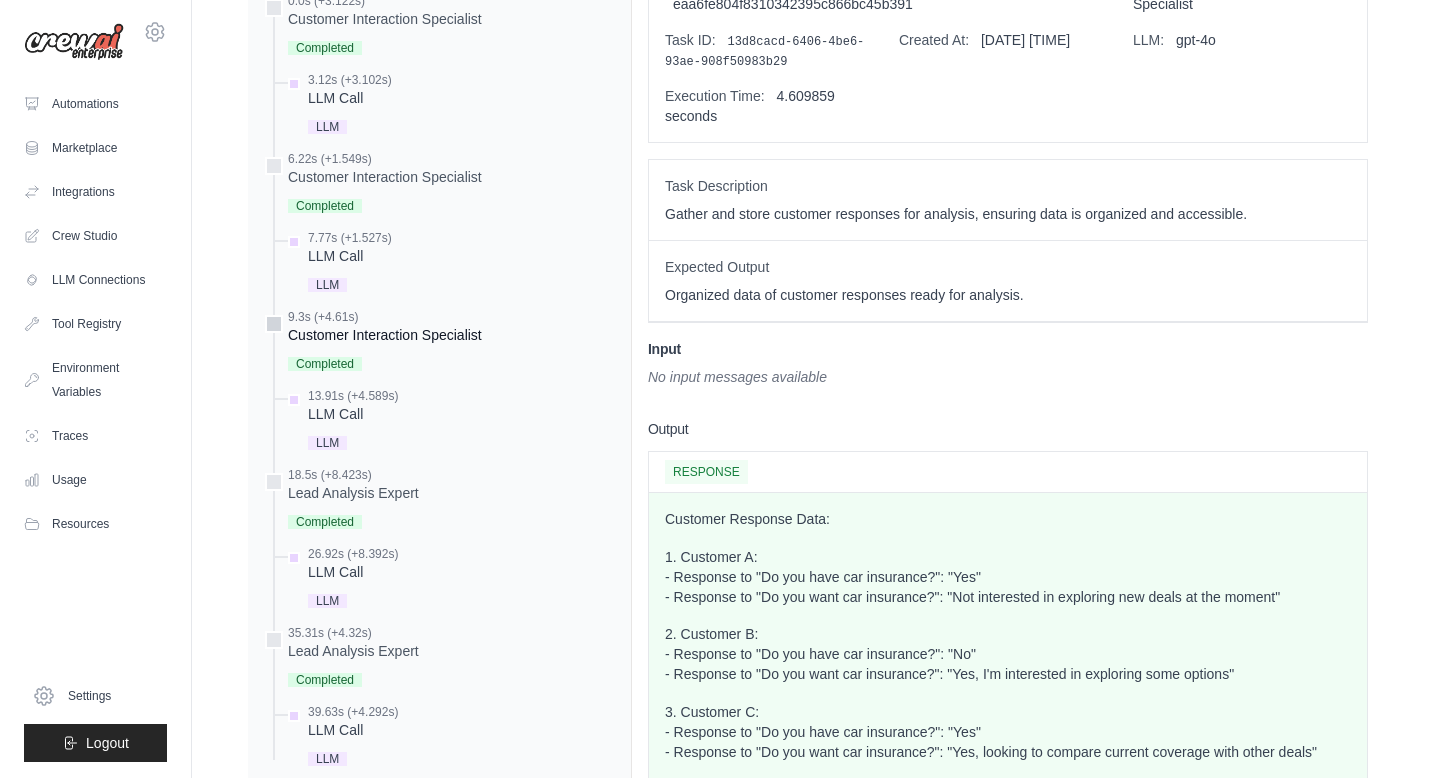 scroll, scrollTop: 819, scrollLeft: 0, axis: vertical 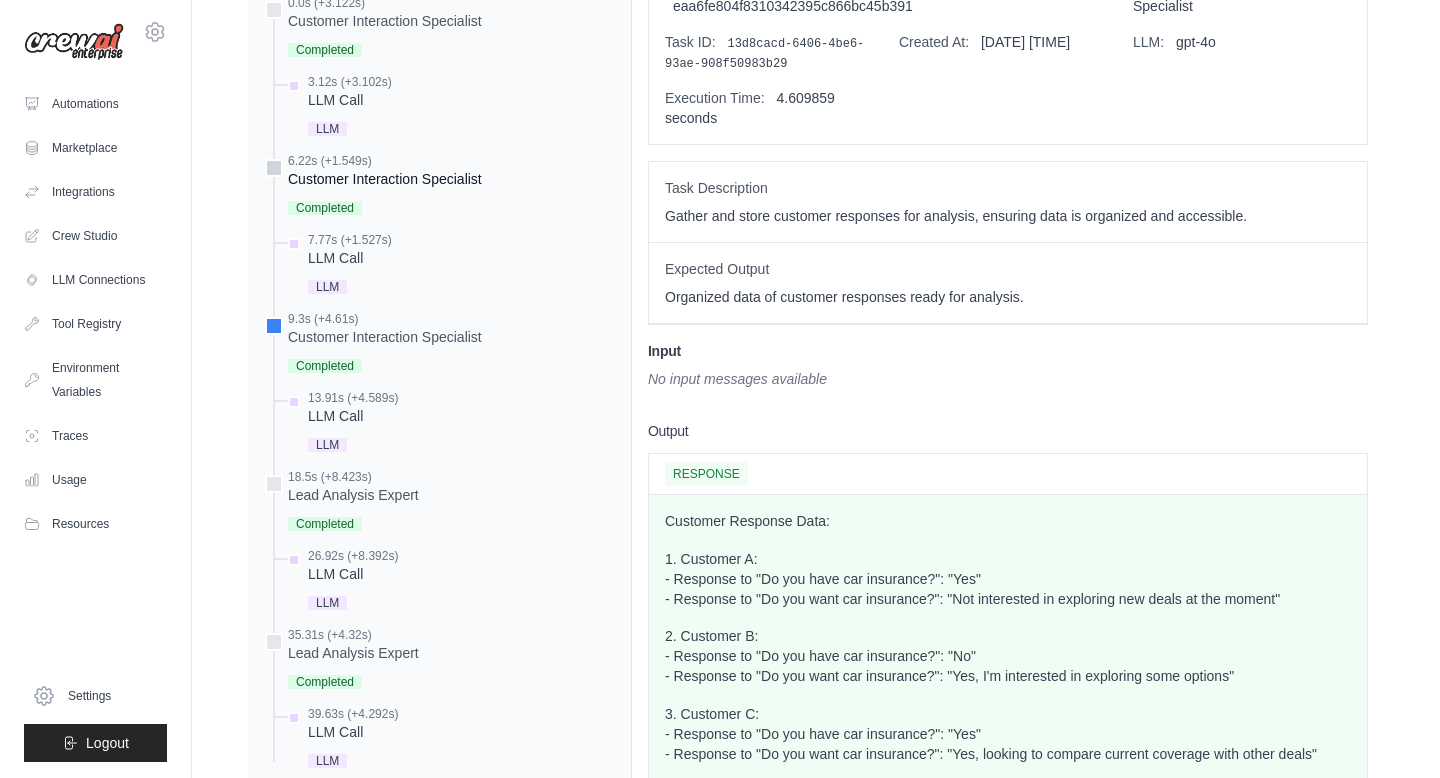 click on "Customer Interaction Specialist" at bounding box center [385, 179] 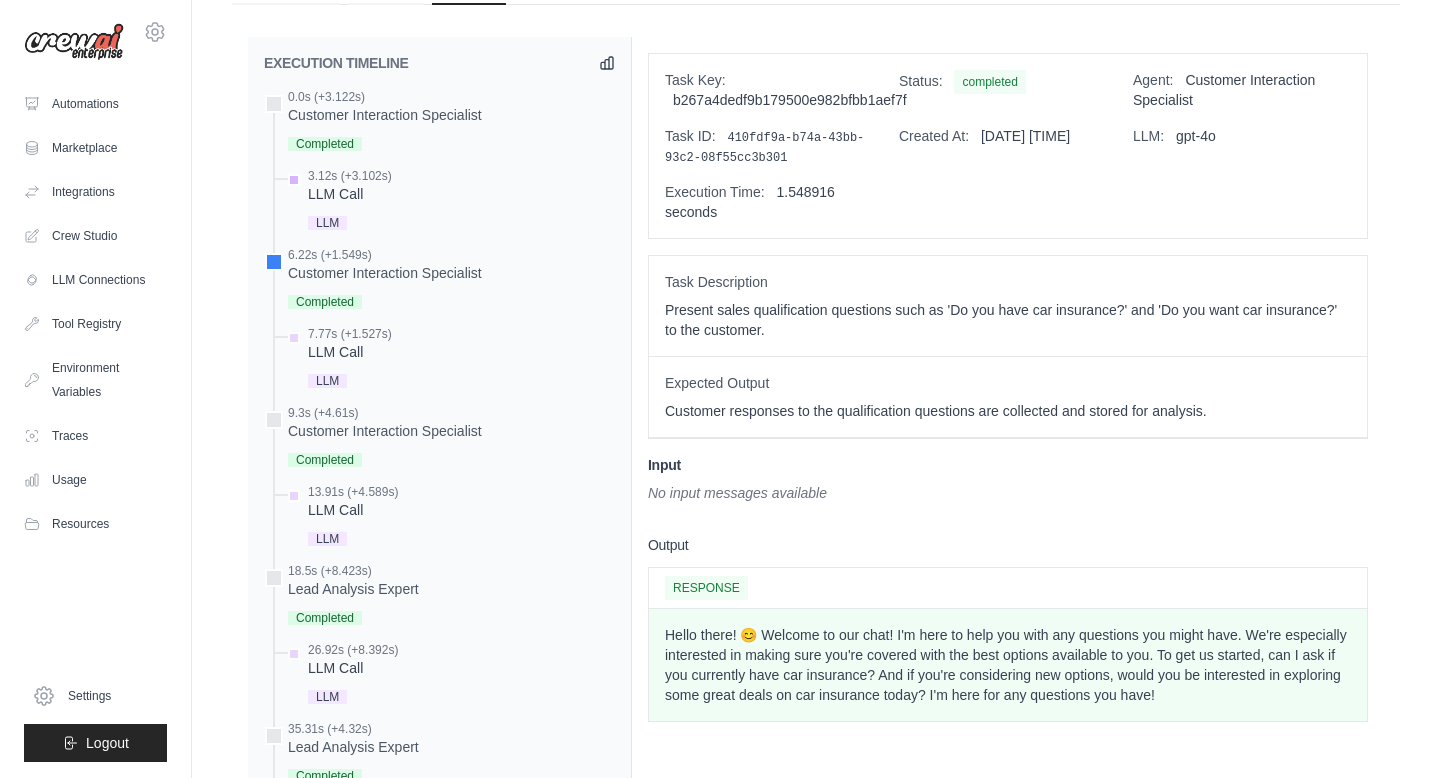 scroll, scrollTop: 727, scrollLeft: 0, axis: vertical 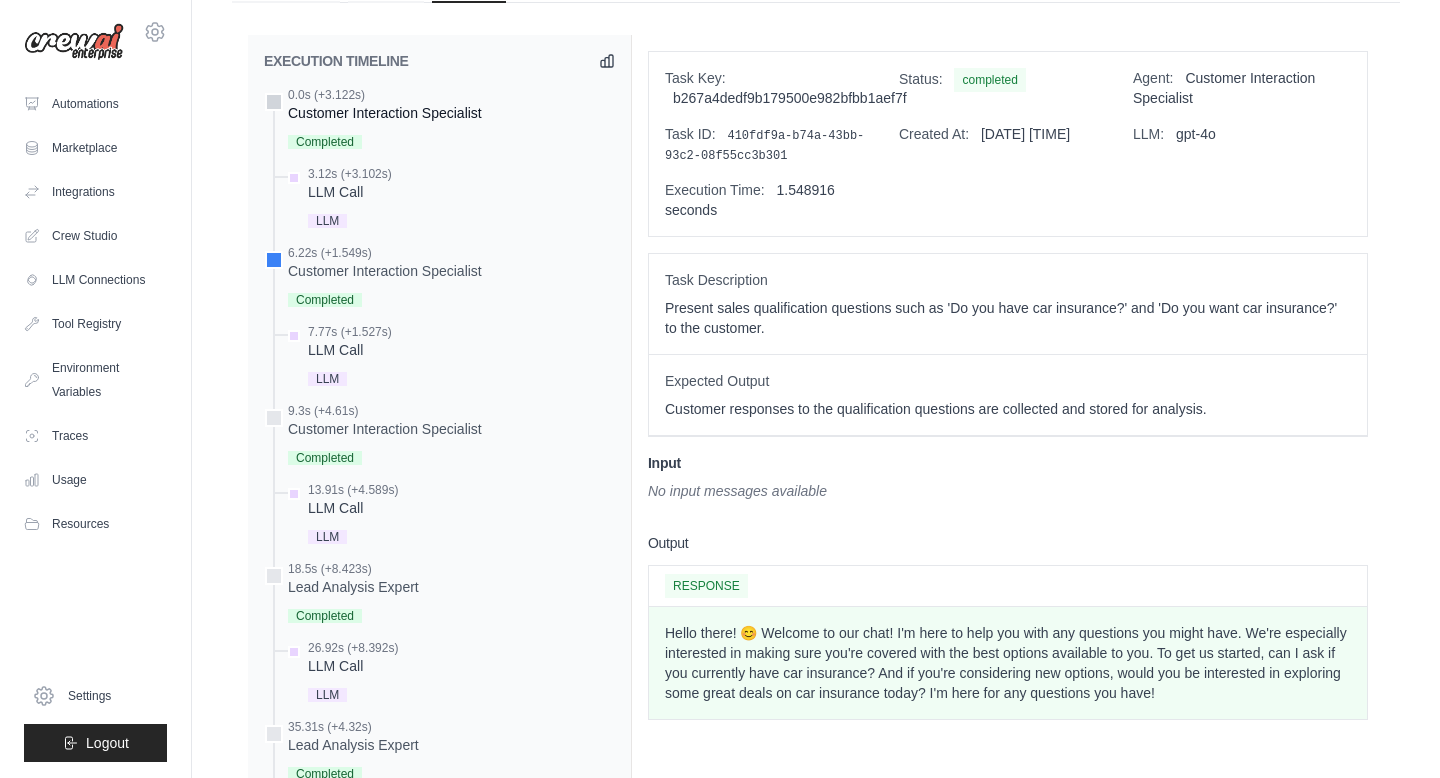 click on "Customer Interaction Specialist" at bounding box center (385, 113) 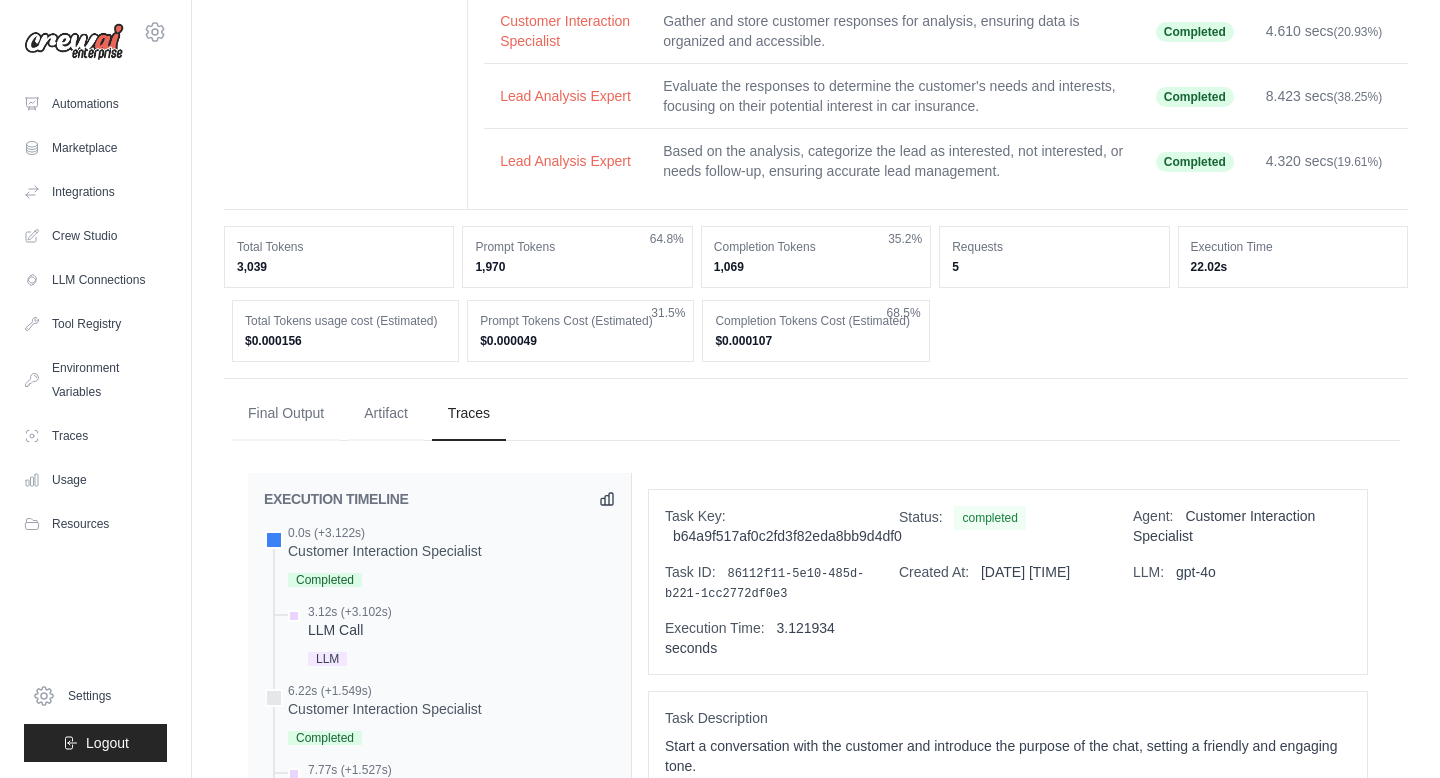 scroll, scrollTop: 0, scrollLeft: 0, axis: both 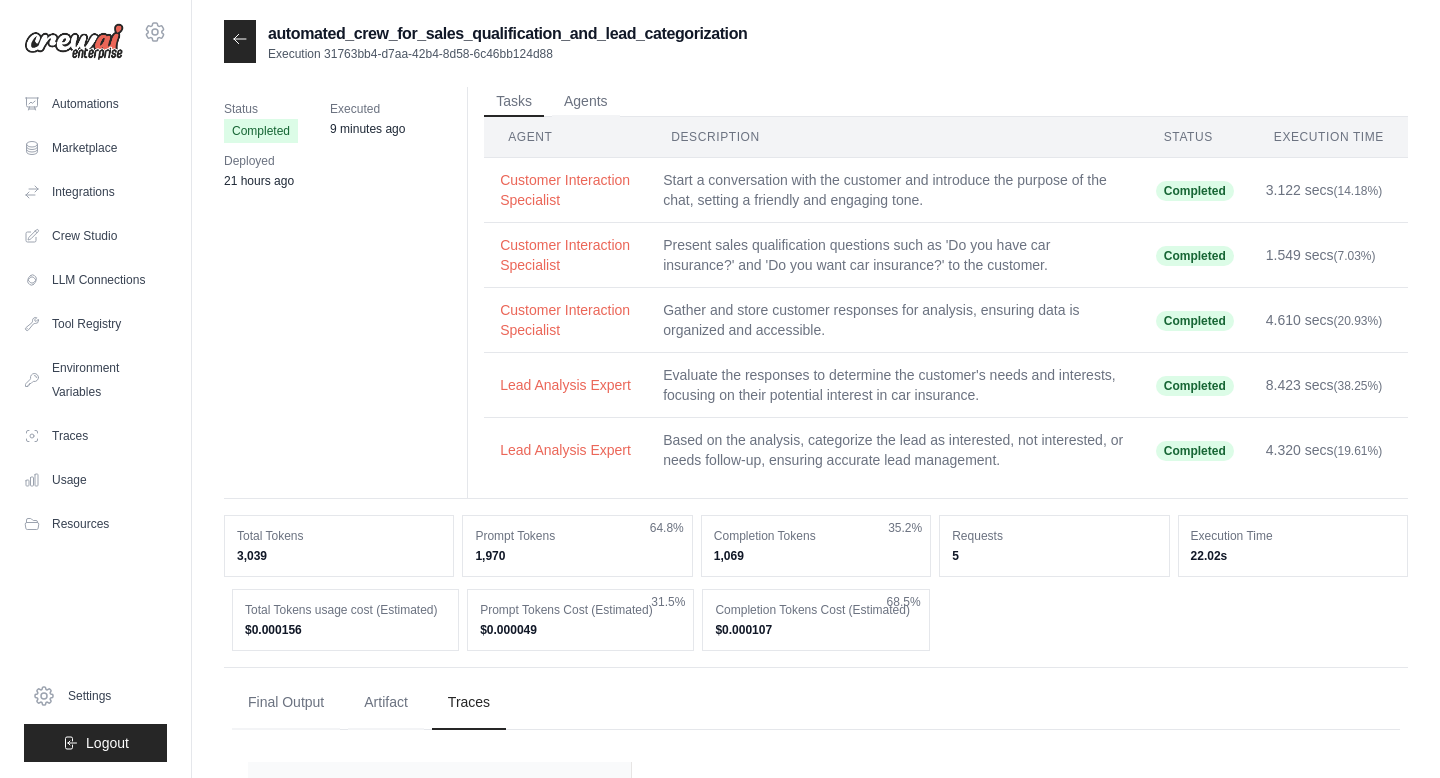 click 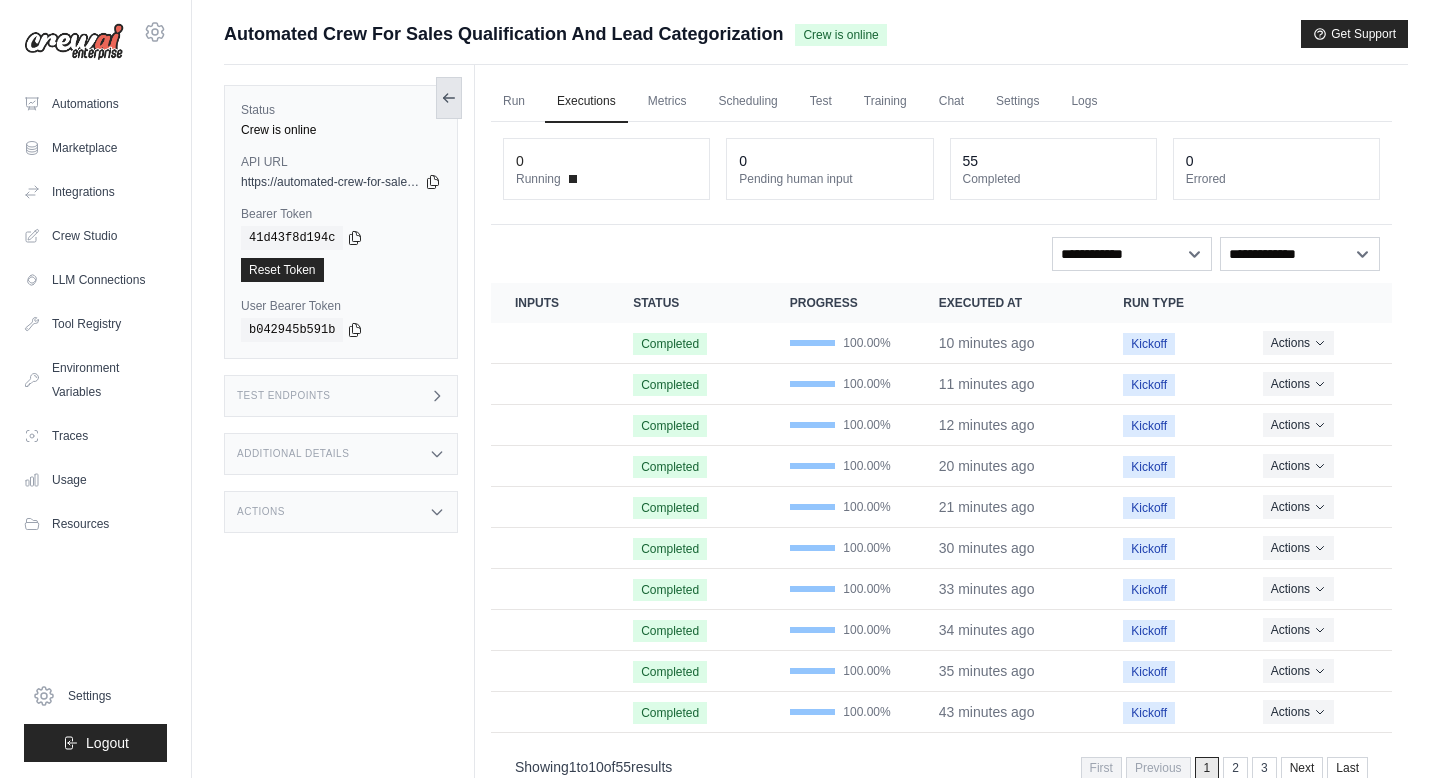 click 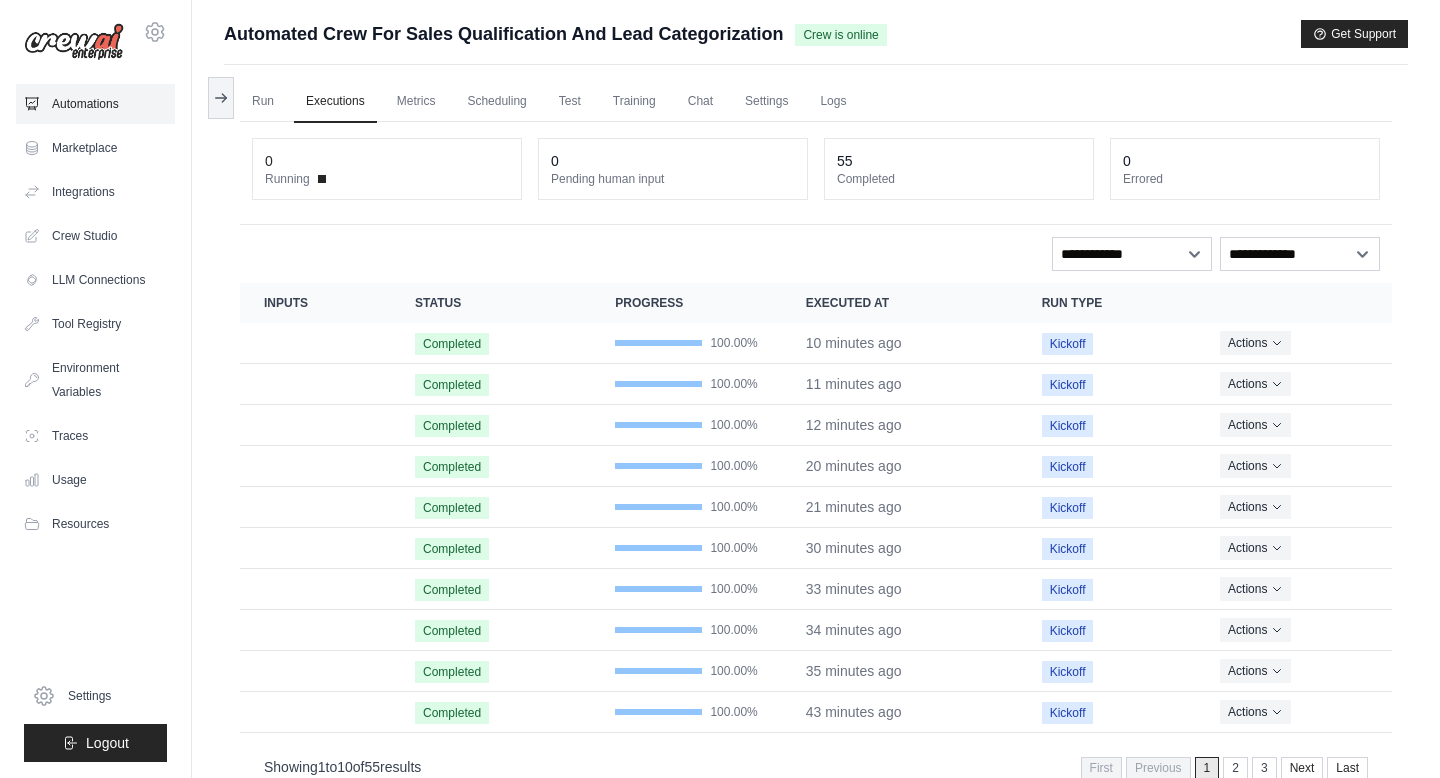 click on "Automations" at bounding box center [95, 104] 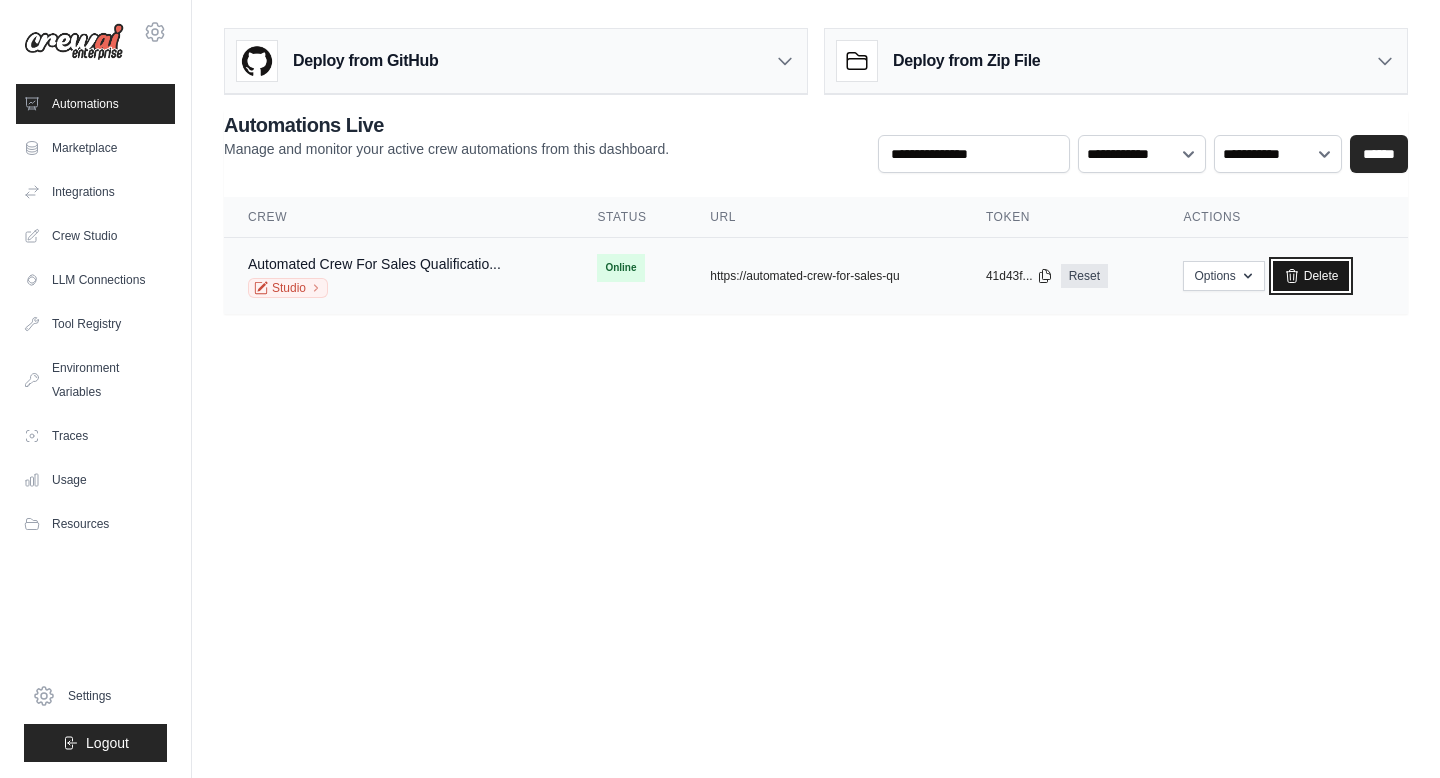 click 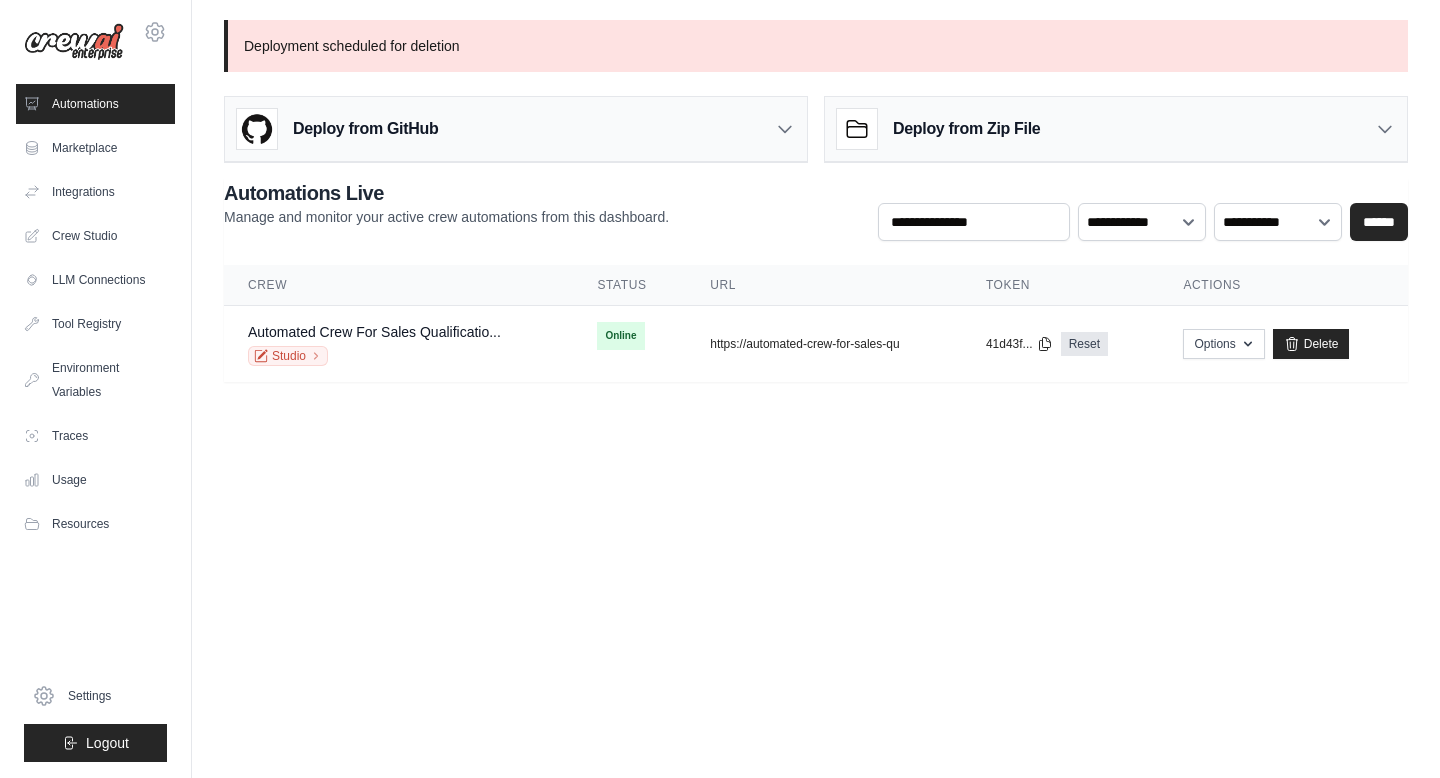 scroll, scrollTop: 0, scrollLeft: 0, axis: both 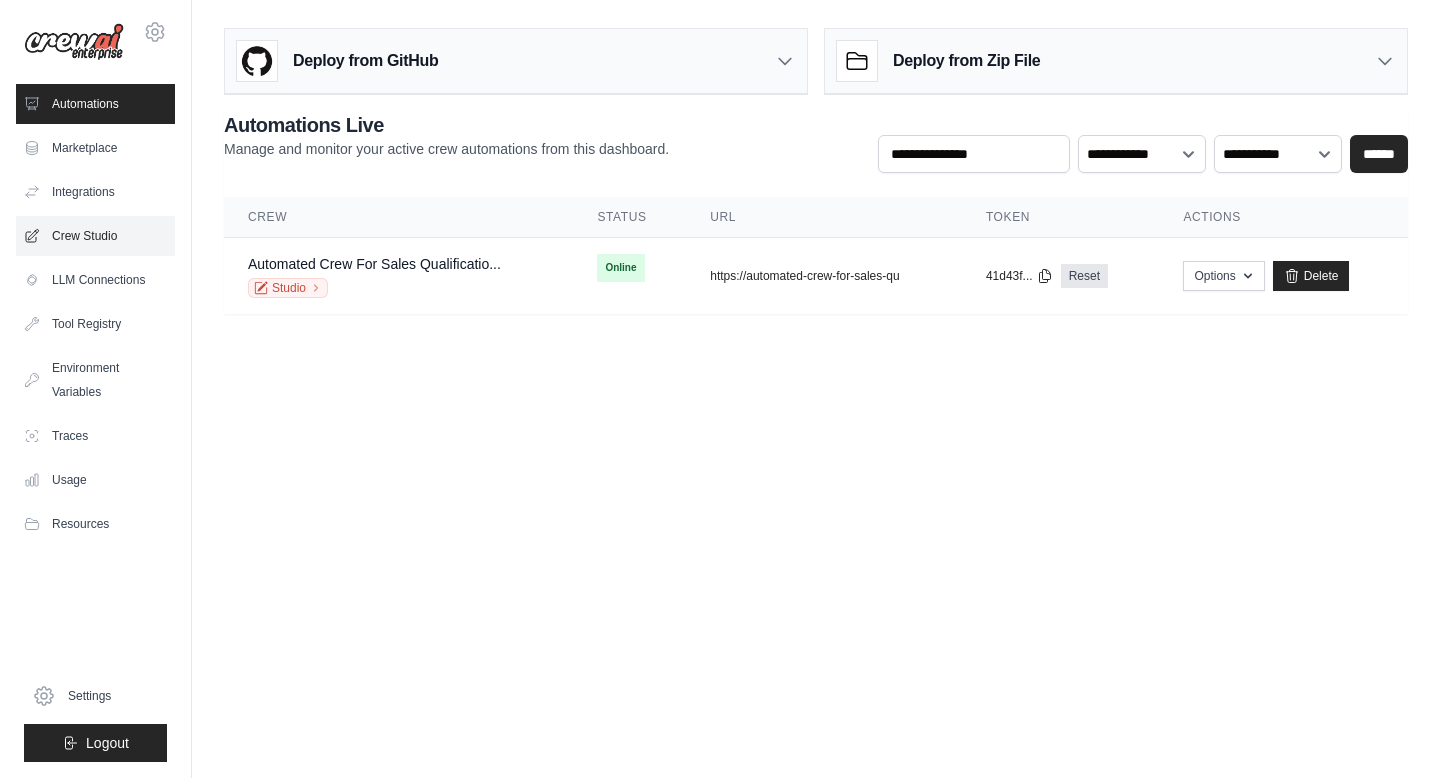 click on "Crew Studio" at bounding box center (95, 236) 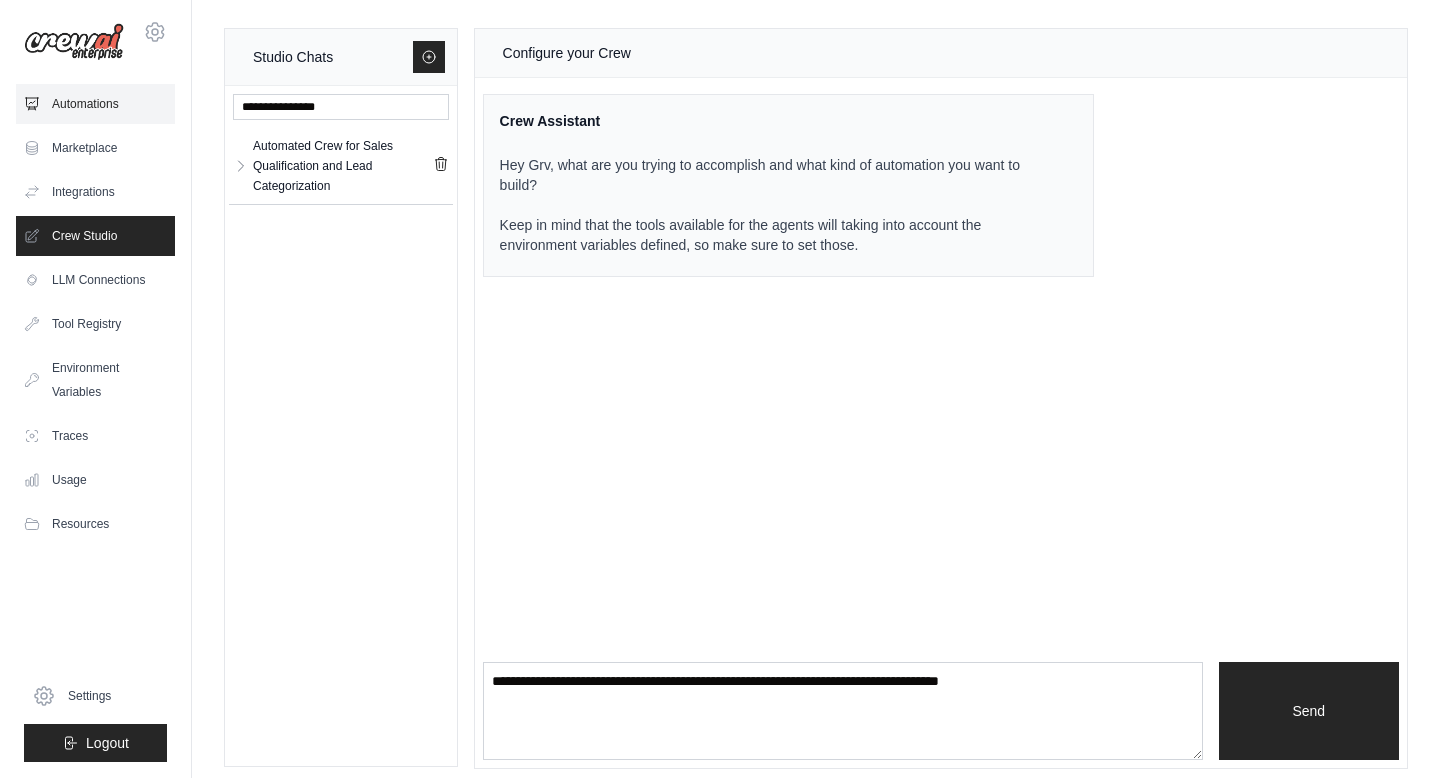 click on "Automations" at bounding box center (95, 104) 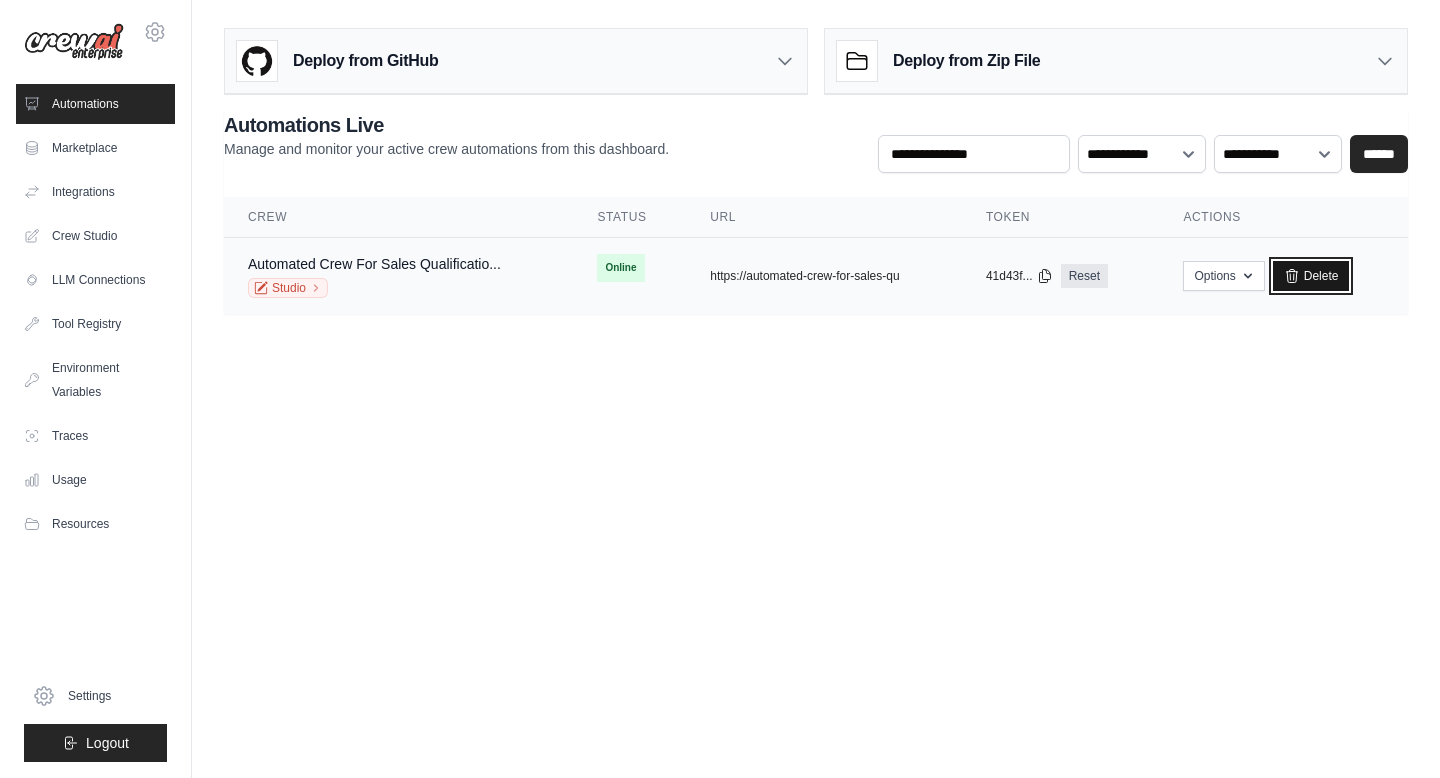 click on "Delete" at bounding box center [1311, 276] 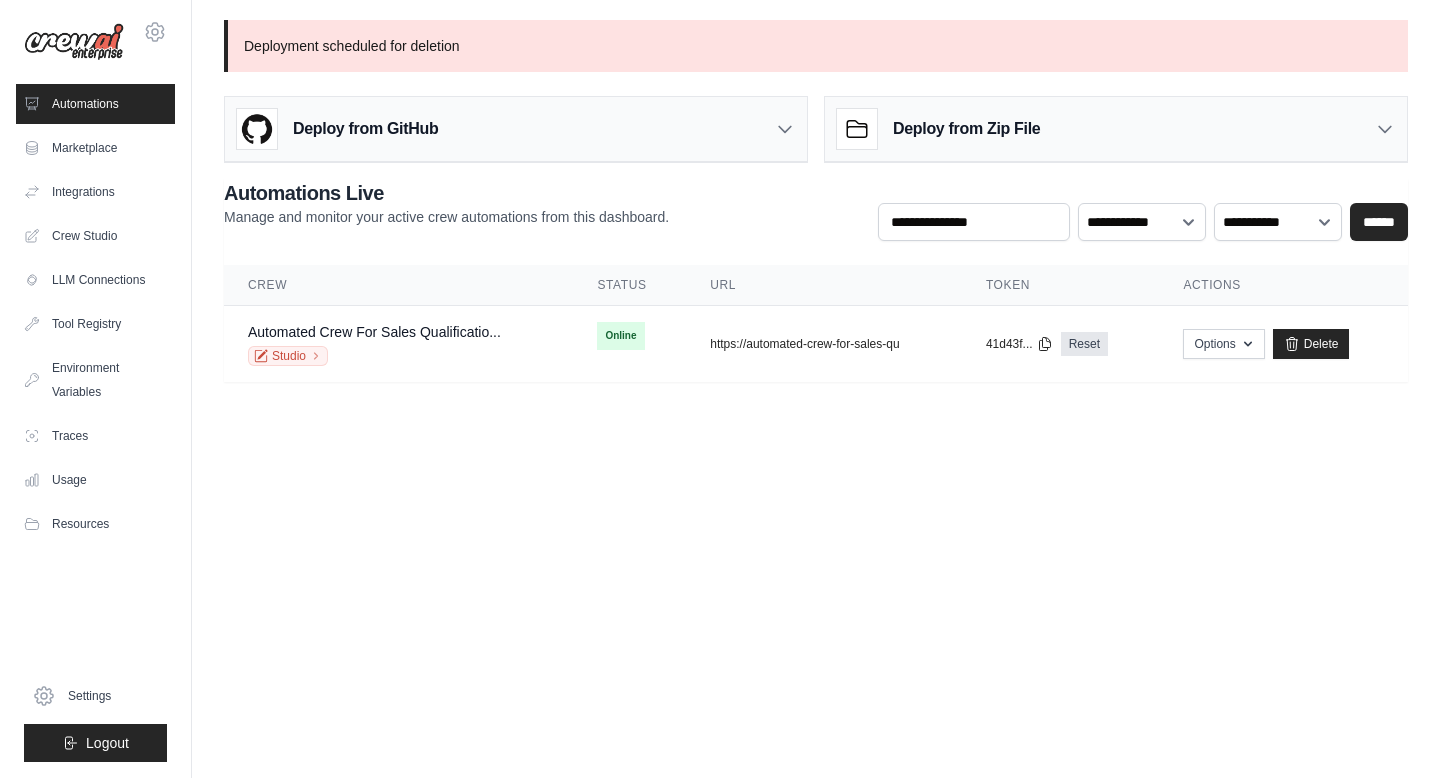 scroll, scrollTop: 0, scrollLeft: 0, axis: both 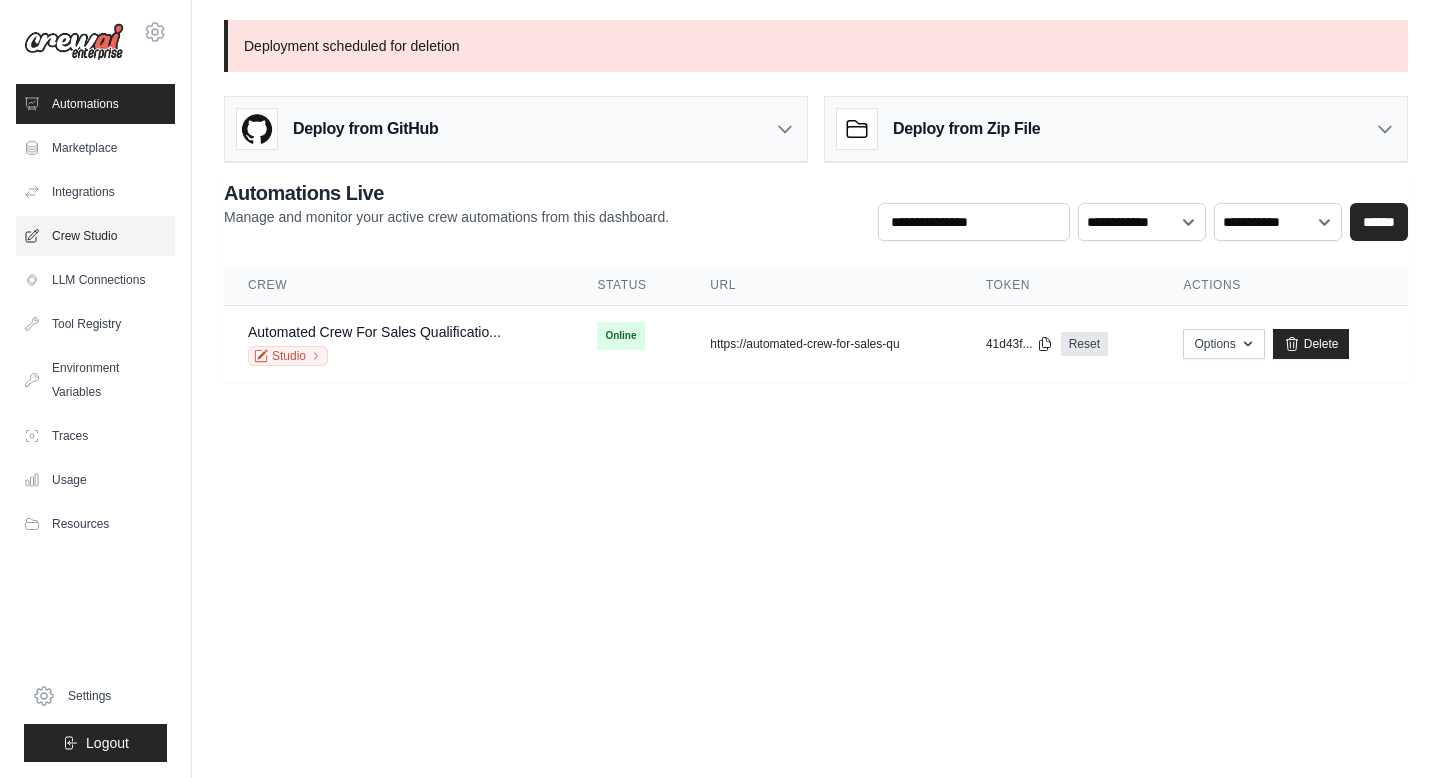 click on "Crew Studio" at bounding box center (95, 236) 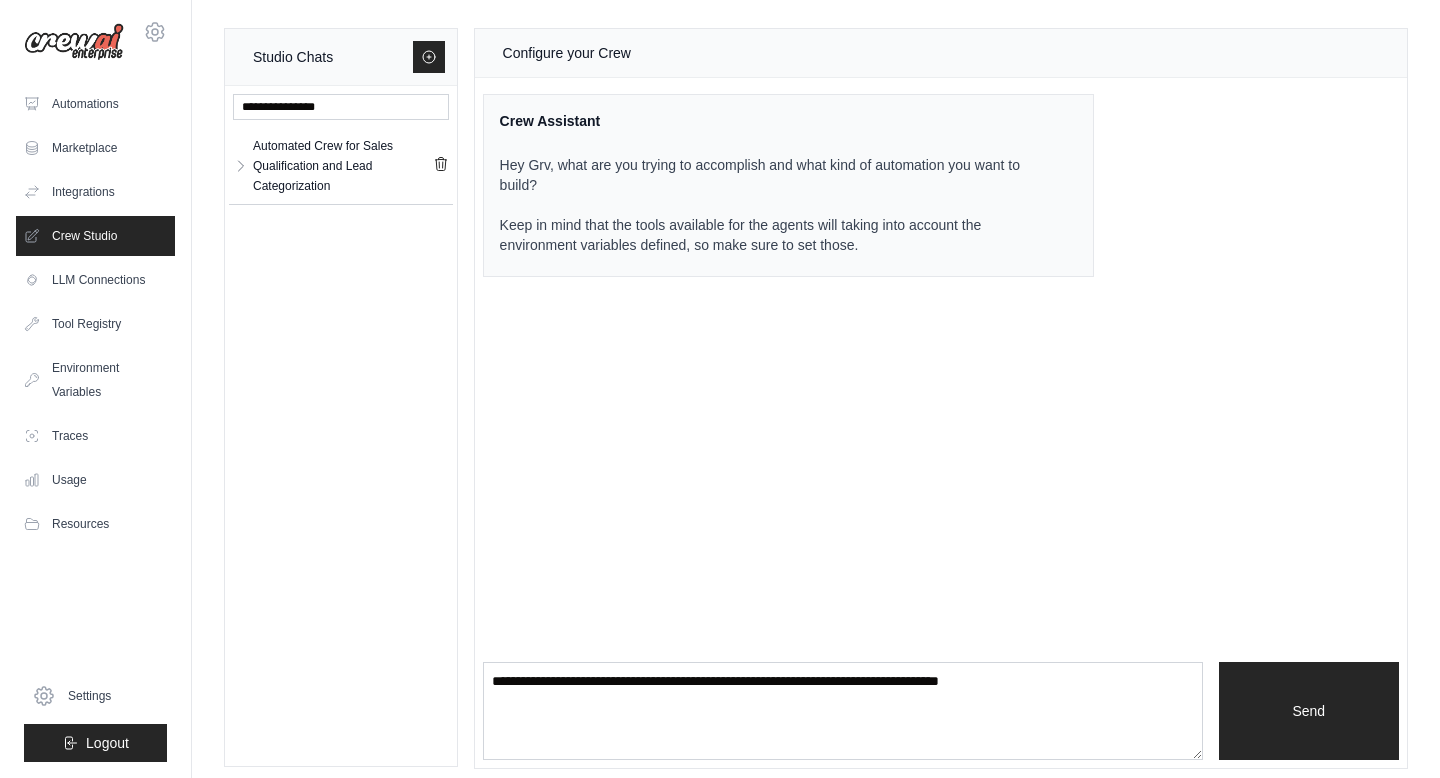click on "Automations" at bounding box center [95, 104] 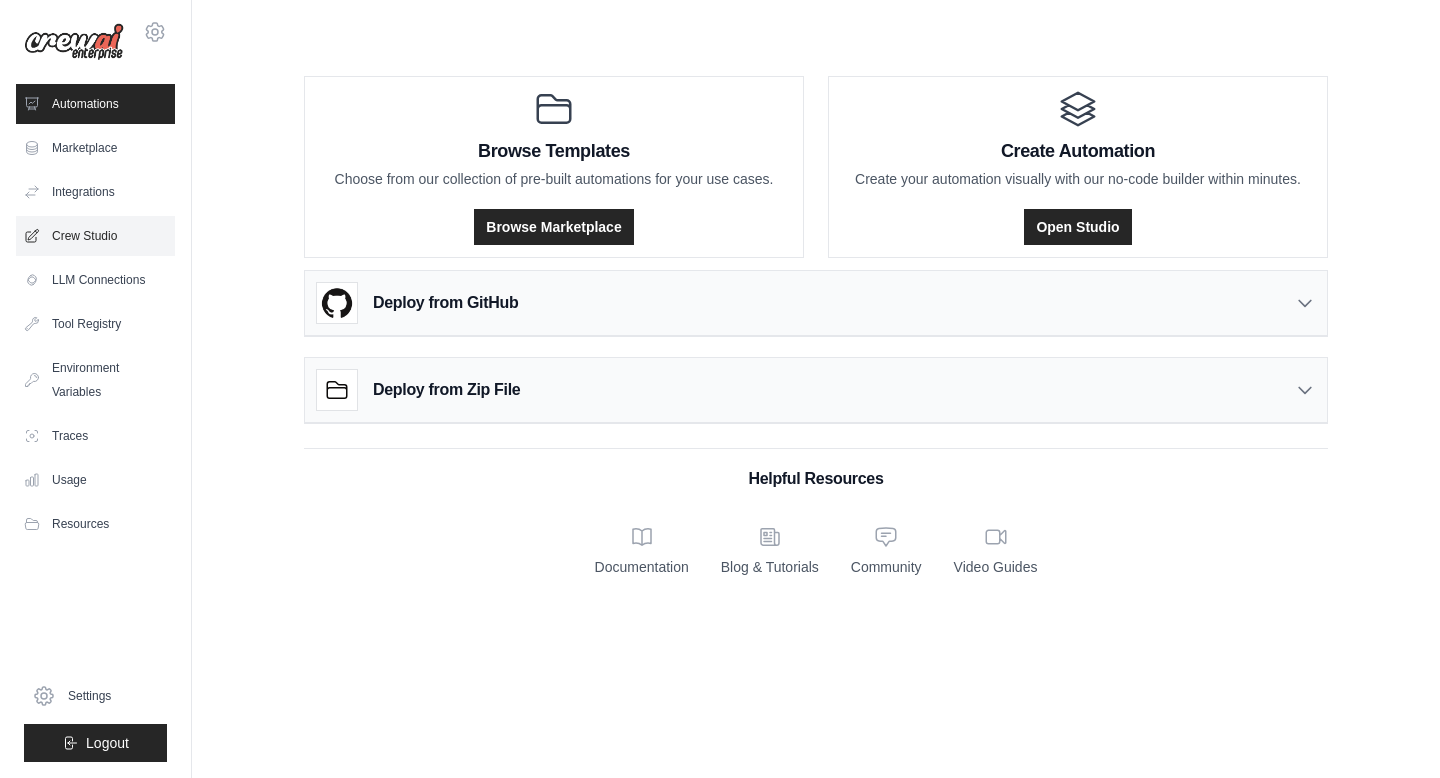 click on "Crew Studio" at bounding box center (95, 236) 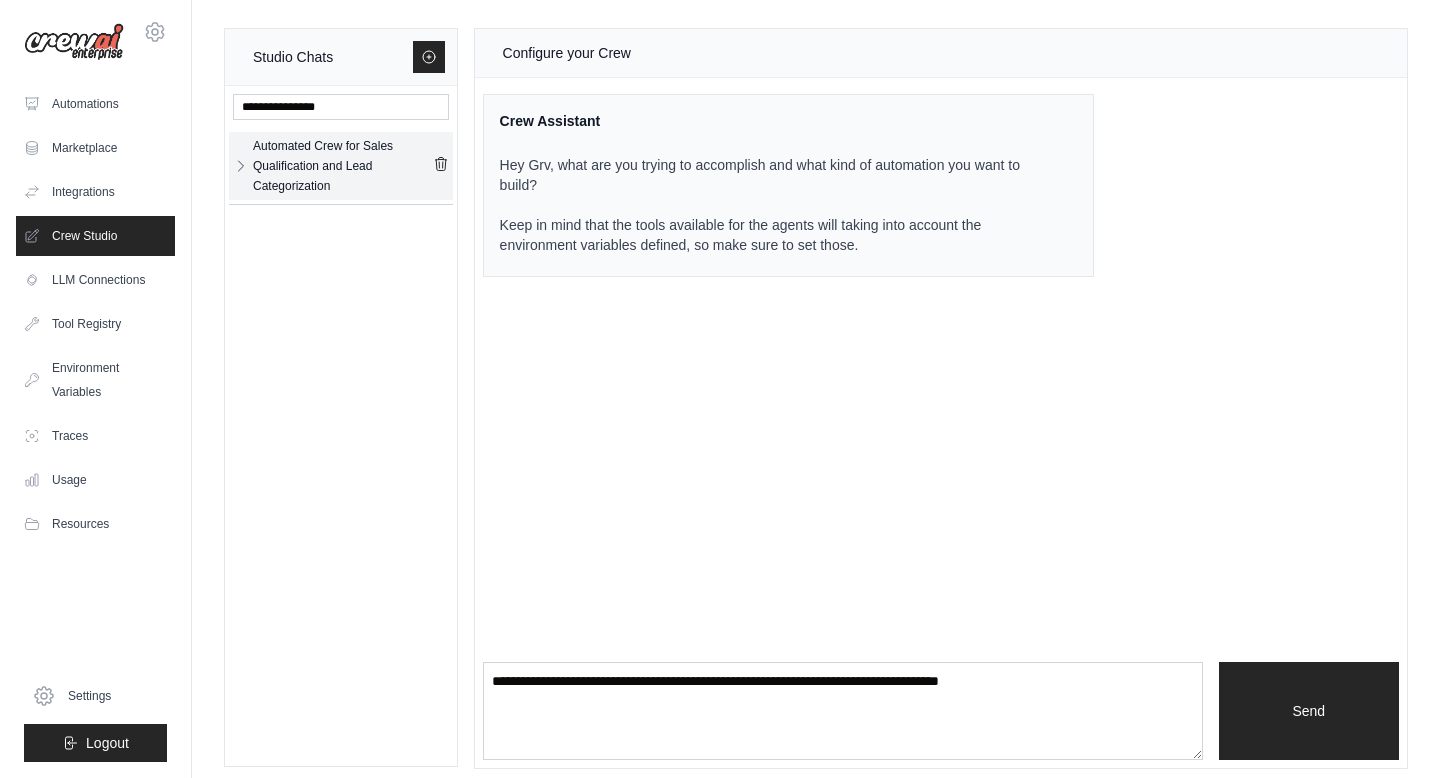 click 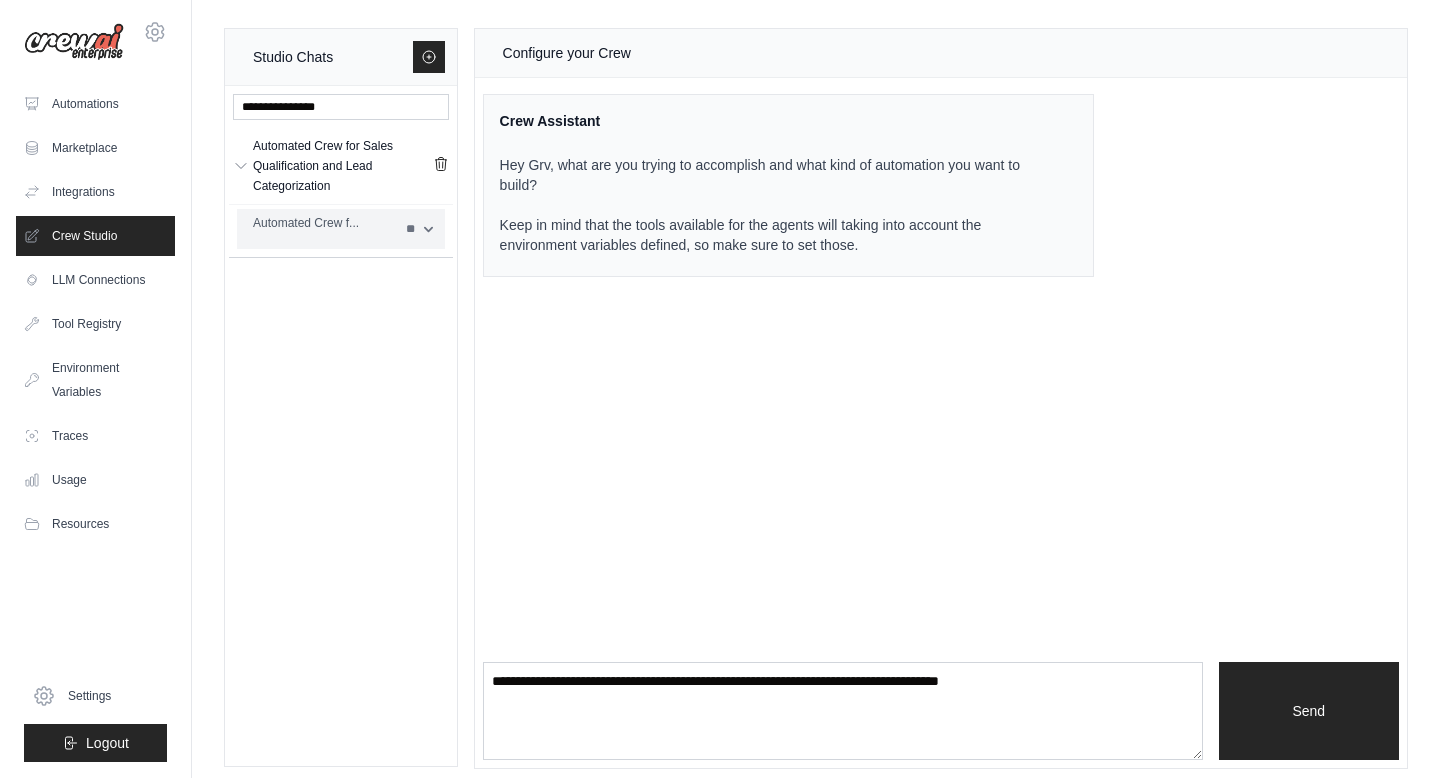 click on "Automated Crew f..." at bounding box center (323, 223) 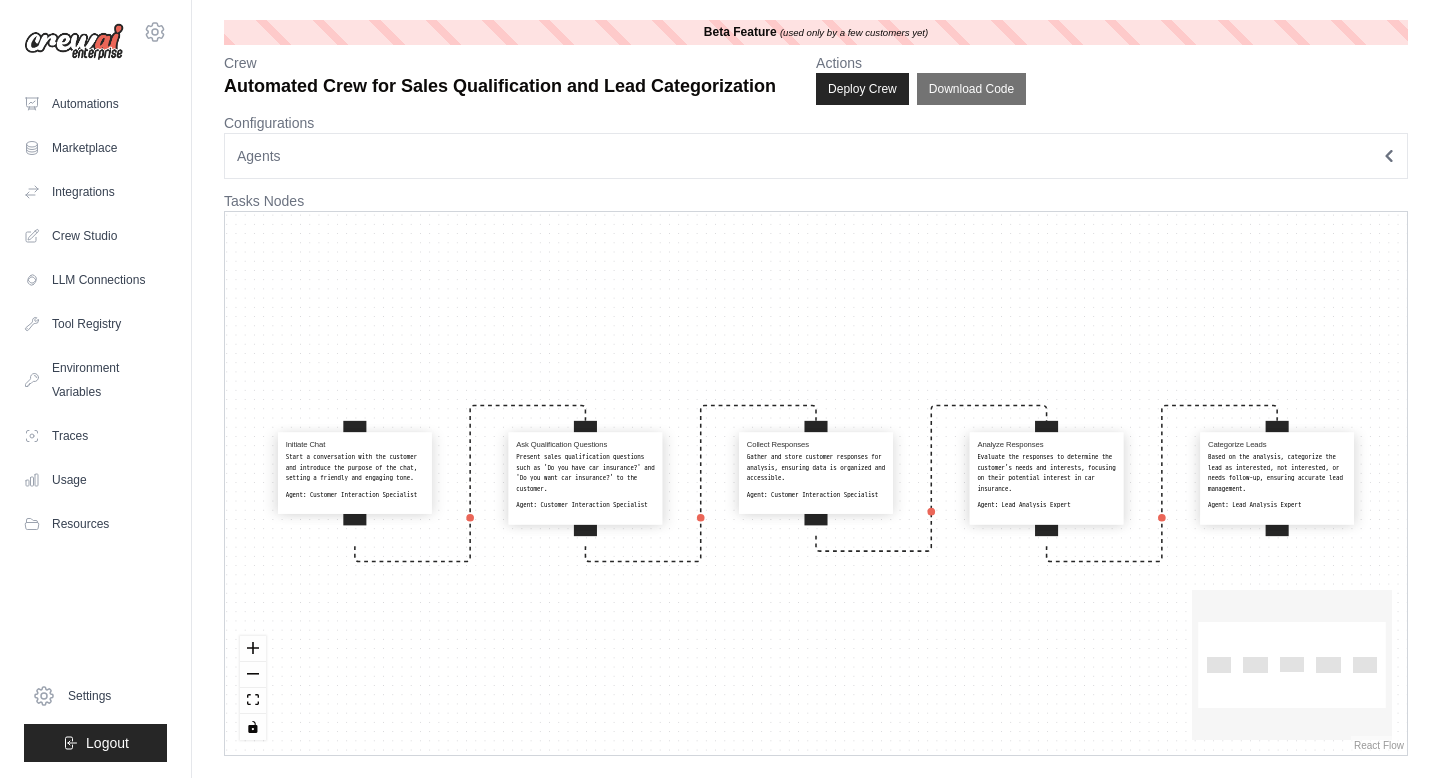 scroll, scrollTop: 0, scrollLeft: 0, axis: both 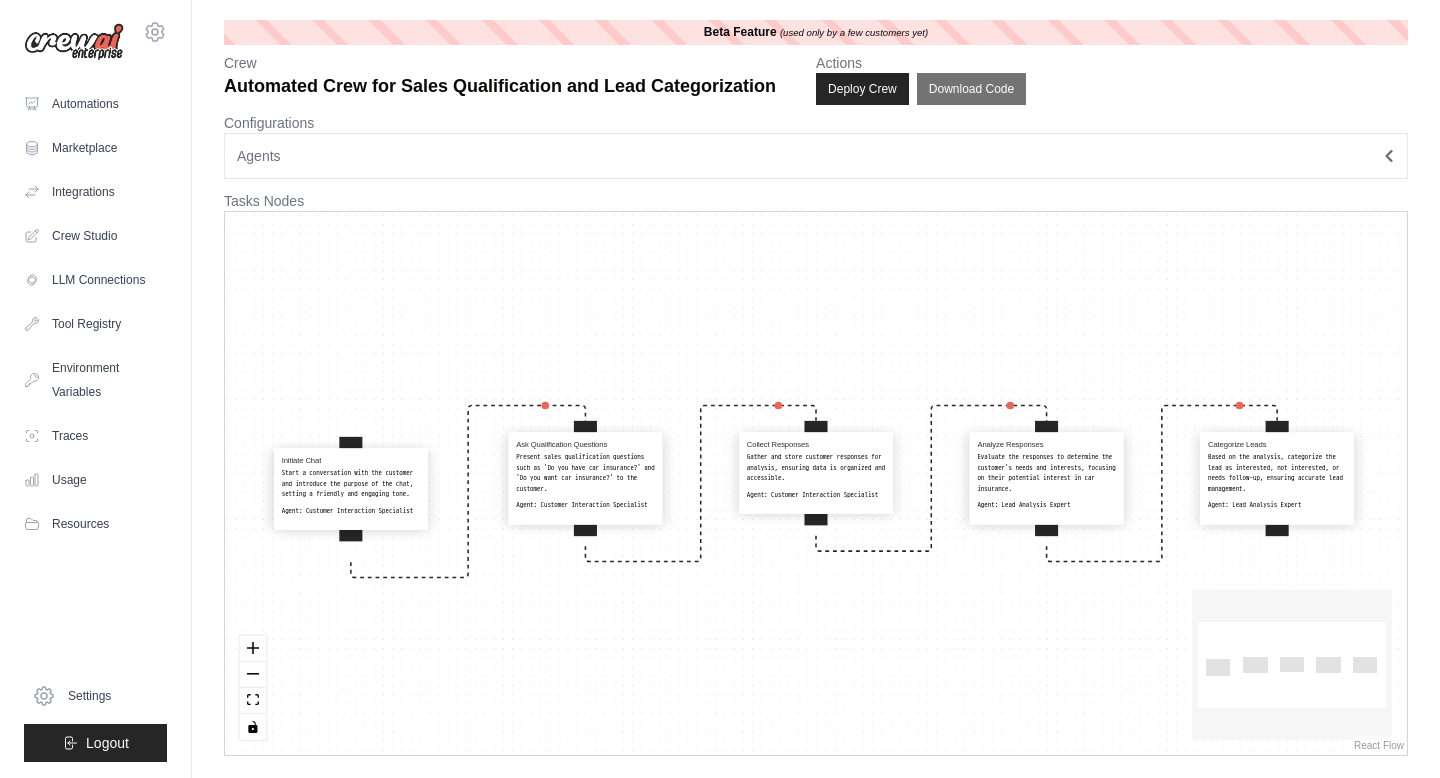 drag, startPoint x: 395, startPoint y: 477, endPoint x: 391, endPoint y: 492, distance: 15.524175 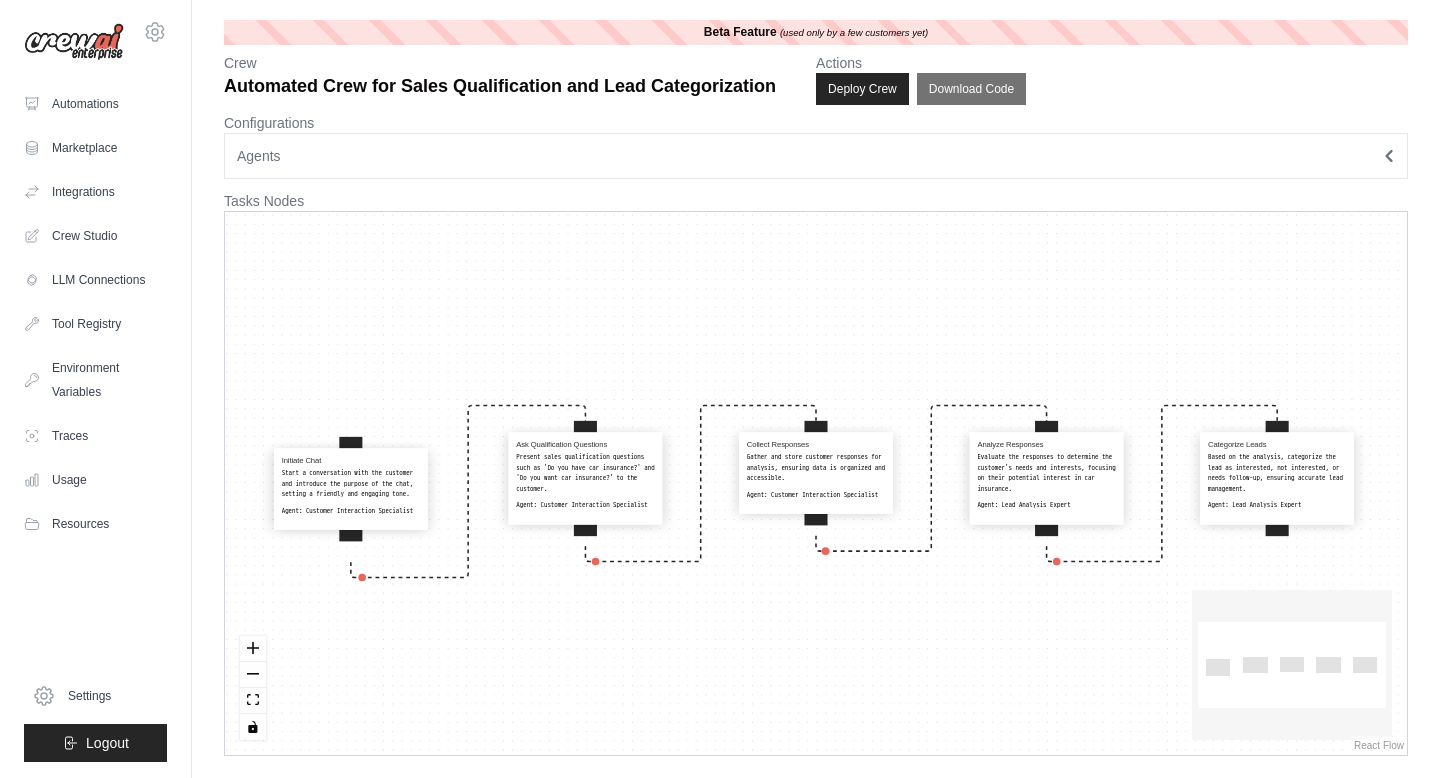click on "Start a conversation with the customer and introduce the purpose of the chat, setting a friendly and engaging tone." at bounding box center (351, 483) 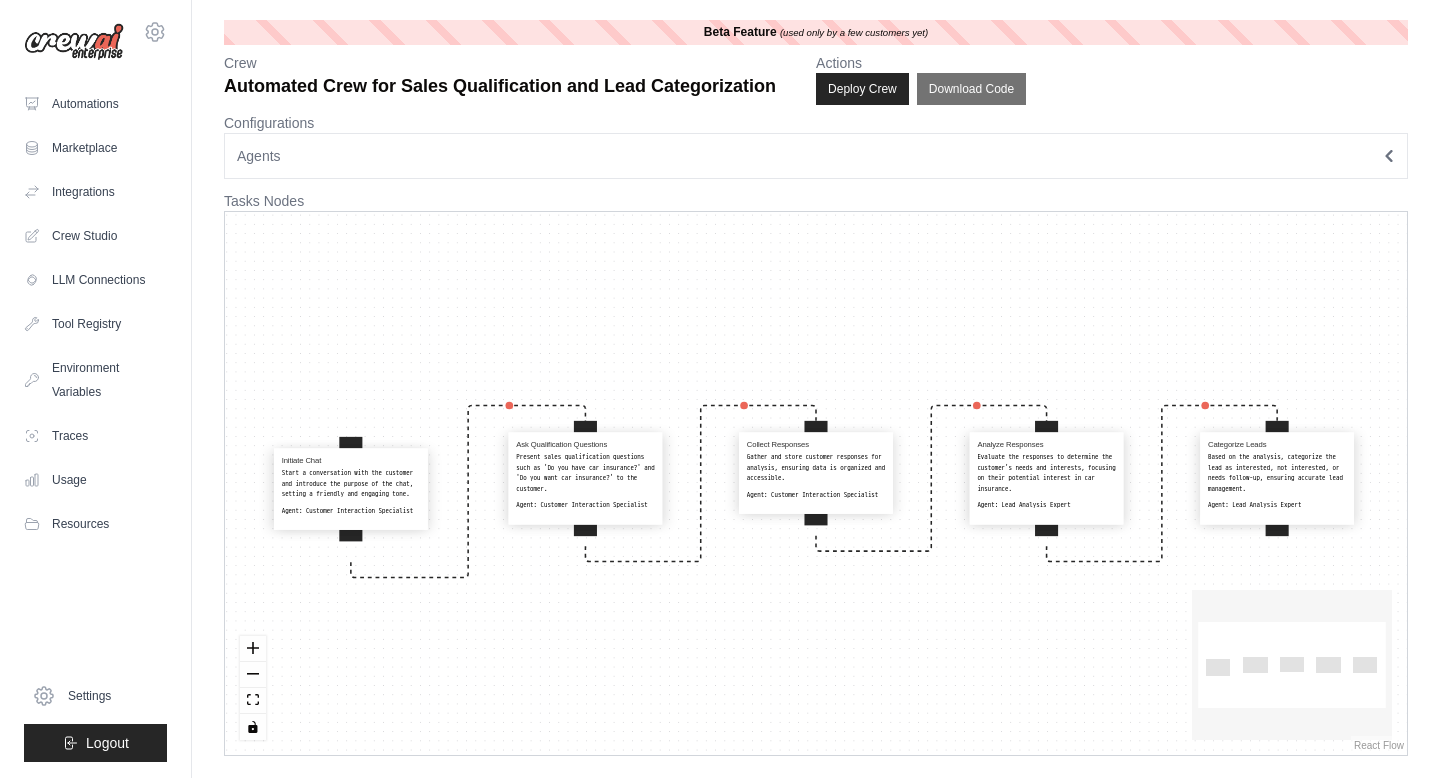 click on "Start a conversation with the customer and introduce the purpose of the chat, setting a friendly and engaging tone." at bounding box center [351, 483] 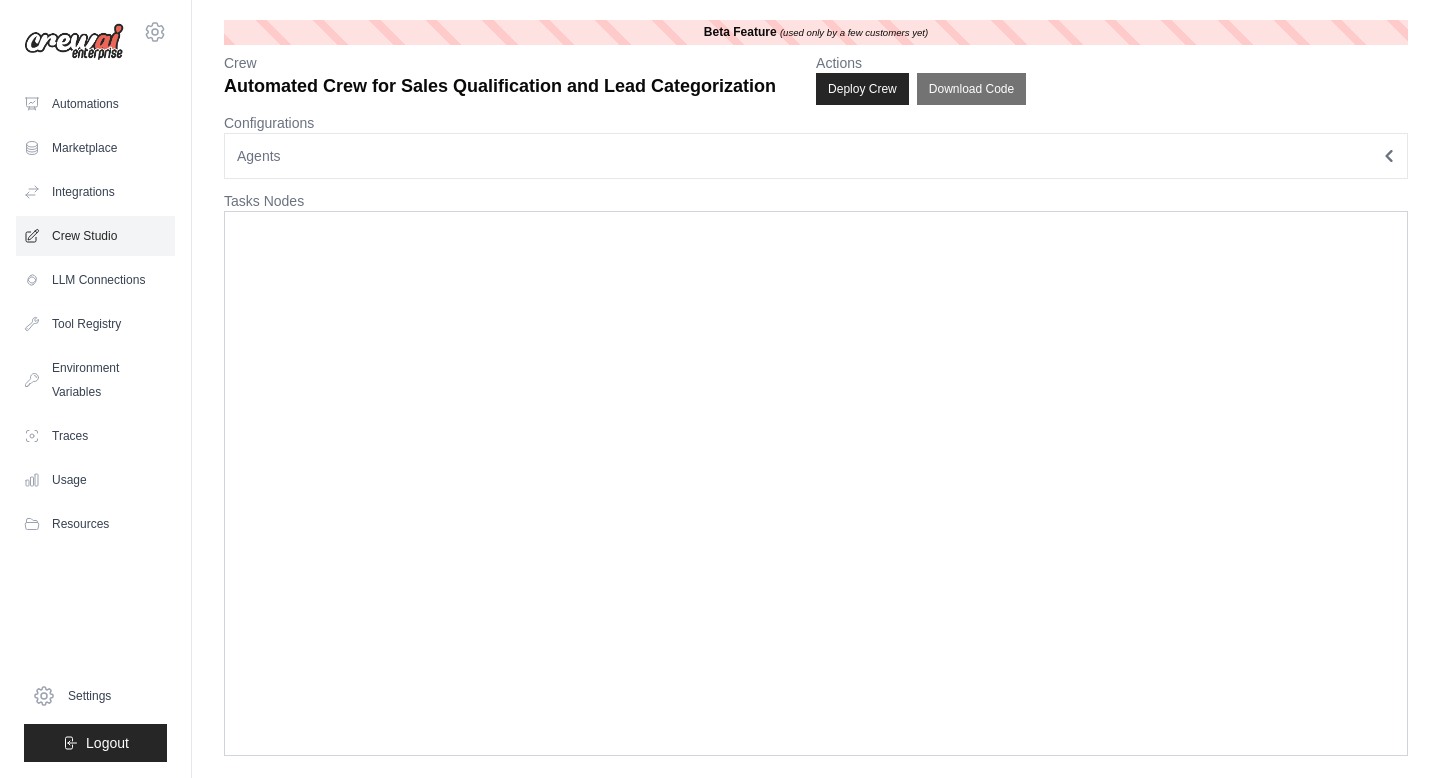 click on "Crew Studio" at bounding box center (95, 236) 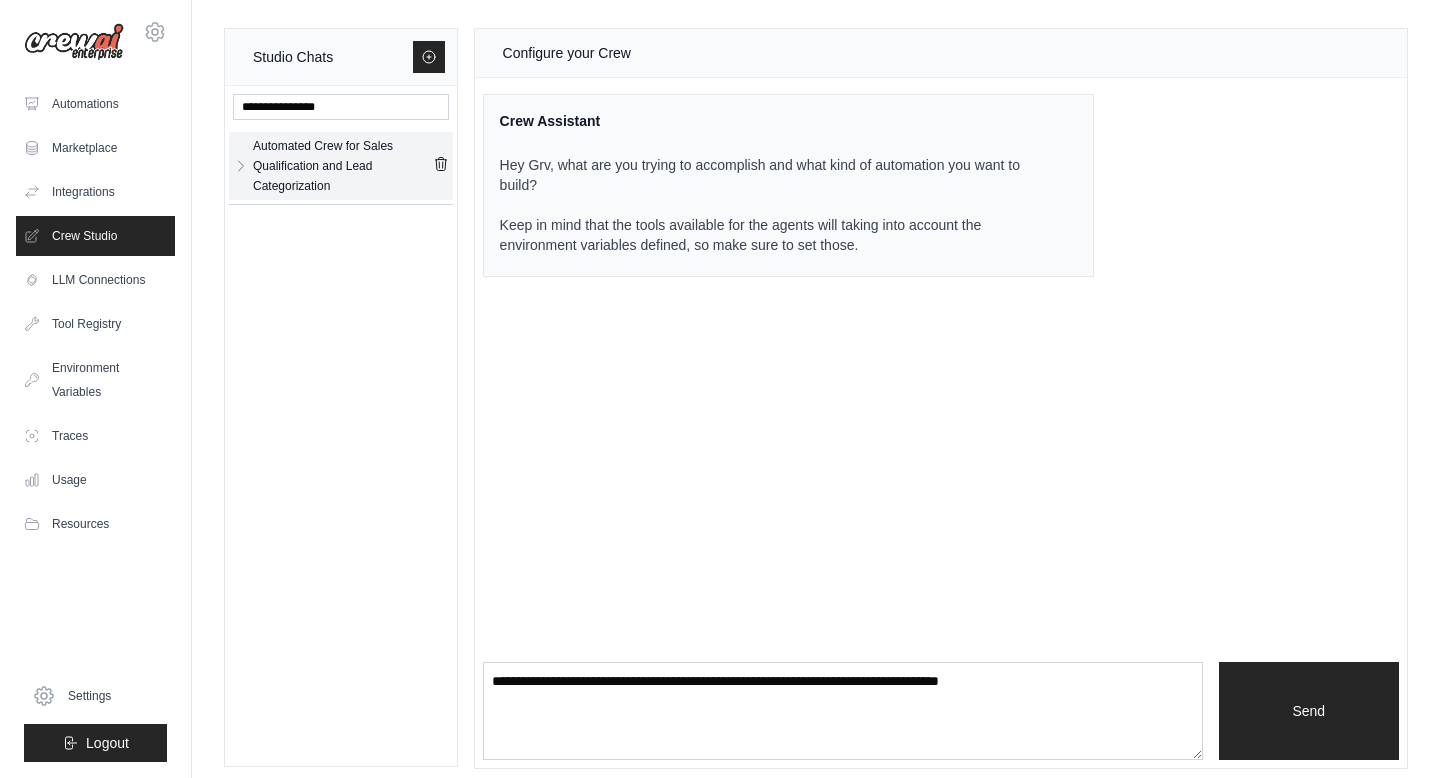 click 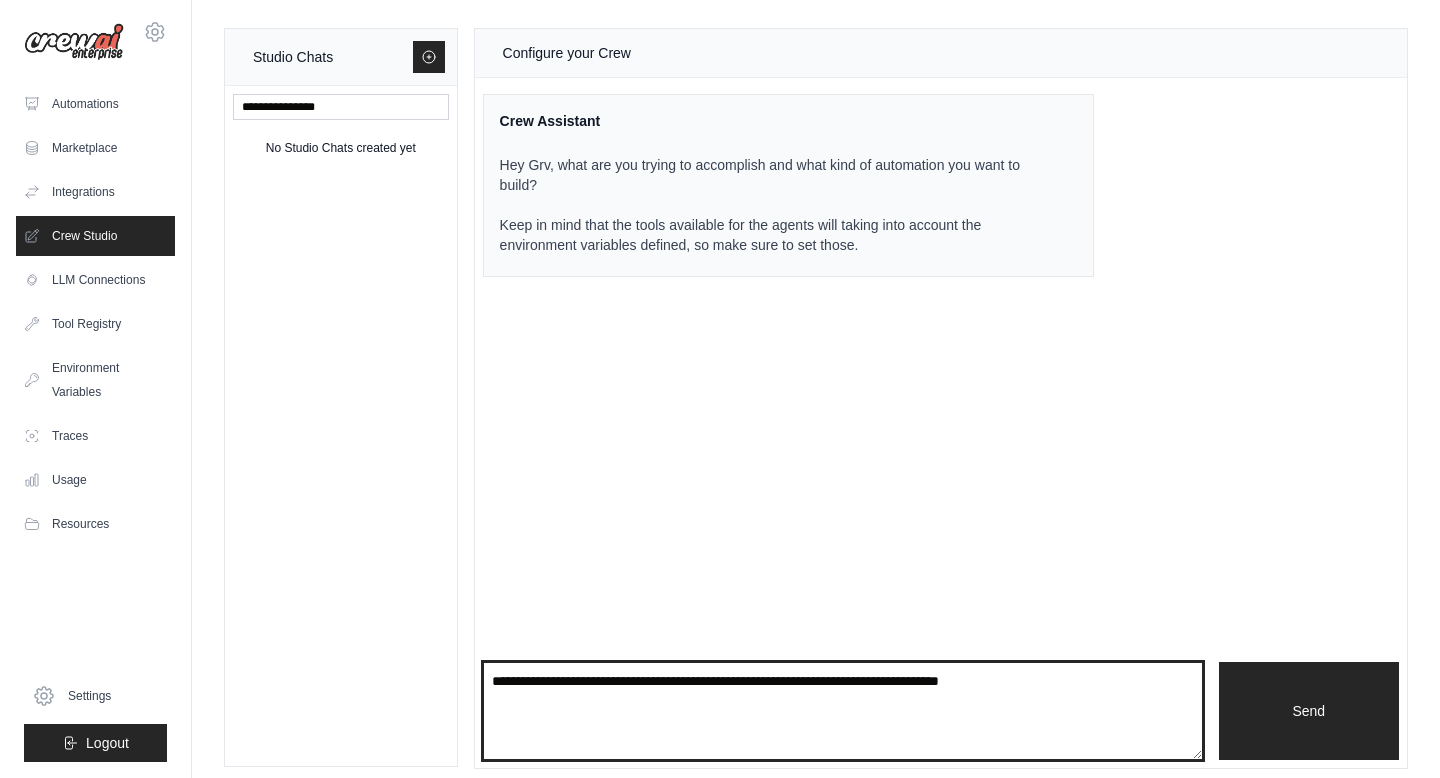 click at bounding box center (843, 711) 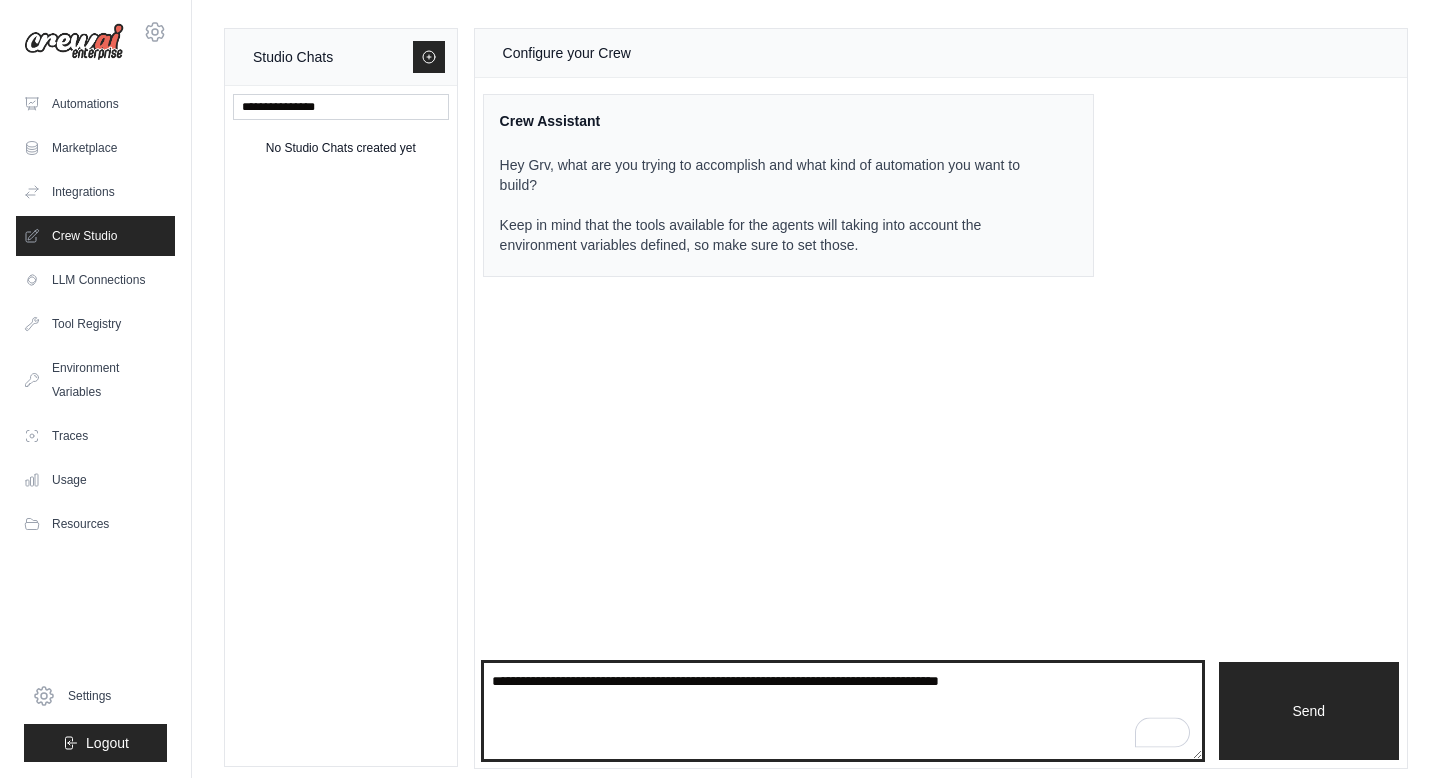 click at bounding box center [843, 711] 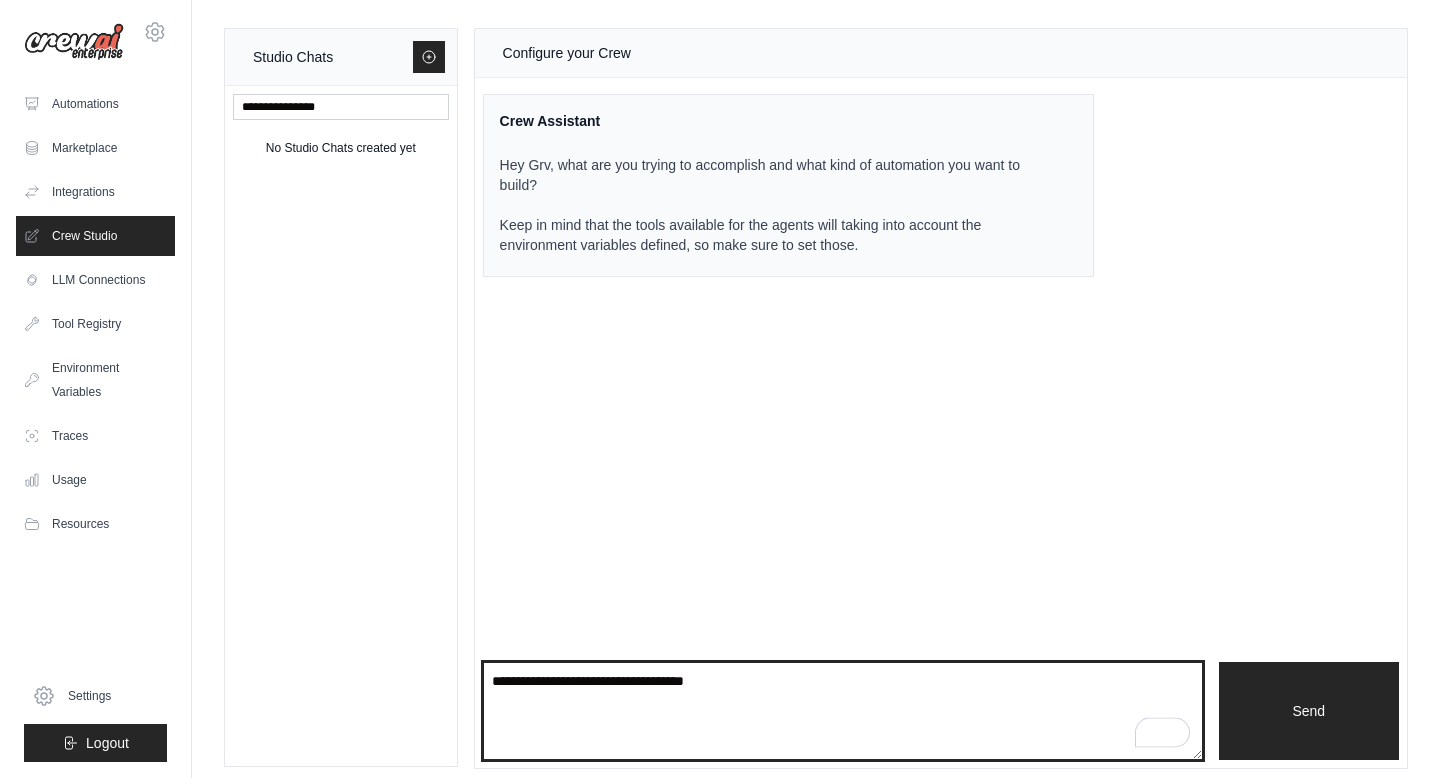 click on "**********" at bounding box center [843, 711] 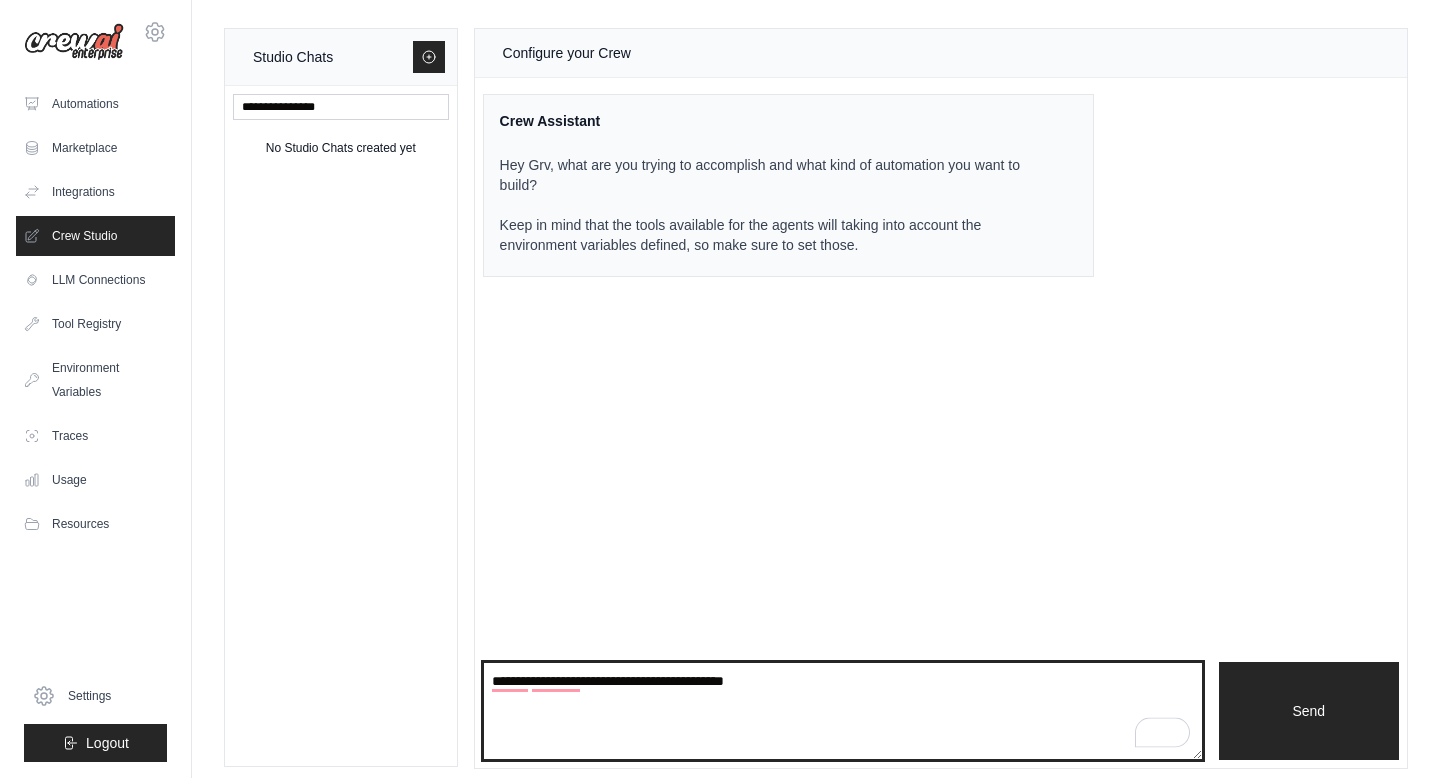 click on "**********" at bounding box center [843, 711] 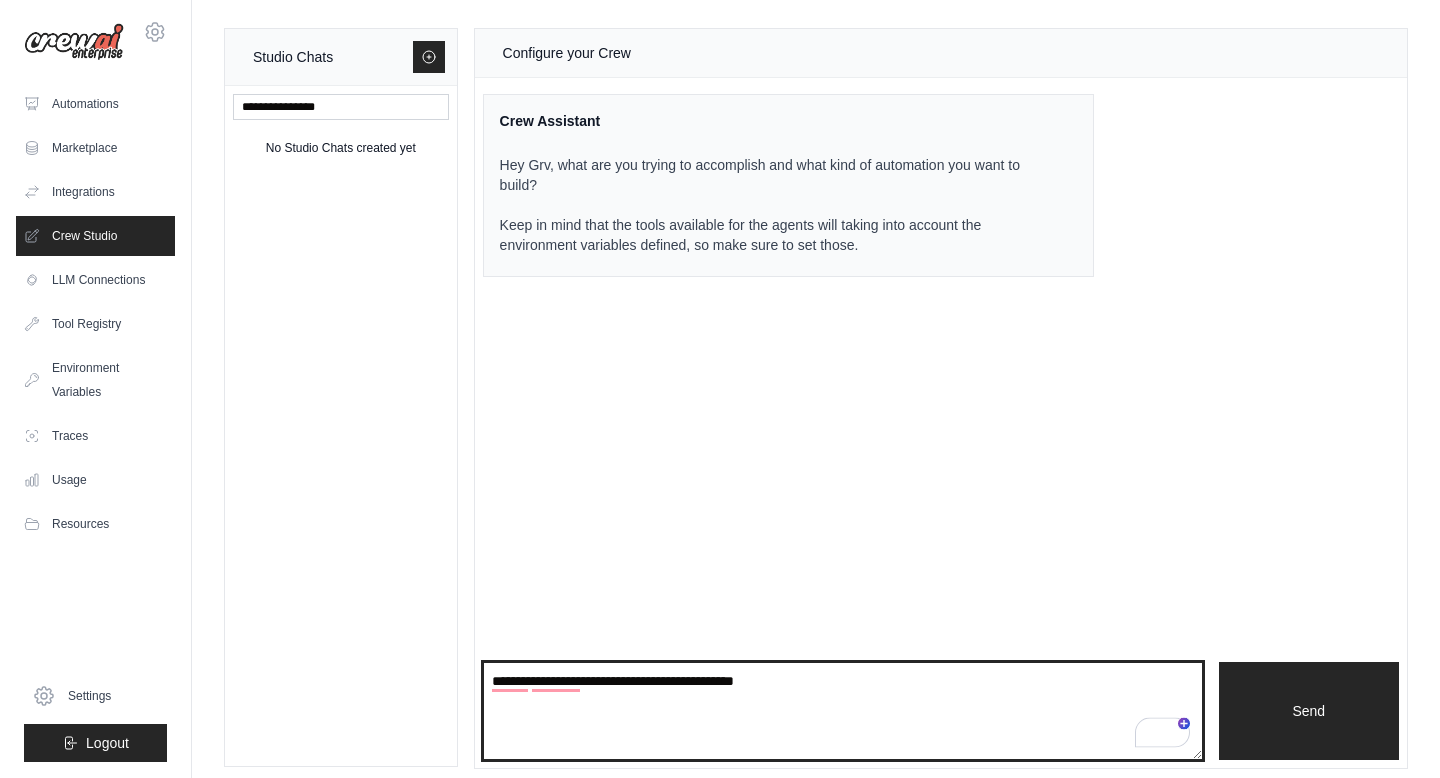 click on "**********" at bounding box center (843, 711) 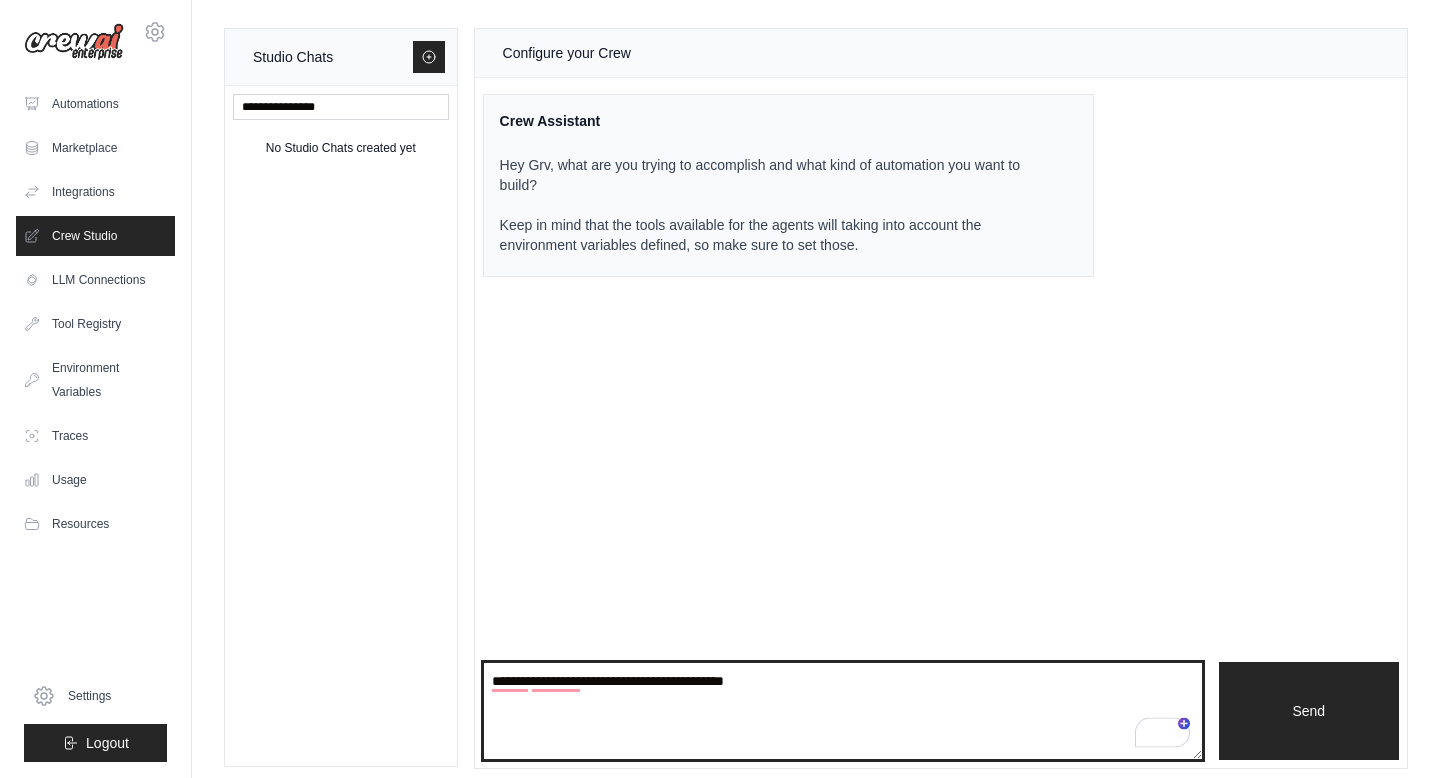 click on "**********" at bounding box center [843, 711] 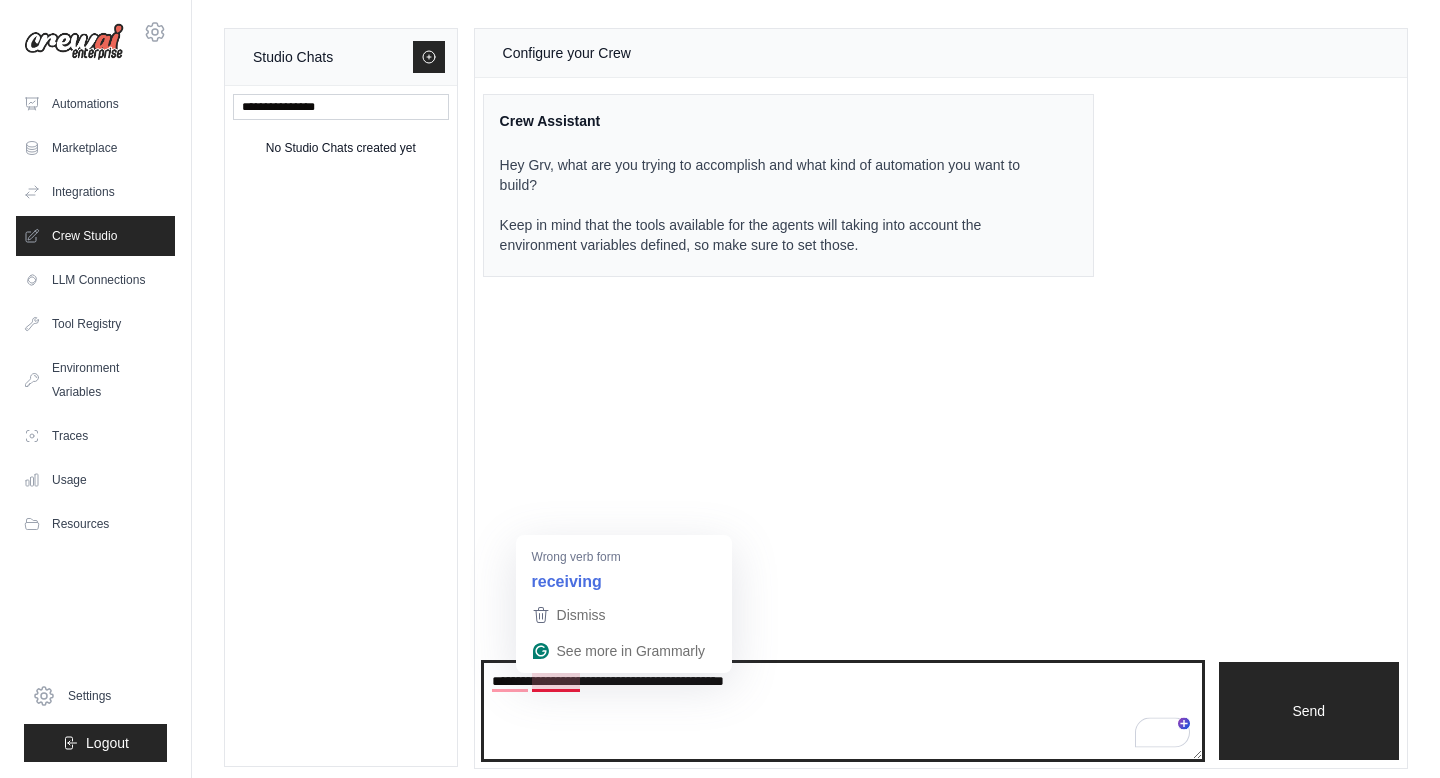 click on "**********" at bounding box center (843, 711) 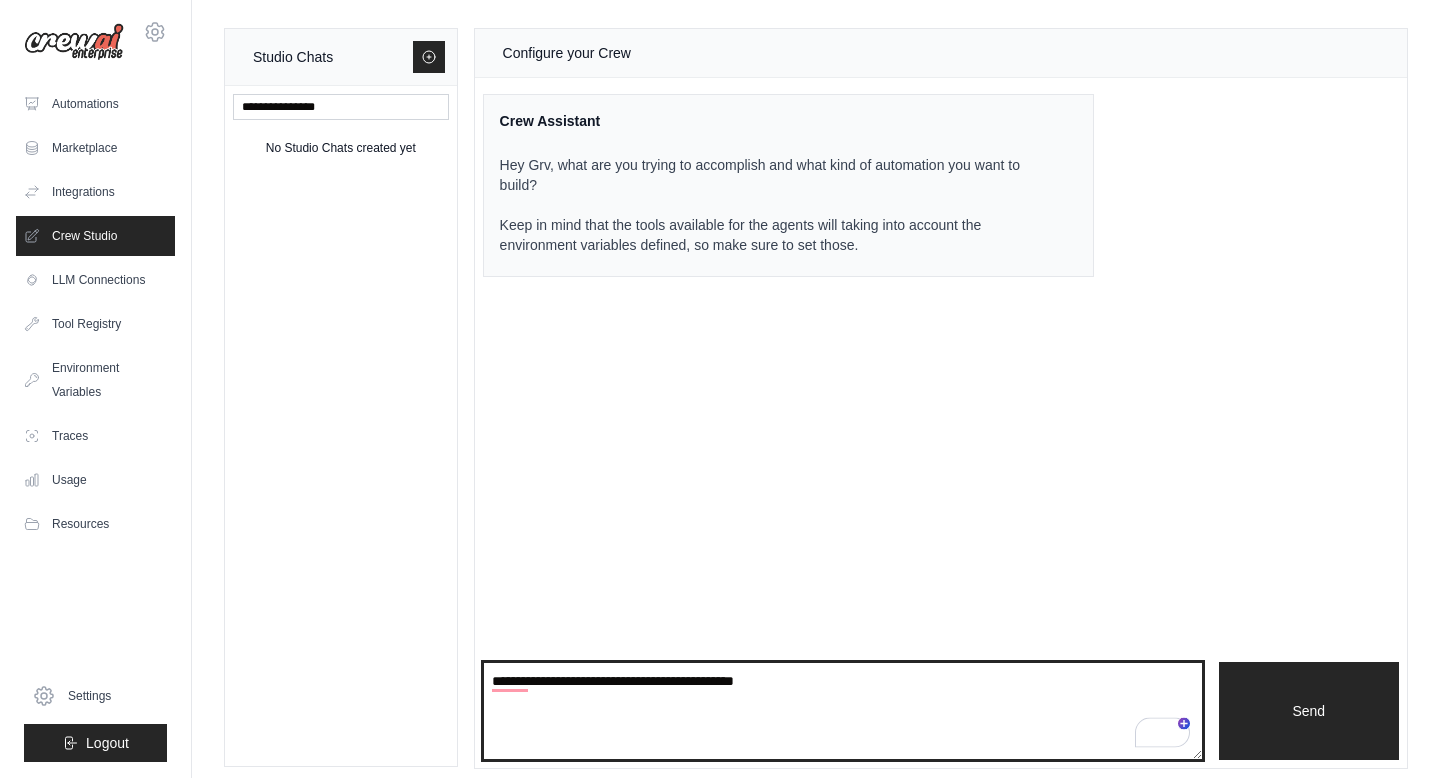 click on "**********" at bounding box center (843, 711) 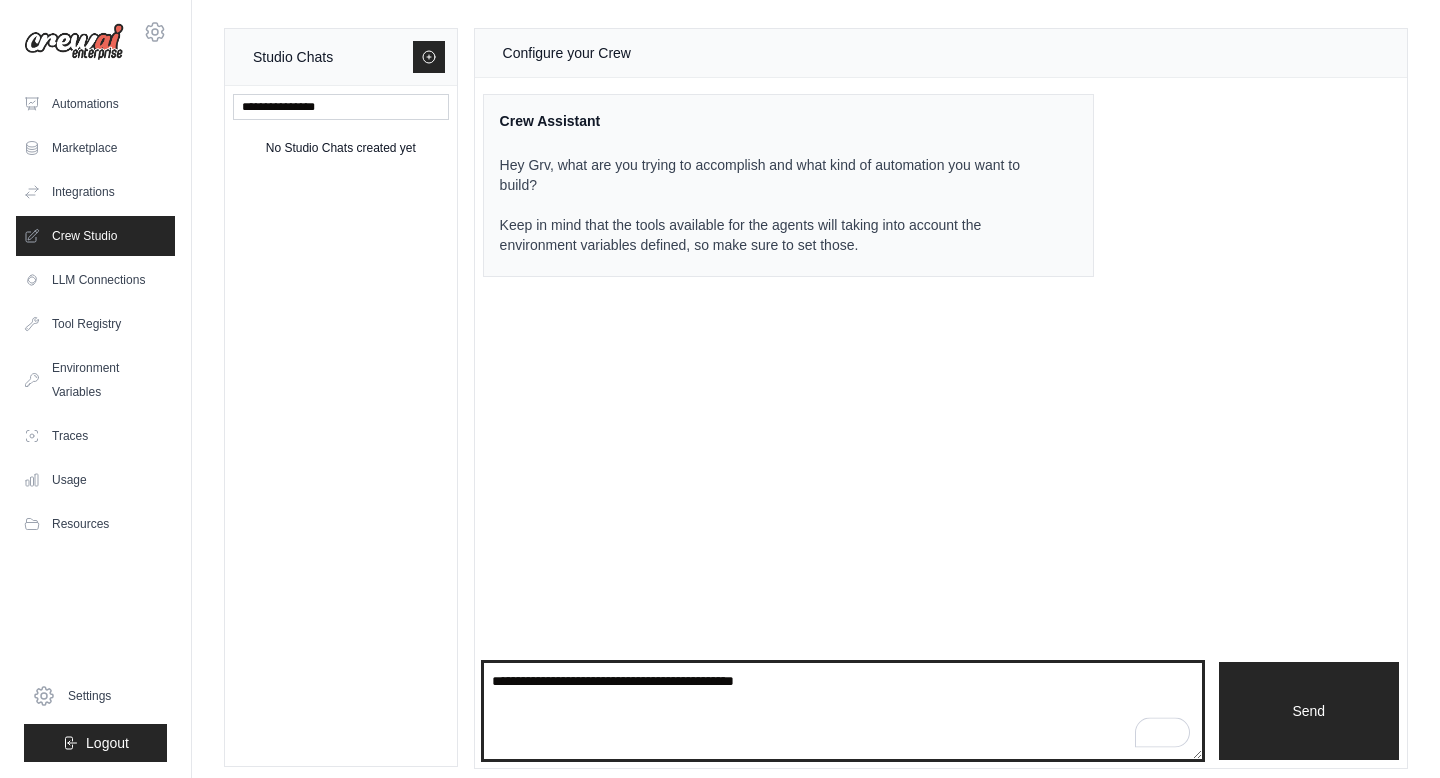 click on "**********" at bounding box center (843, 711) 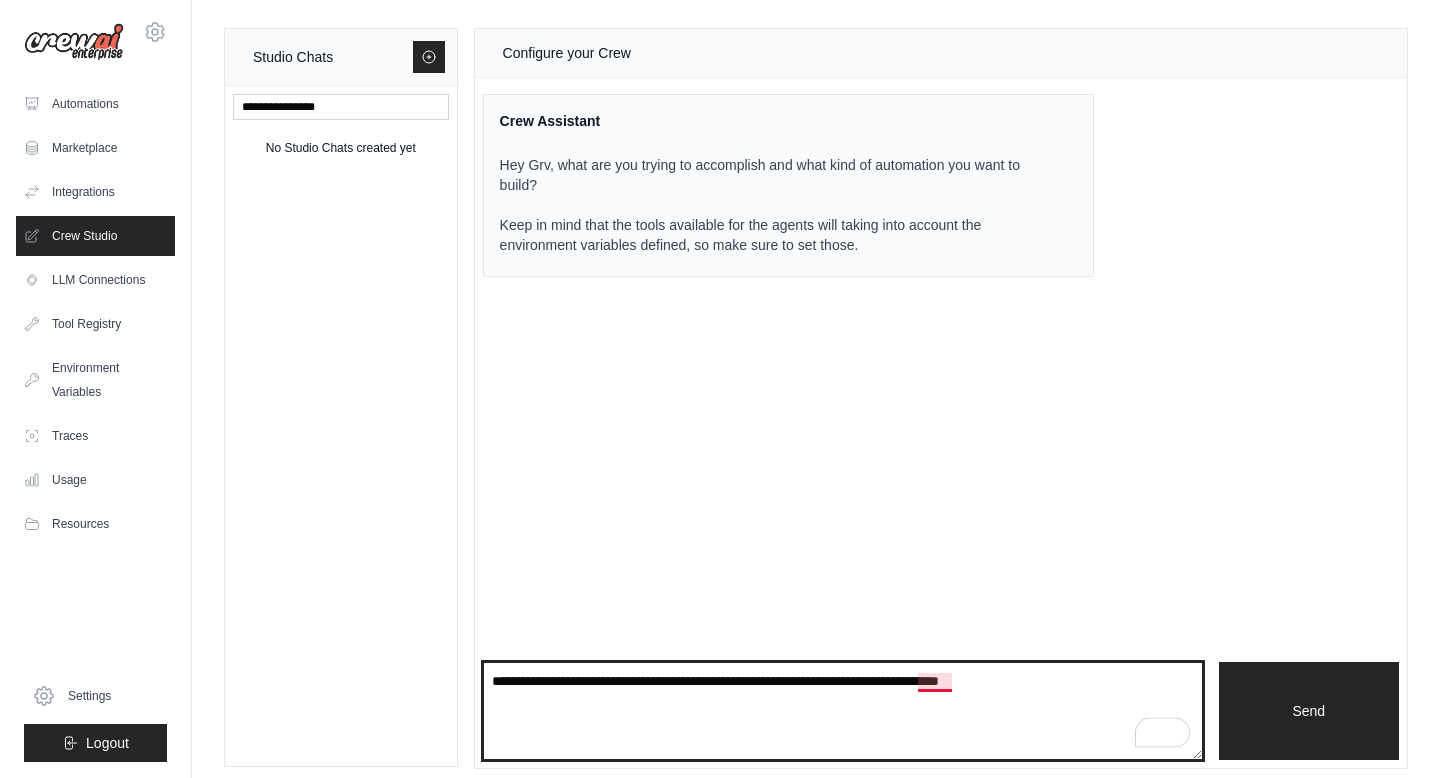 click on "**********" at bounding box center (843, 711) 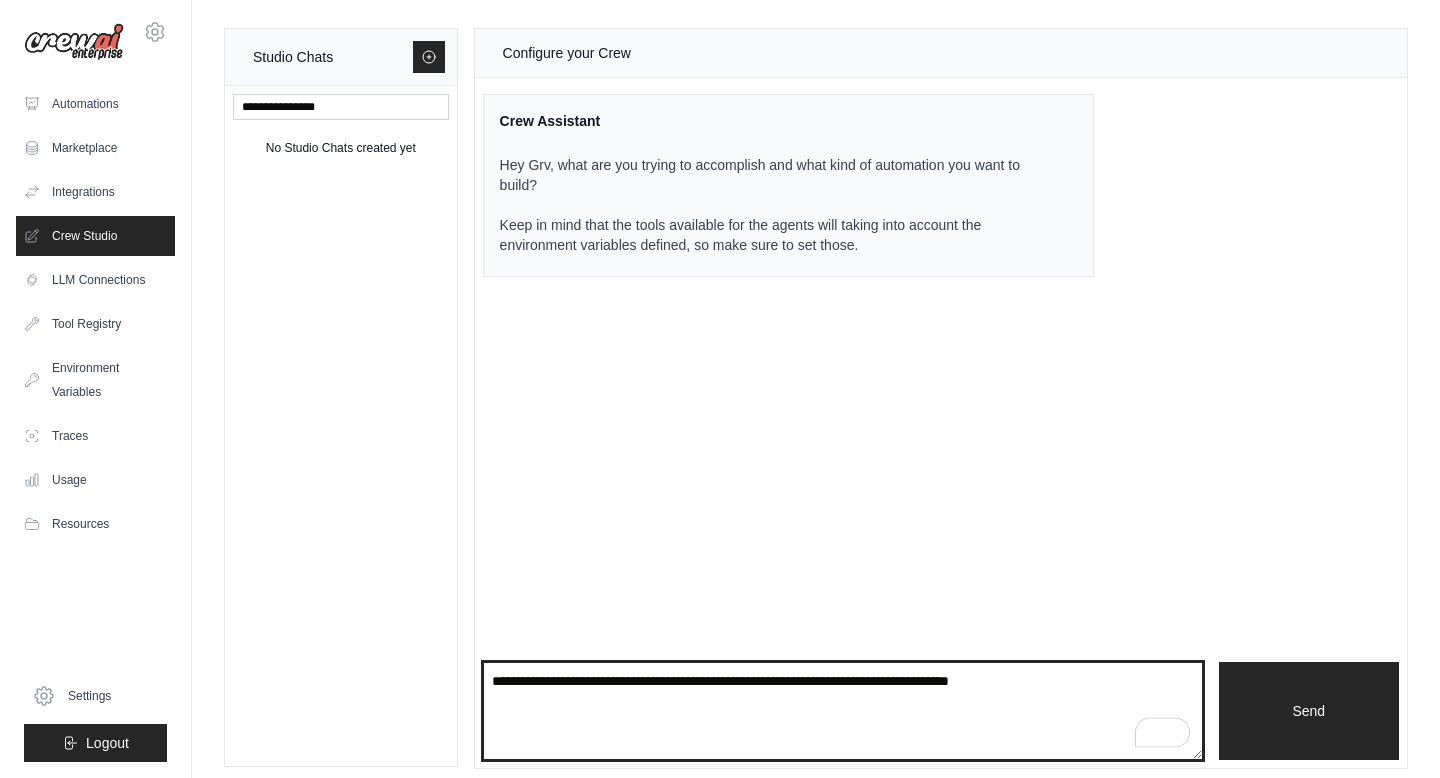 click on "**********" at bounding box center [843, 711] 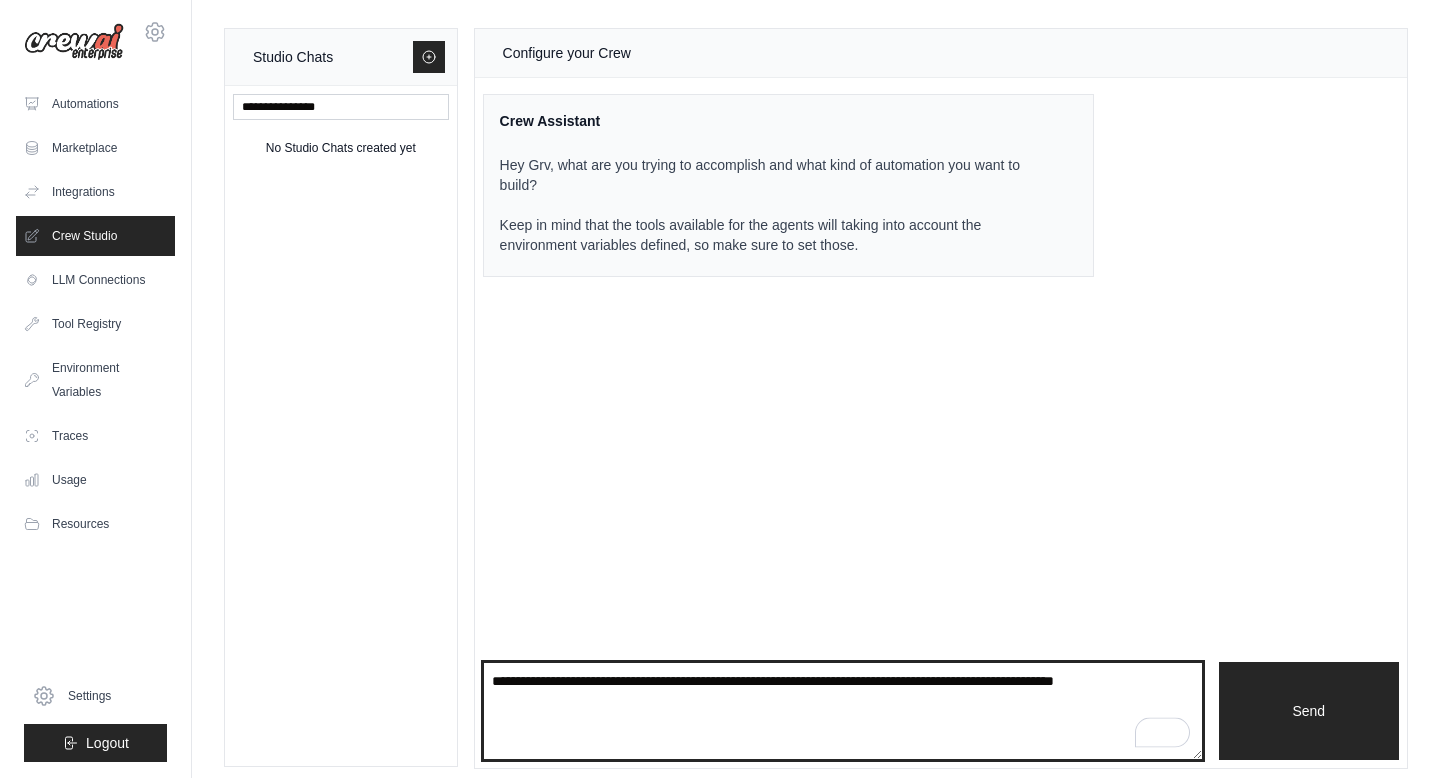 click on "**********" at bounding box center (843, 711) 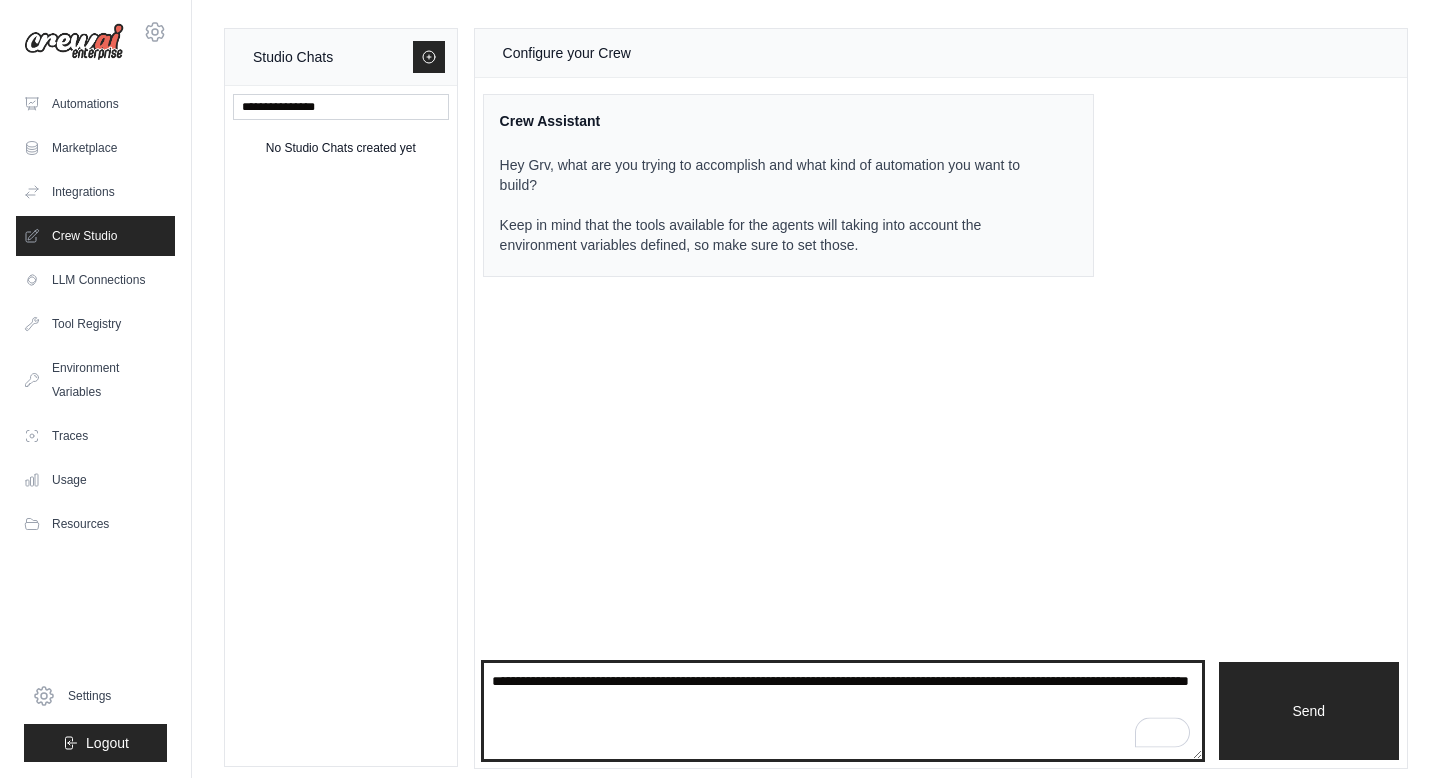 click on "**********" at bounding box center [843, 711] 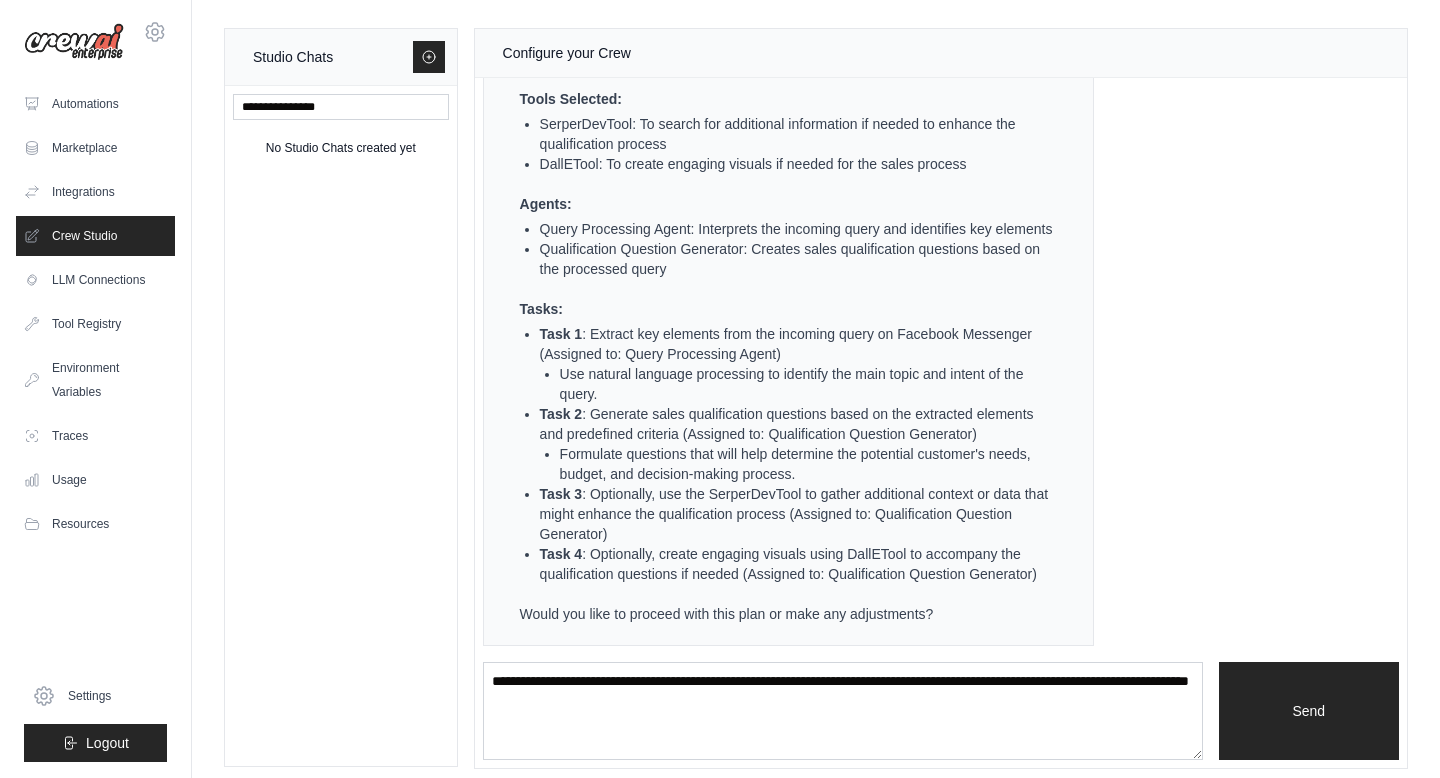 scroll, scrollTop: 728, scrollLeft: 0, axis: vertical 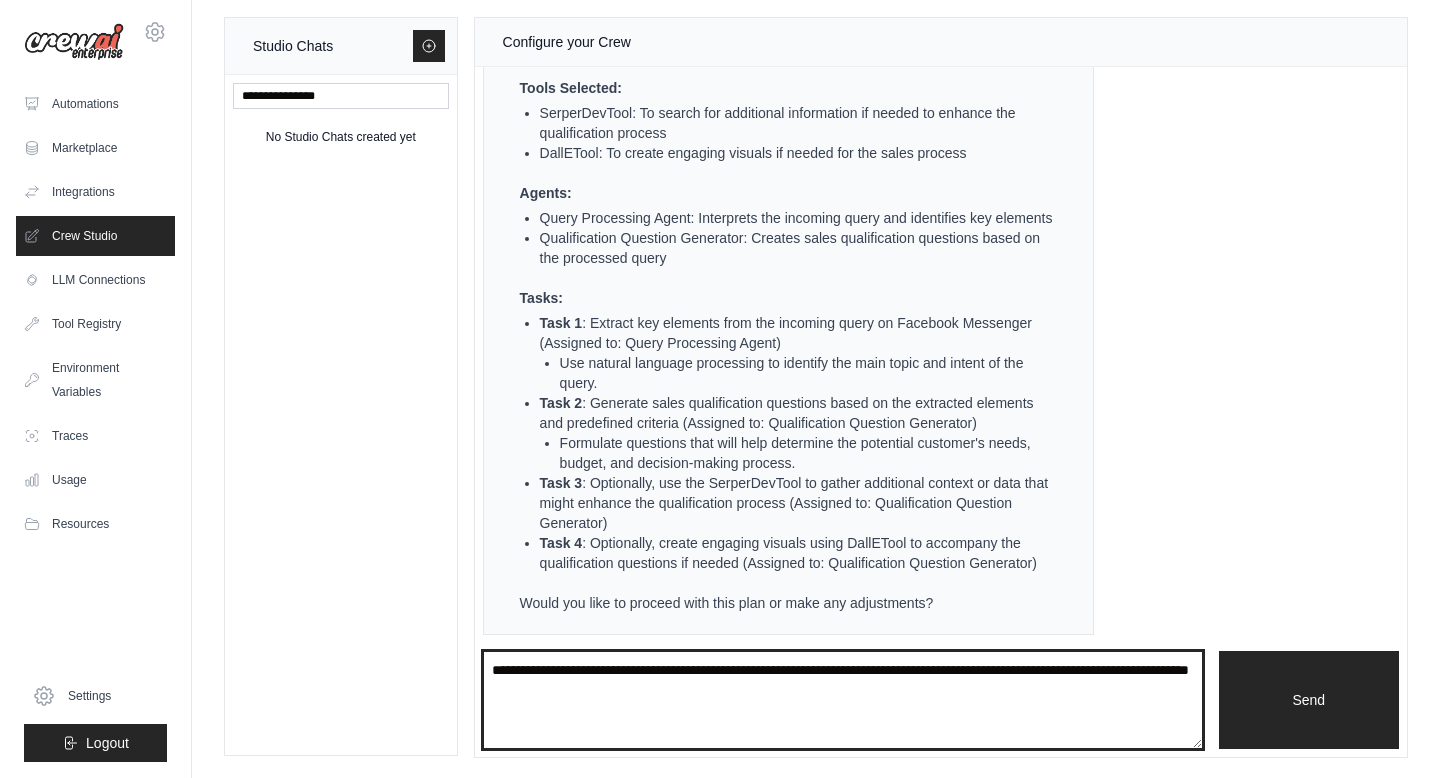 click on "**********" at bounding box center (843, 700) 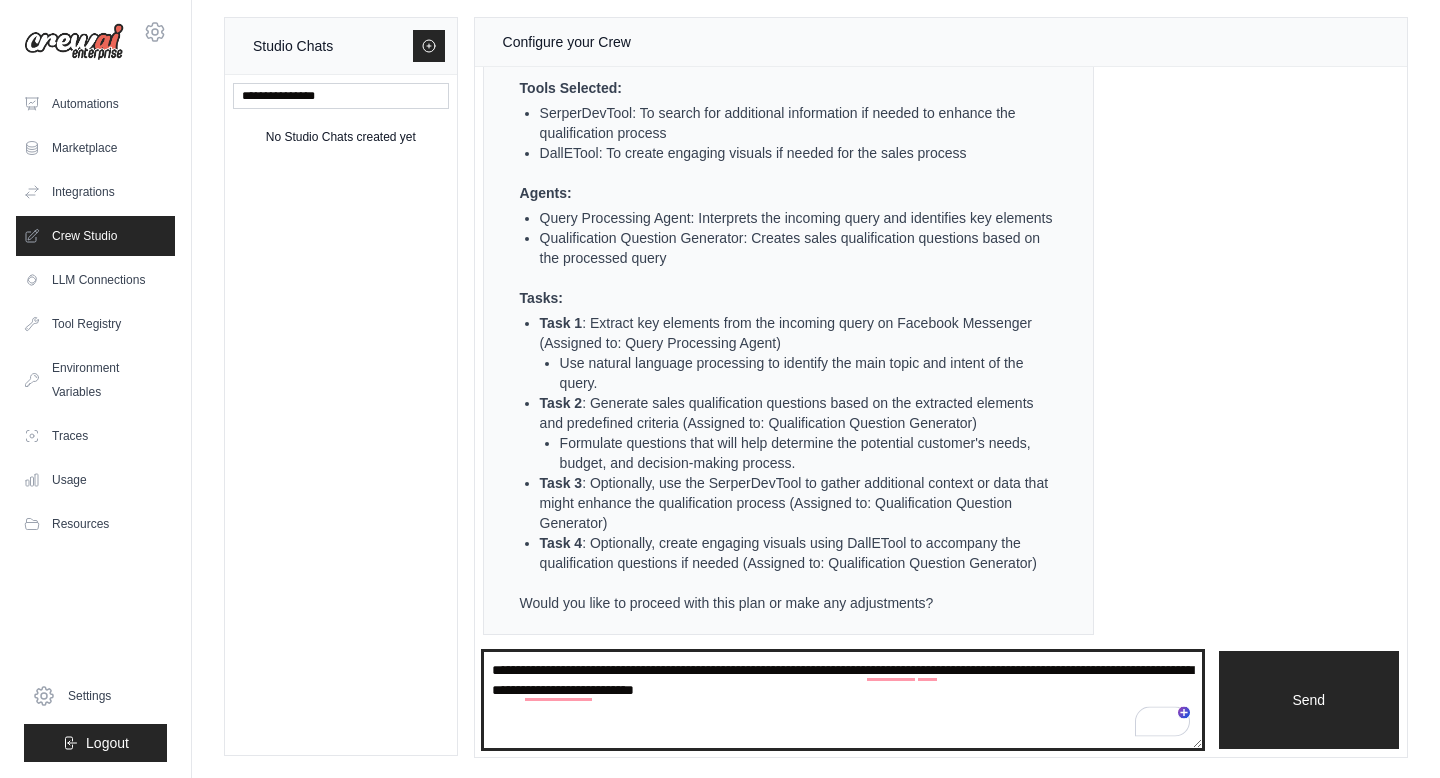 type on "**********" 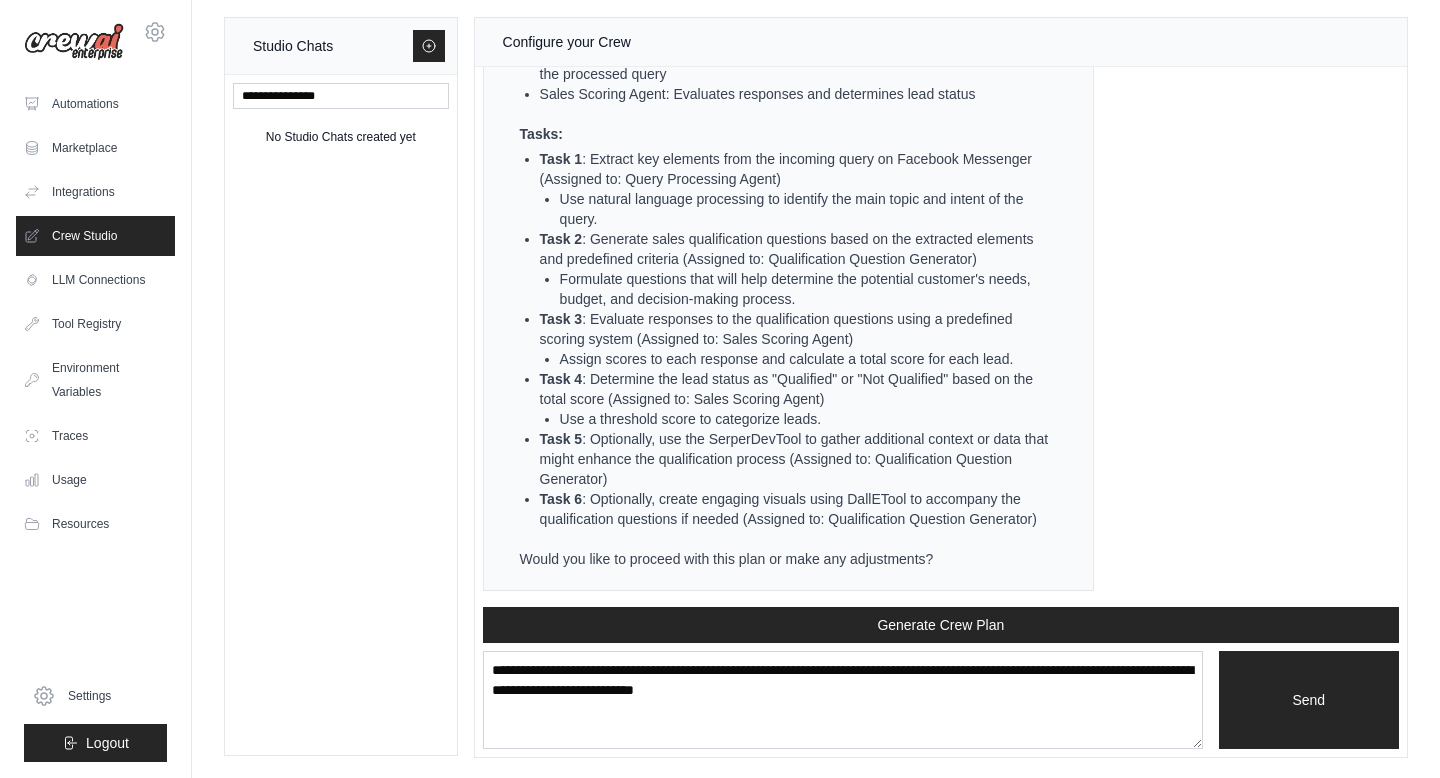 scroll, scrollTop: 2069, scrollLeft: 0, axis: vertical 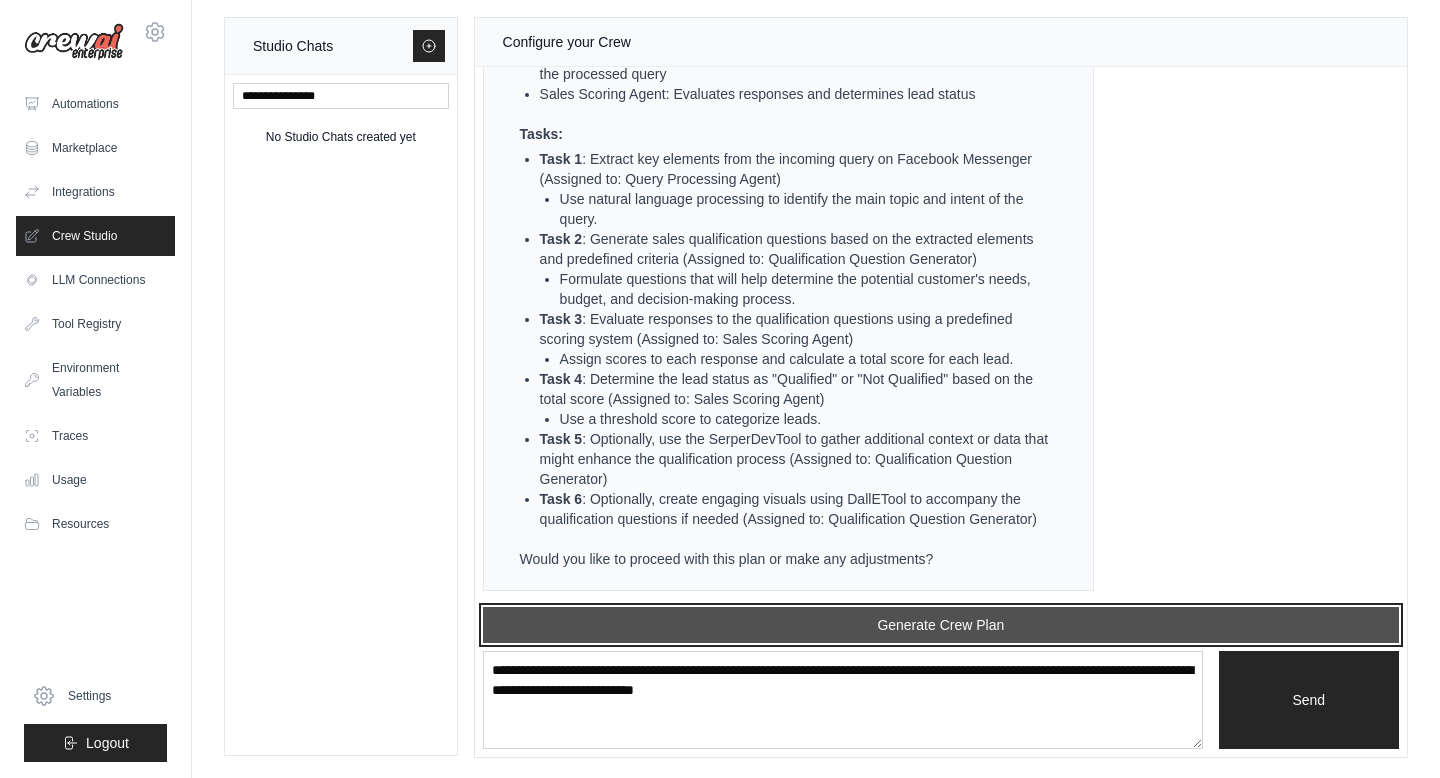 click on "Generate Crew Plan" at bounding box center [941, 625] 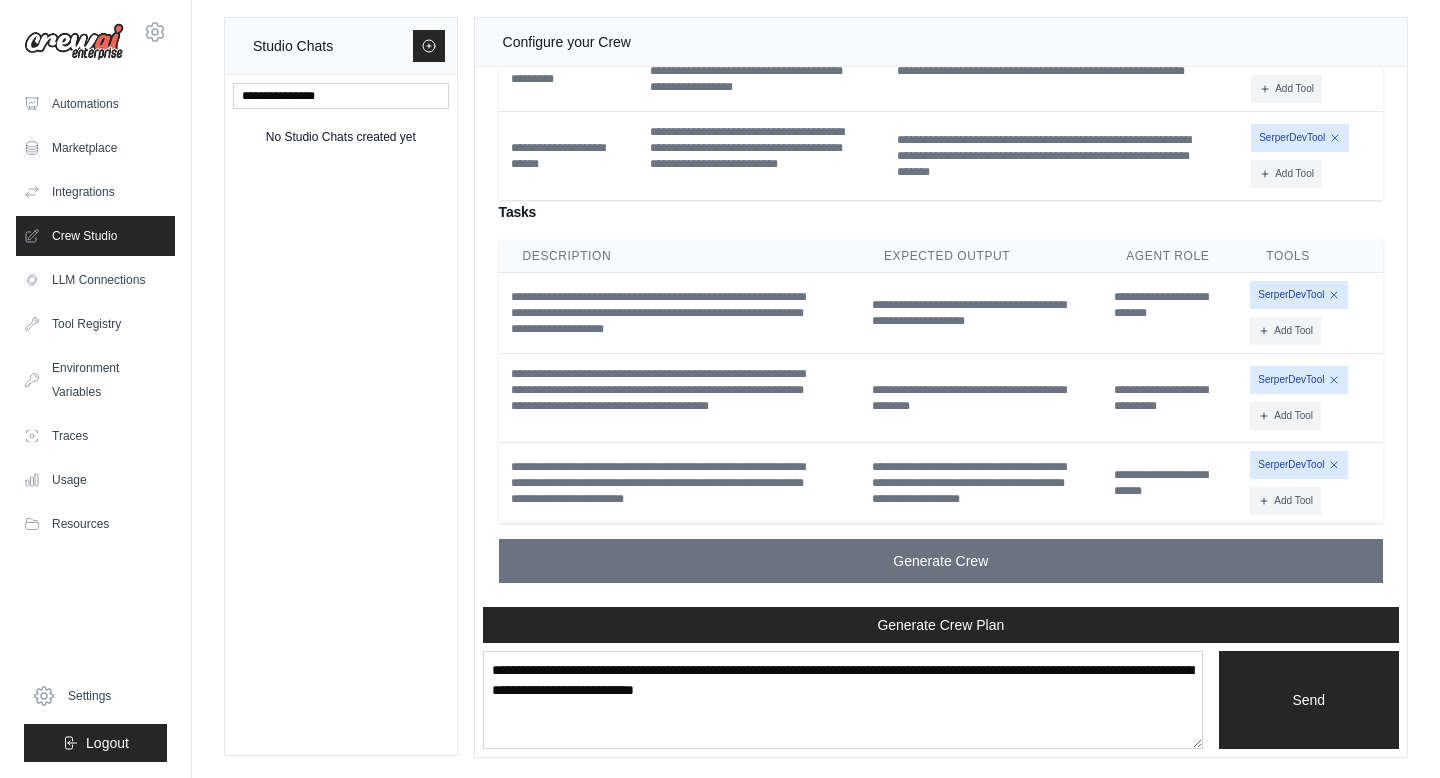 scroll, scrollTop: 2963, scrollLeft: 0, axis: vertical 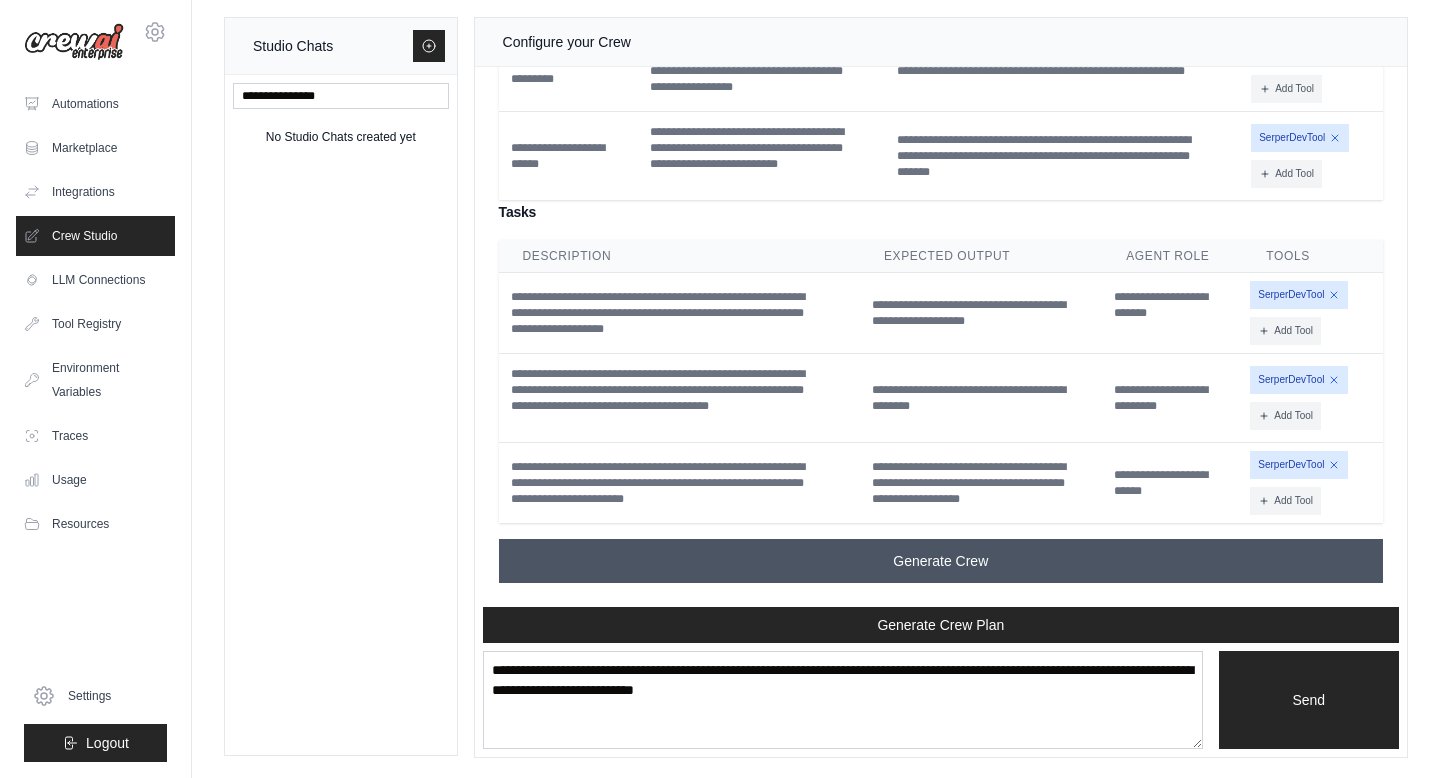 click on "Generate Crew" at bounding box center (940, 561) 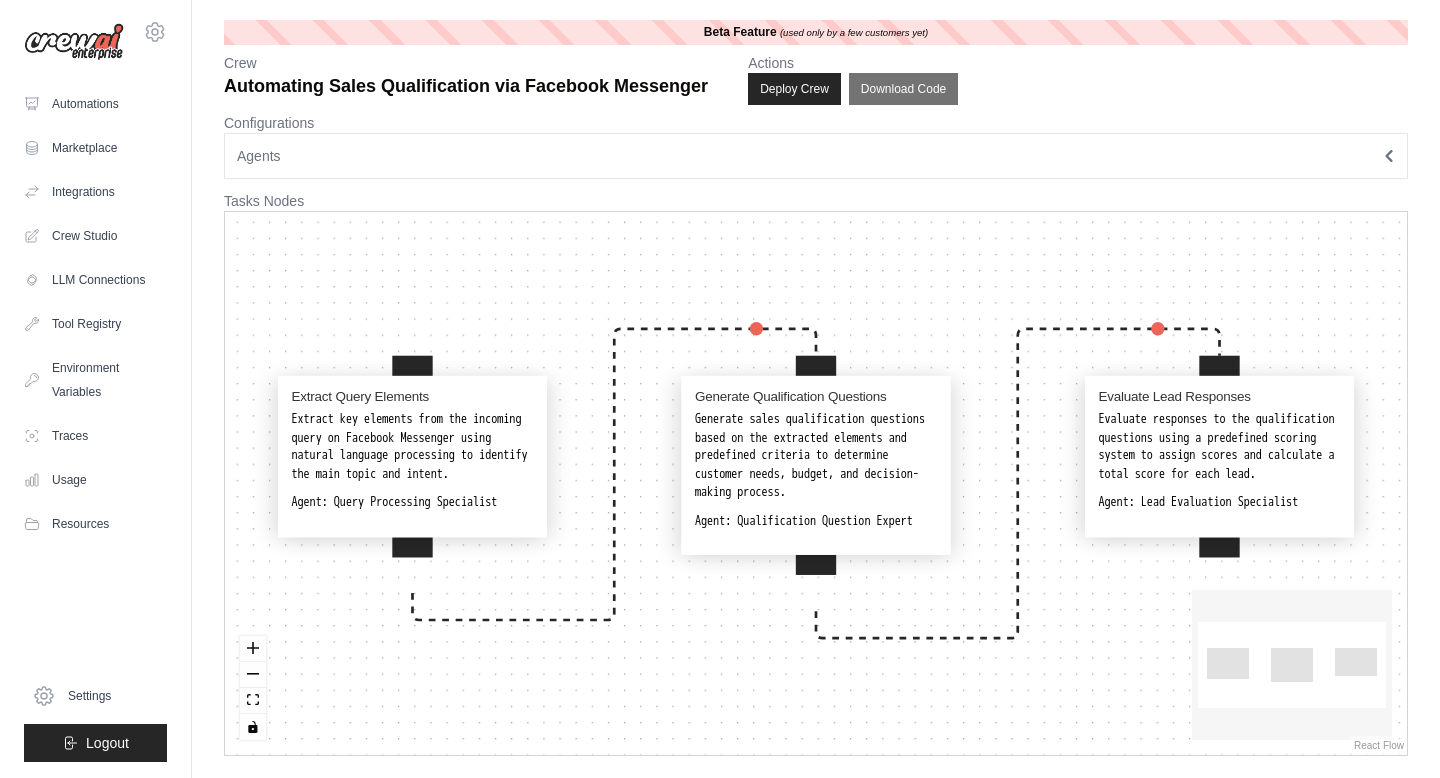 scroll, scrollTop: 0, scrollLeft: 0, axis: both 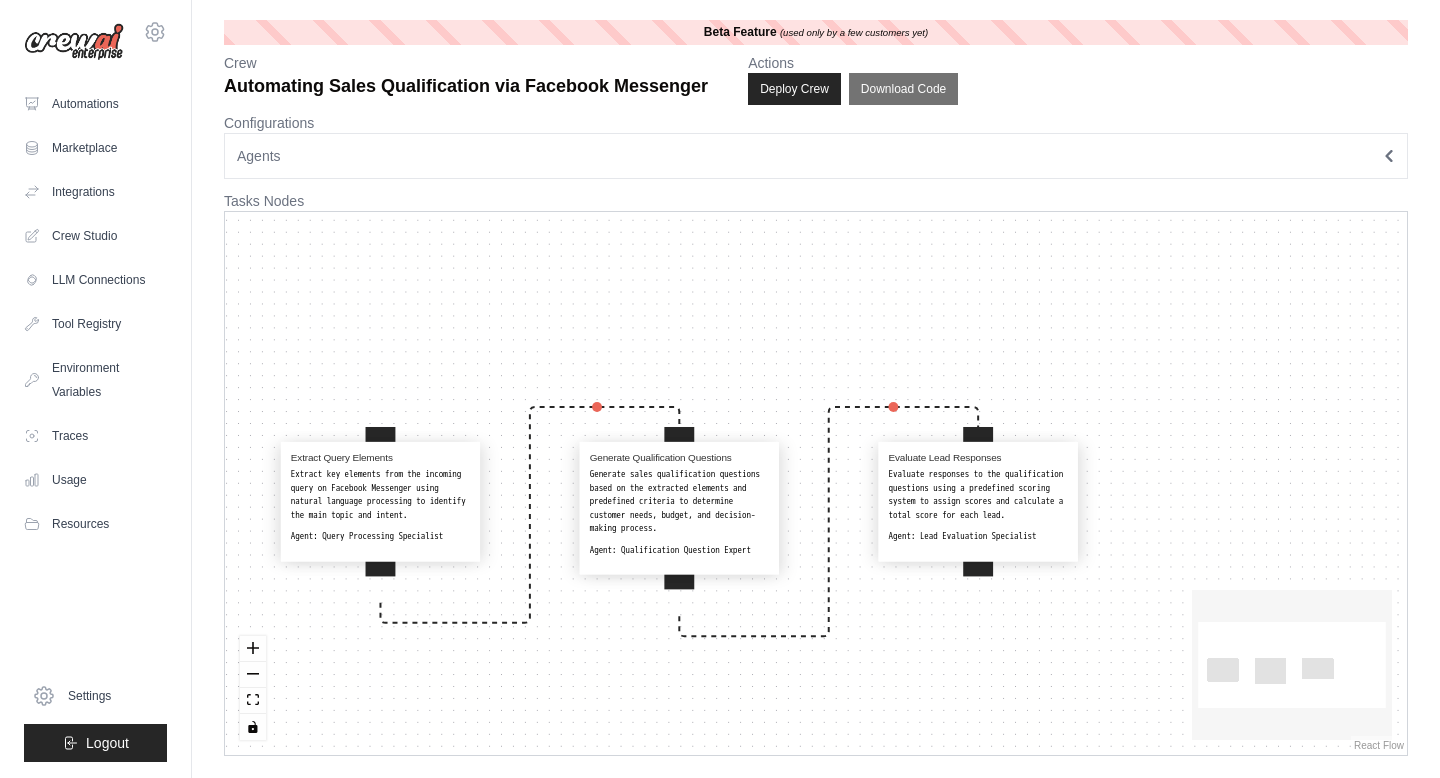 click on "Agents" at bounding box center [816, 156] 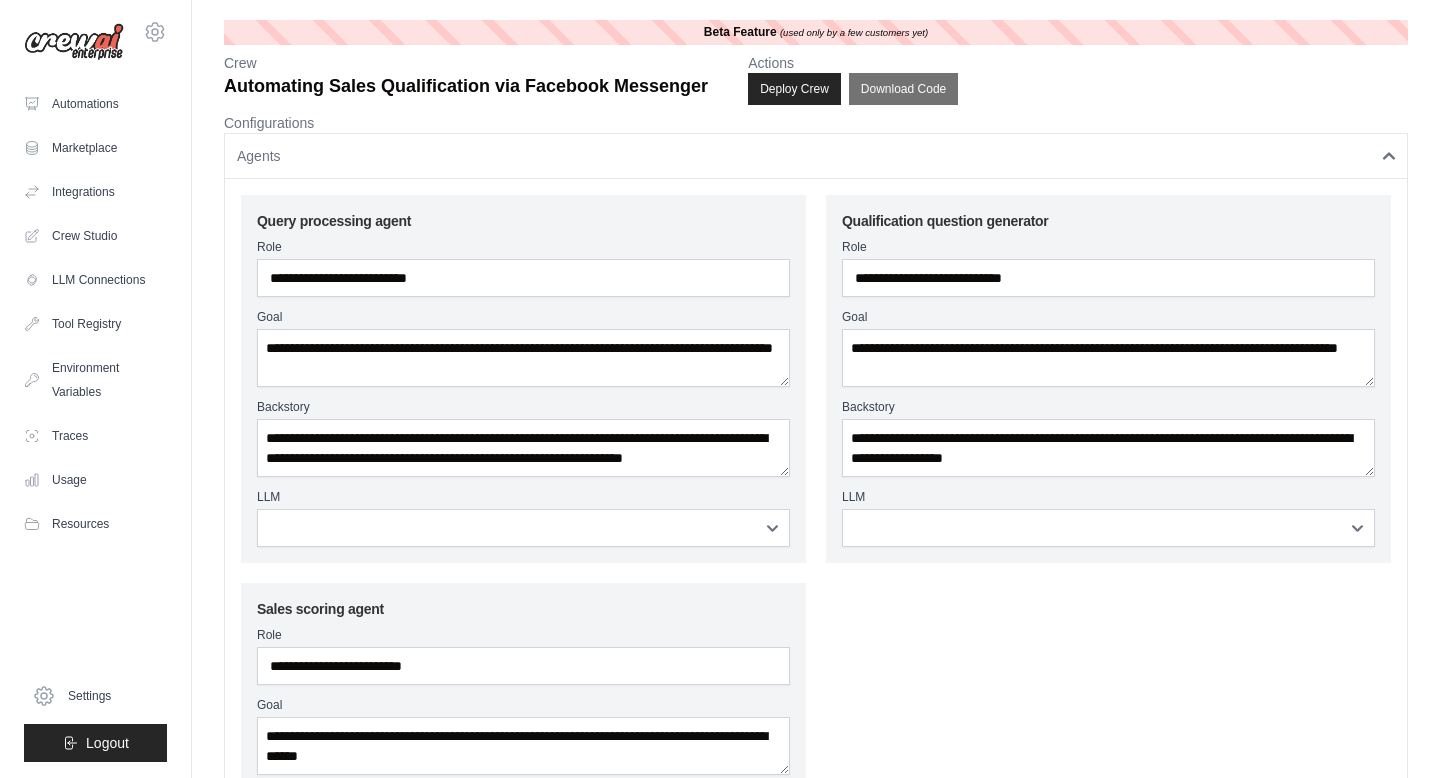 scroll, scrollTop: 20, scrollLeft: 0, axis: vertical 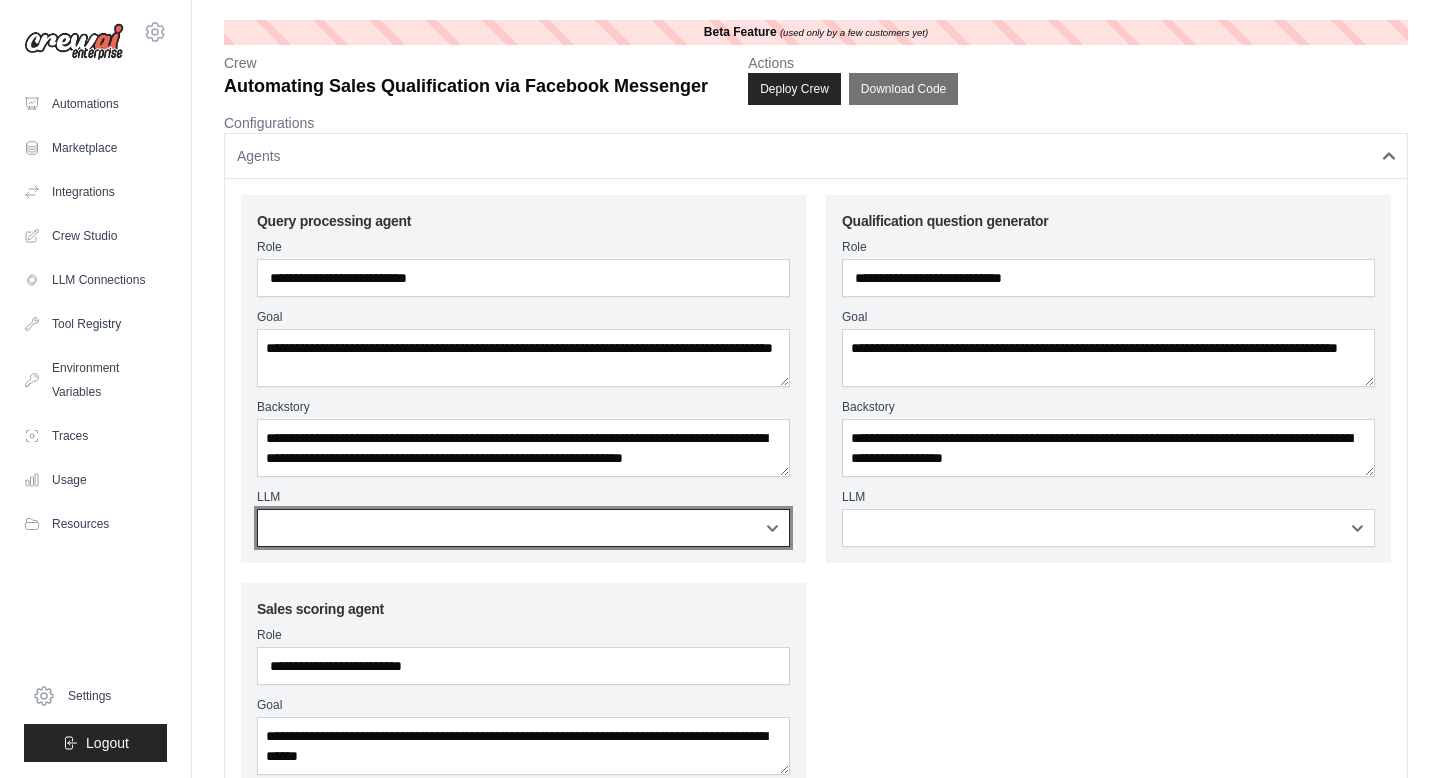 click on "**********" at bounding box center (523, 528) 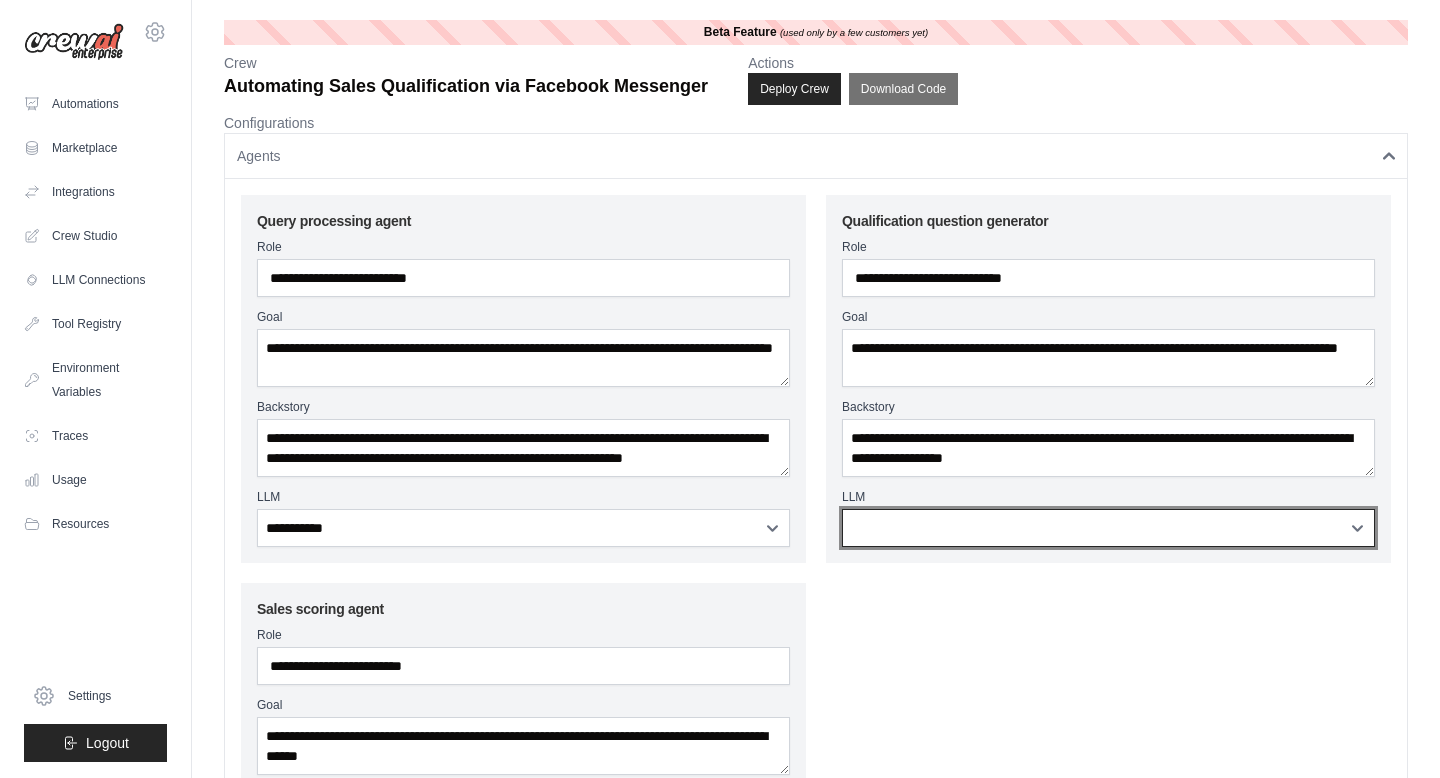 click on "**********" at bounding box center (1108, 528) 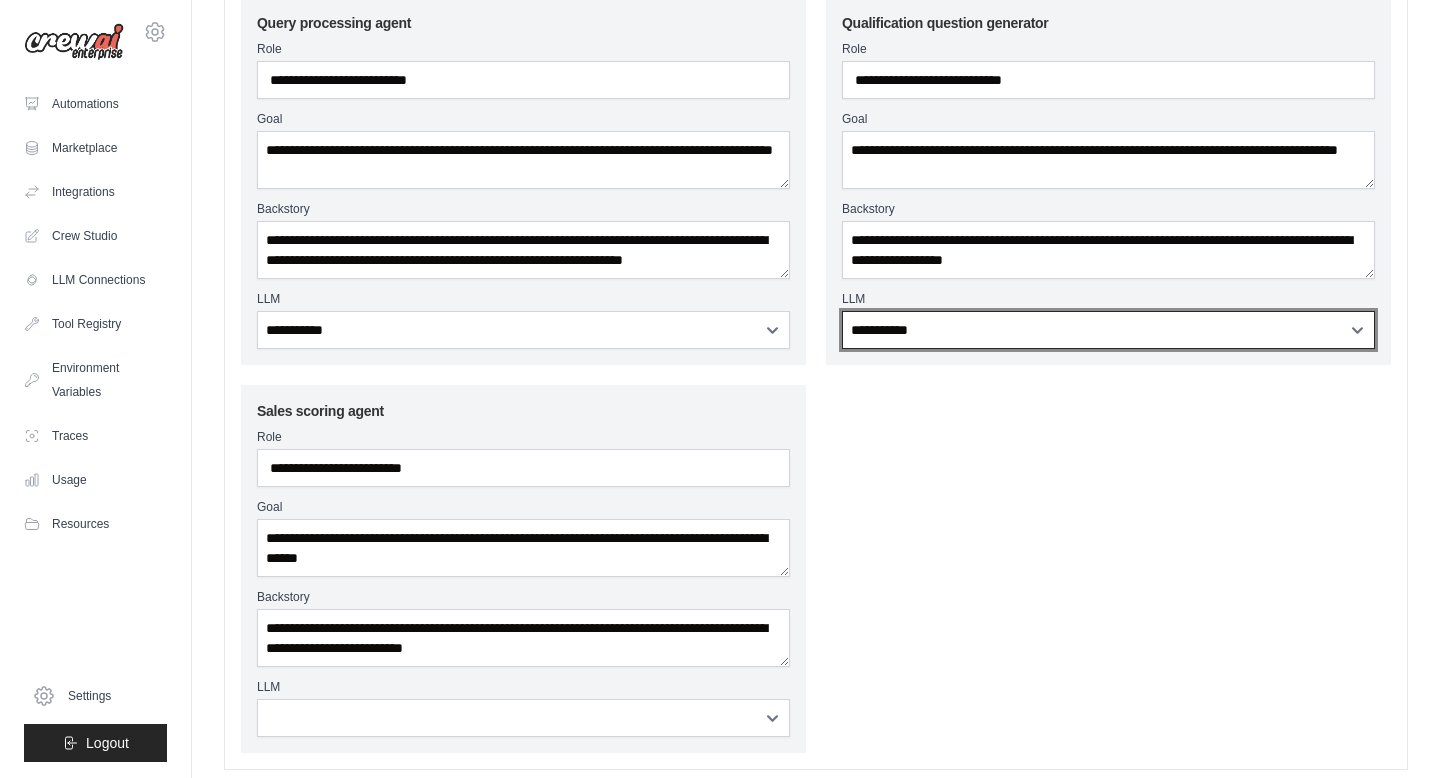 scroll, scrollTop: 314, scrollLeft: 0, axis: vertical 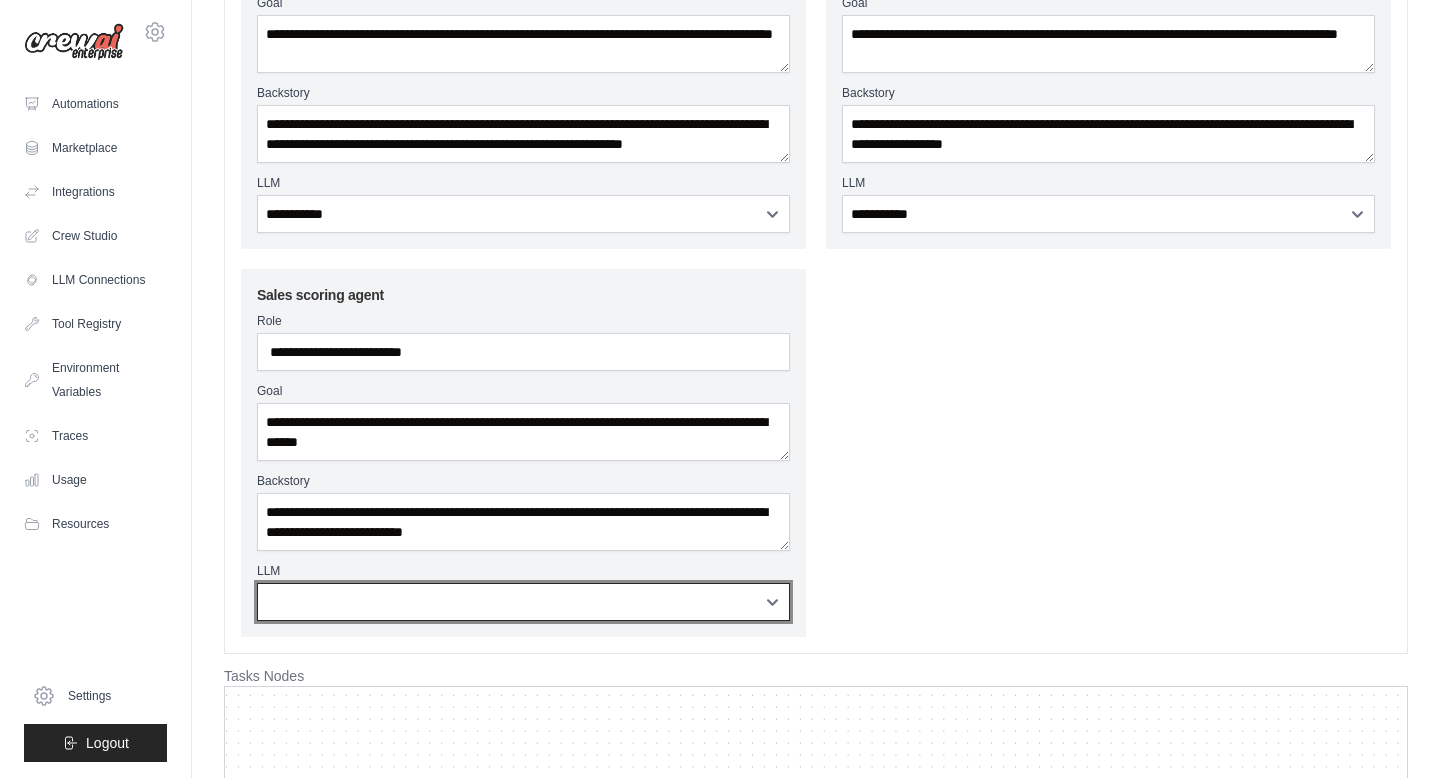click on "**********" at bounding box center [523, 602] 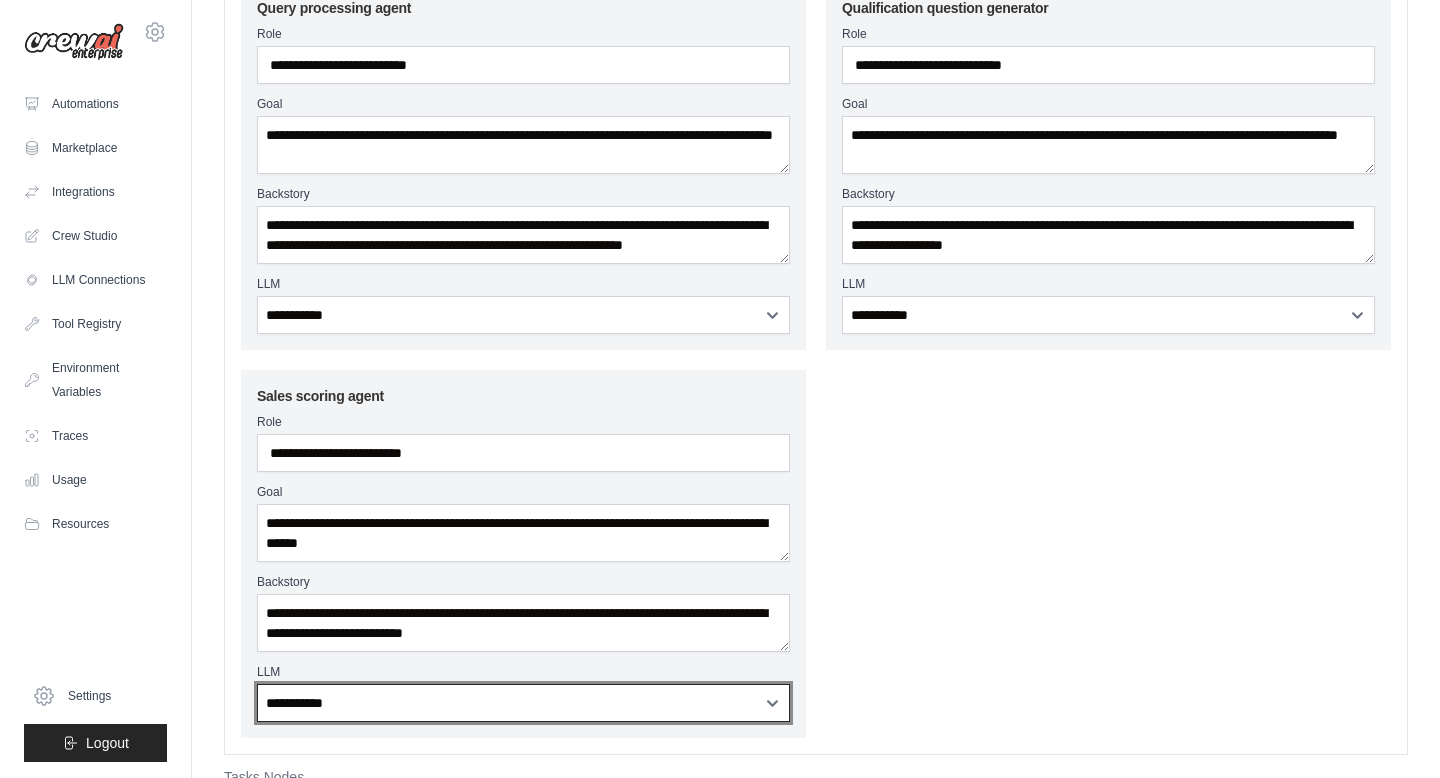 scroll, scrollTop: 0, scrollLeft: 0, axis: both 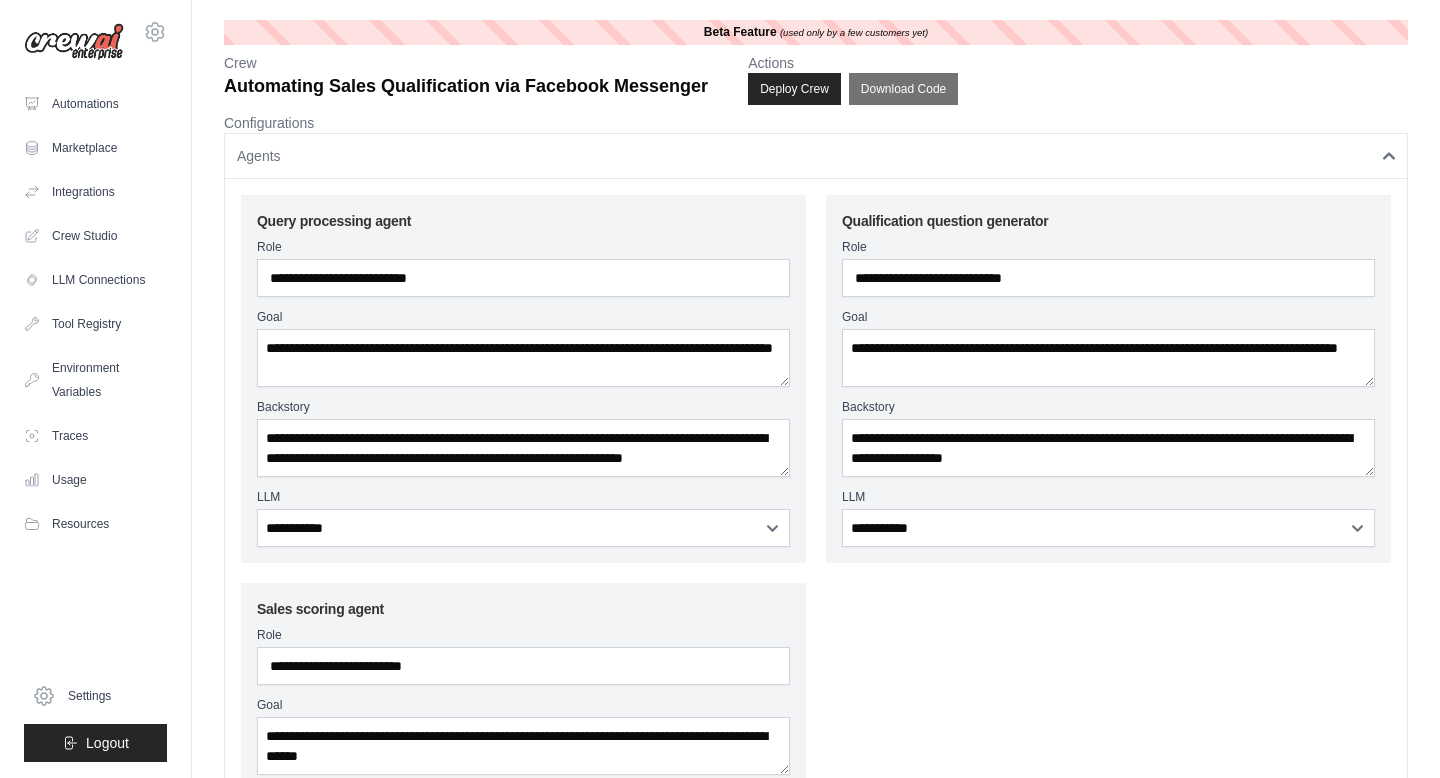 click on "Automating Sales Qualification via Facebook Messenger" at bounding box center (466, 86) 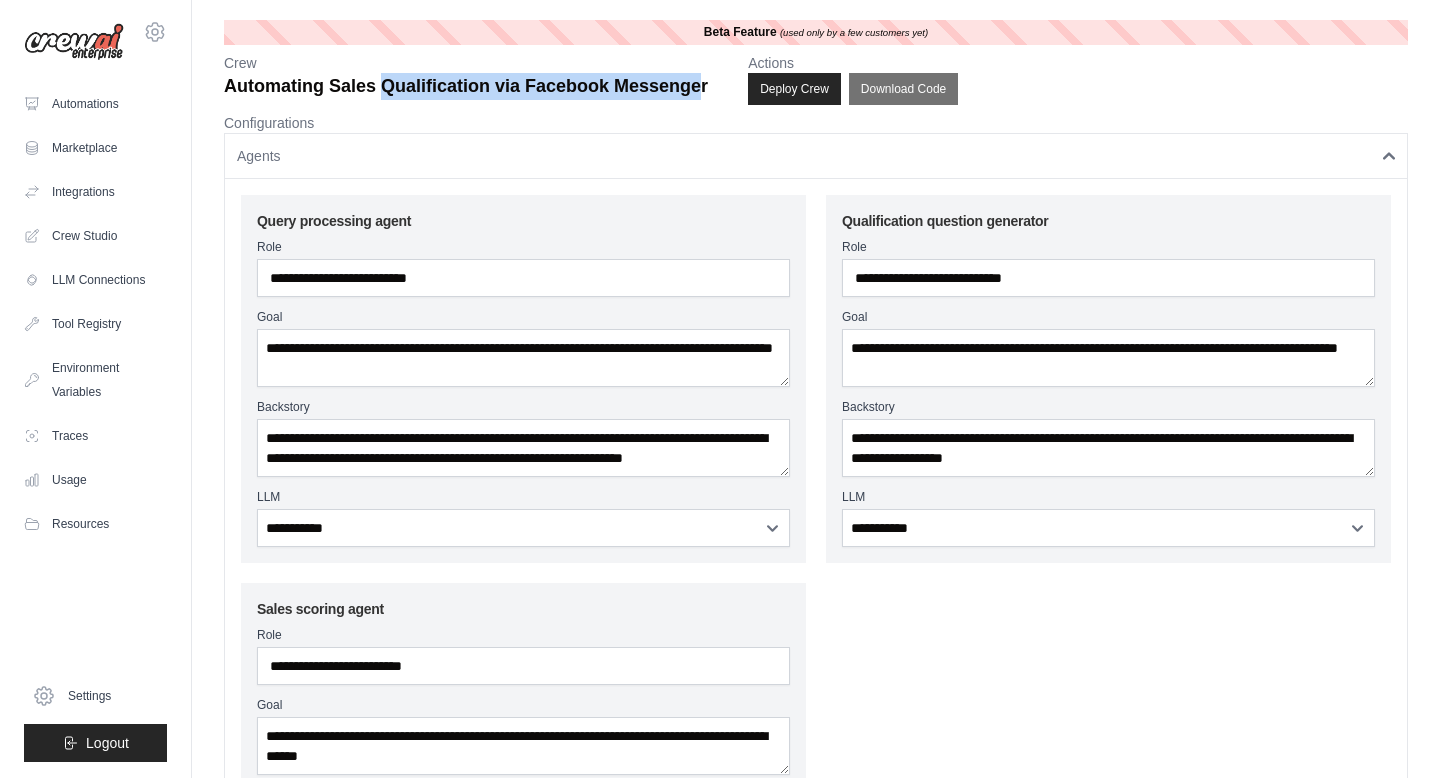 drag, startPoint x: 713, startPoint y: 90, endPoint x: 385, endPoint y: 89, distance: 328.00153 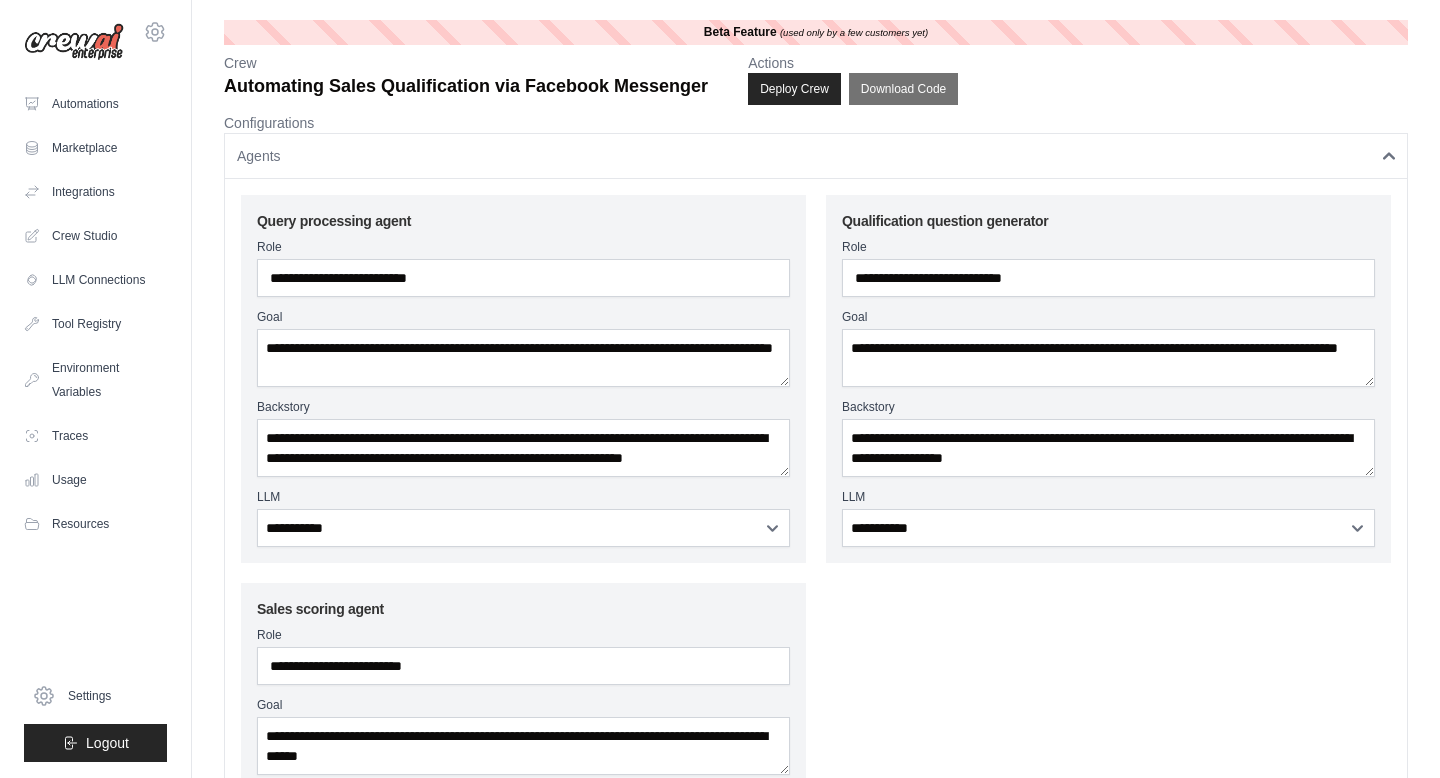 click on "Crew
Automating Sales Qualification via Facebook Messenger
Actions
Deploy Crew
Download Code" at bounding box center [816, 79] 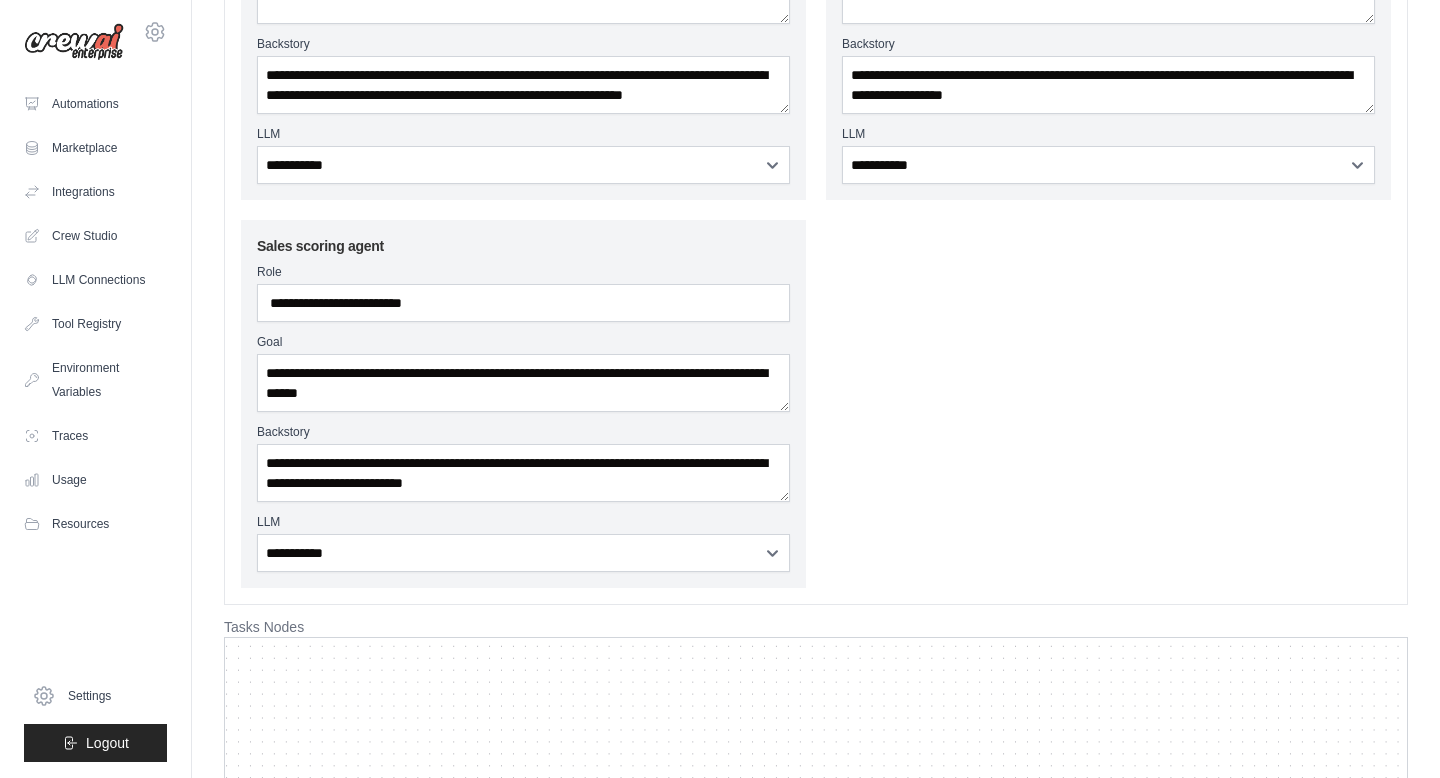 scroll, scrollTop: 786, scrollLeft: 0, axis: vertical 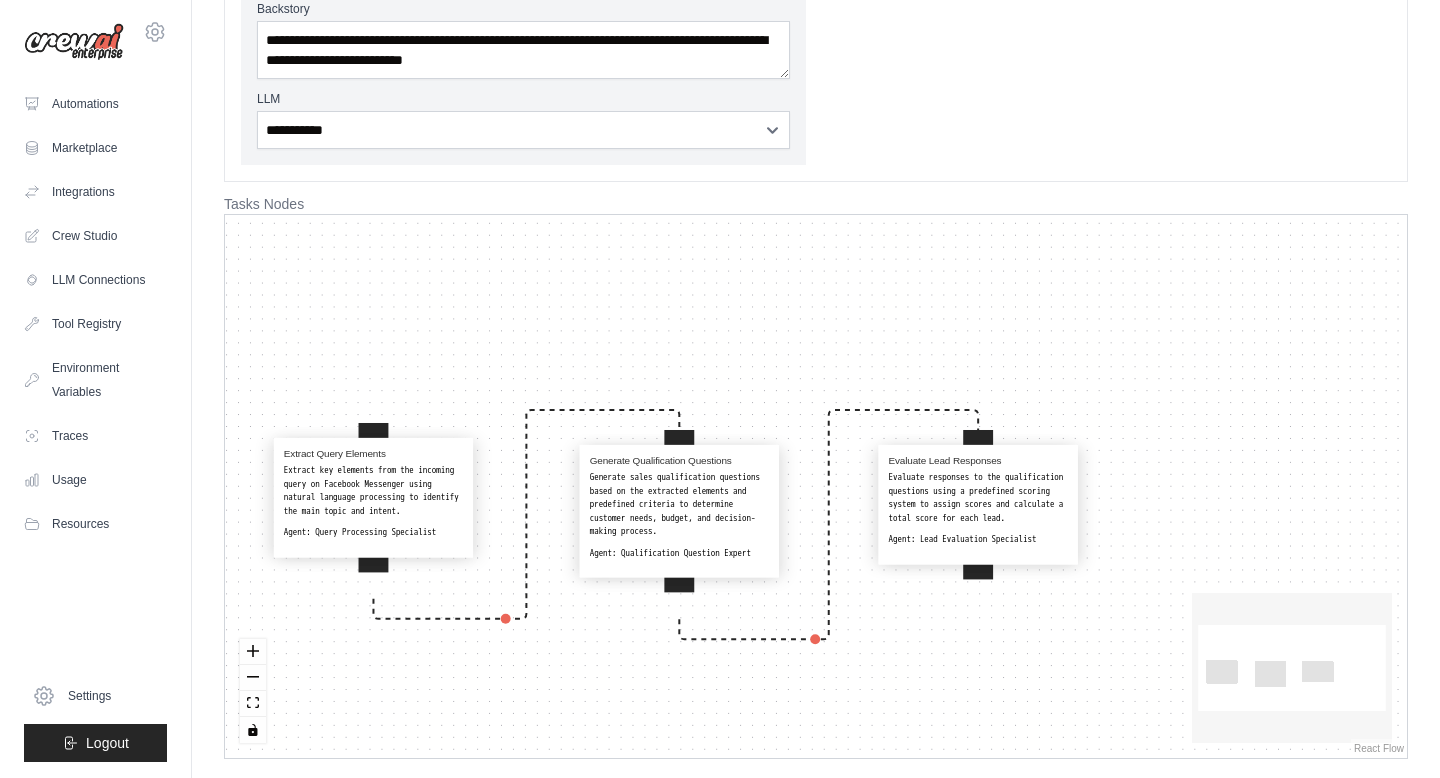 click on "Extract key elements from the incoming query on Facebook Messenger using natural language processing to identify the main topic and intent." at bounding box center [373, 491] 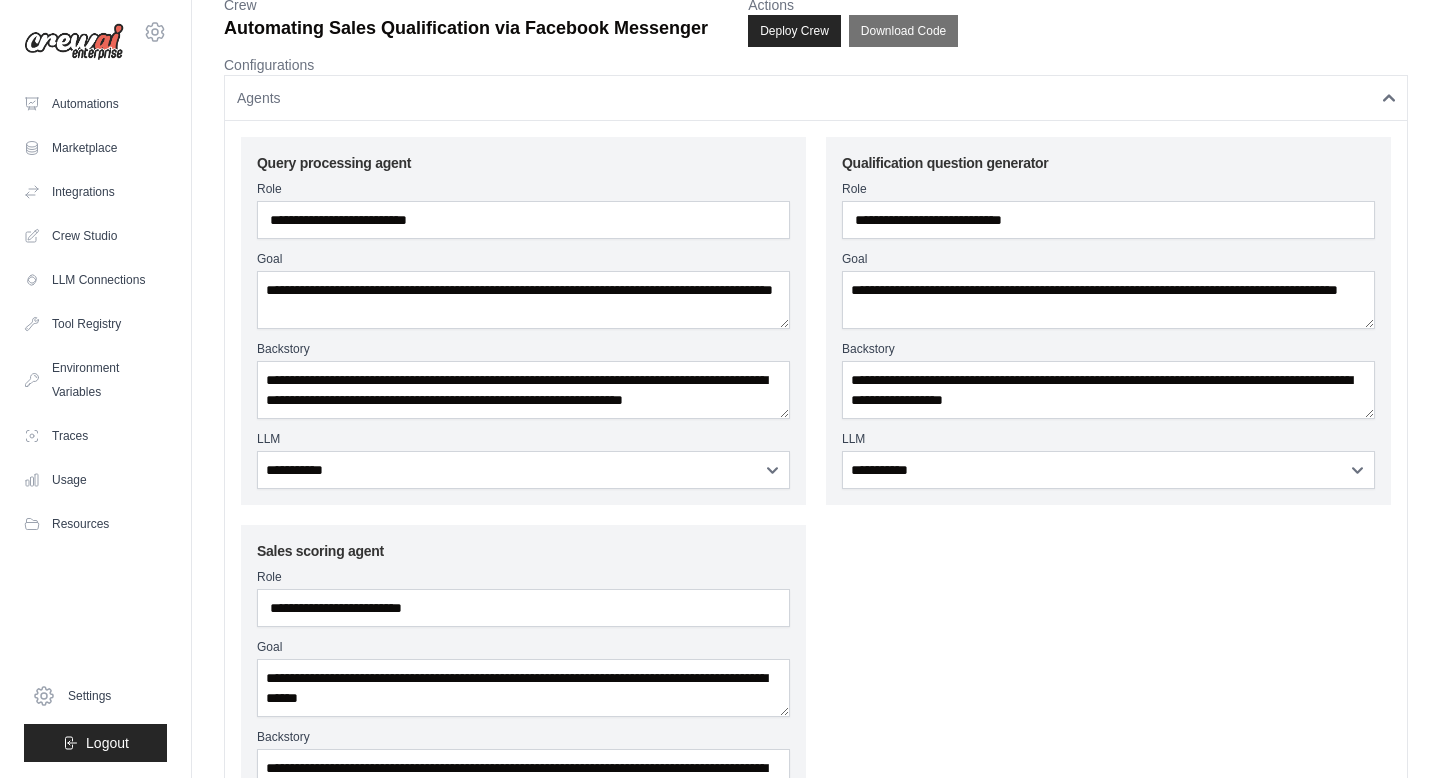 scroll, scrollTop: 0, scrollLeft: 0, axis: both 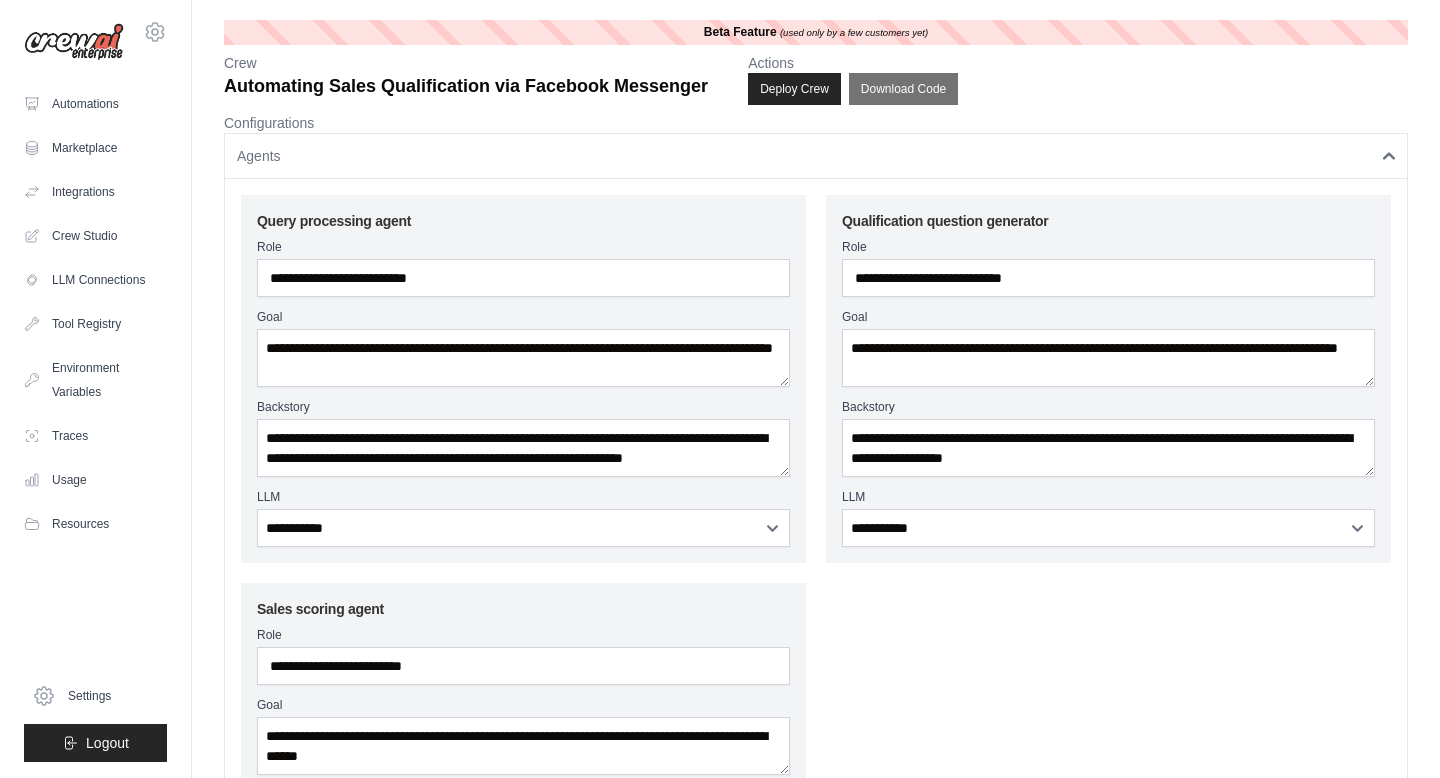 click on "Automating Sales Qualification via Facebook Messenger" at bounding box center [466, 86] 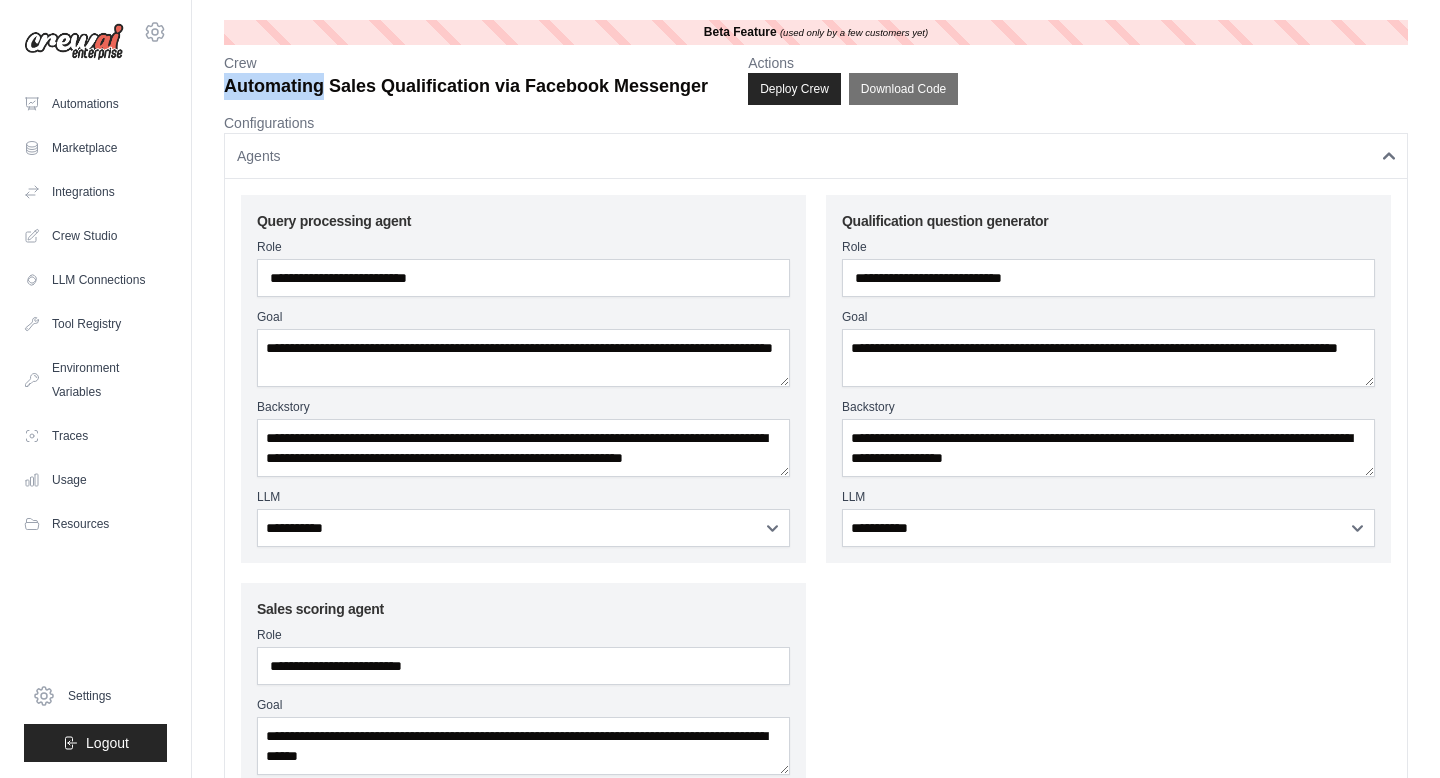 click on "Automating Sales Qualification via Facebook Messenger" at bounding box center [466, 86] 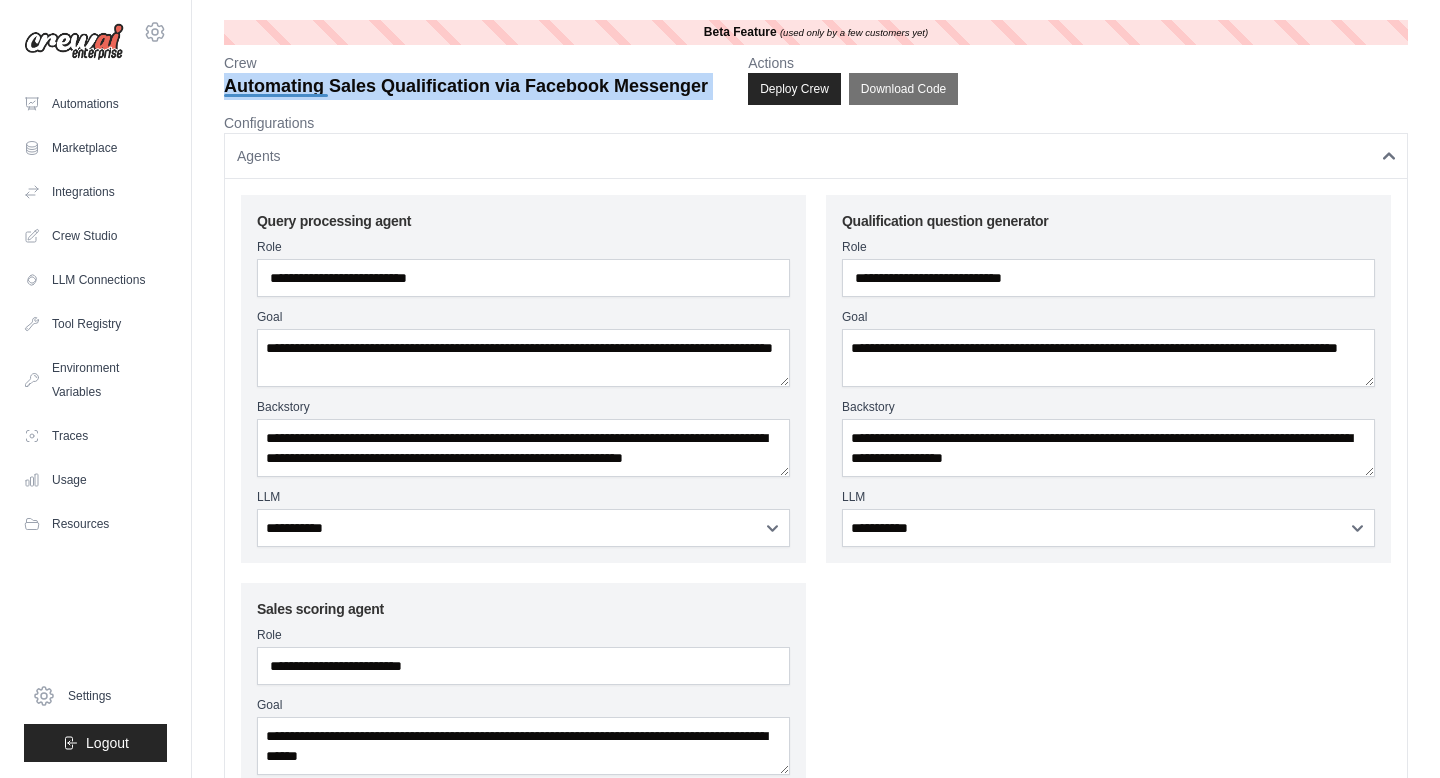 click on "Automating Sales Qualification via Facebook Messenger" at bounding box center [466, 86] 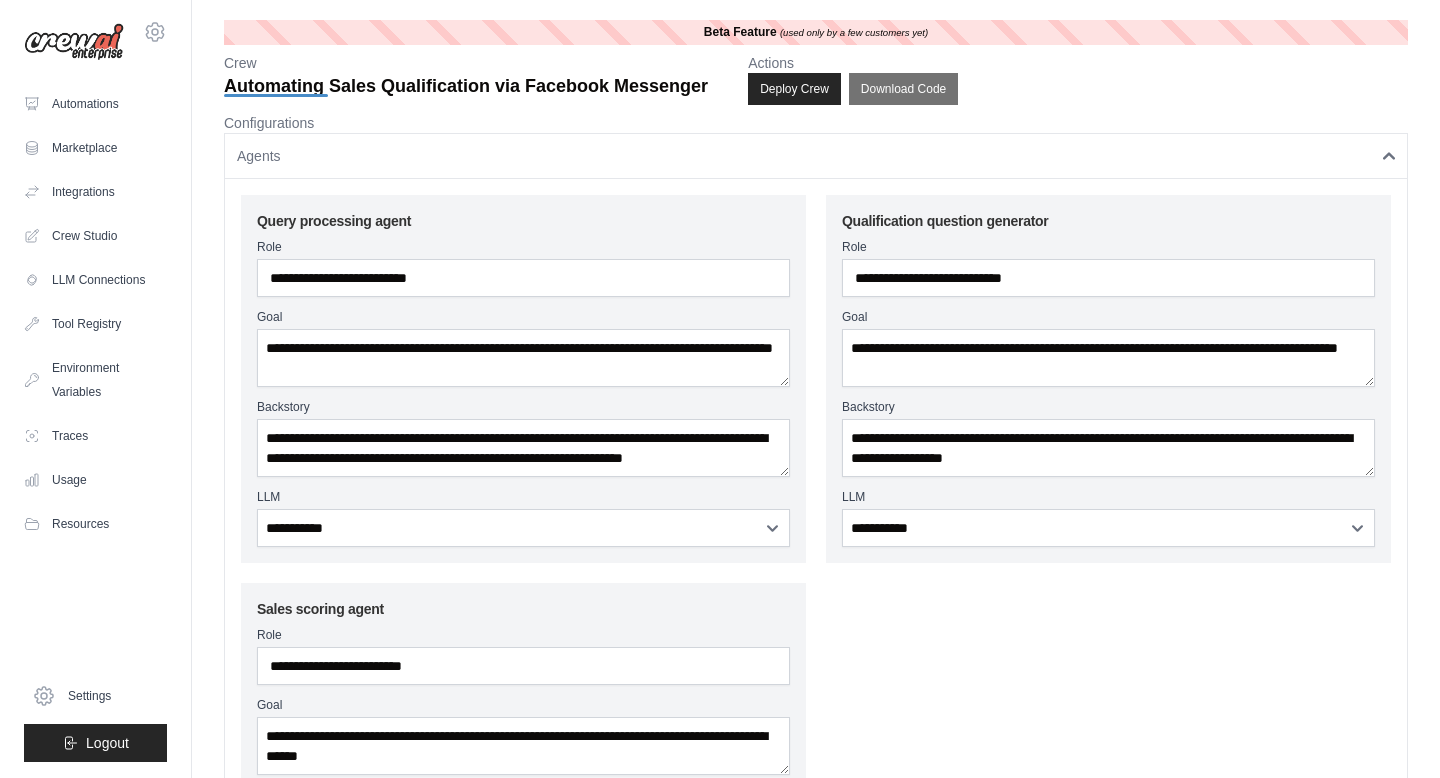 click on "Automating Sales Qualification via Facebook Messenger" at bounding box center (466, 86) 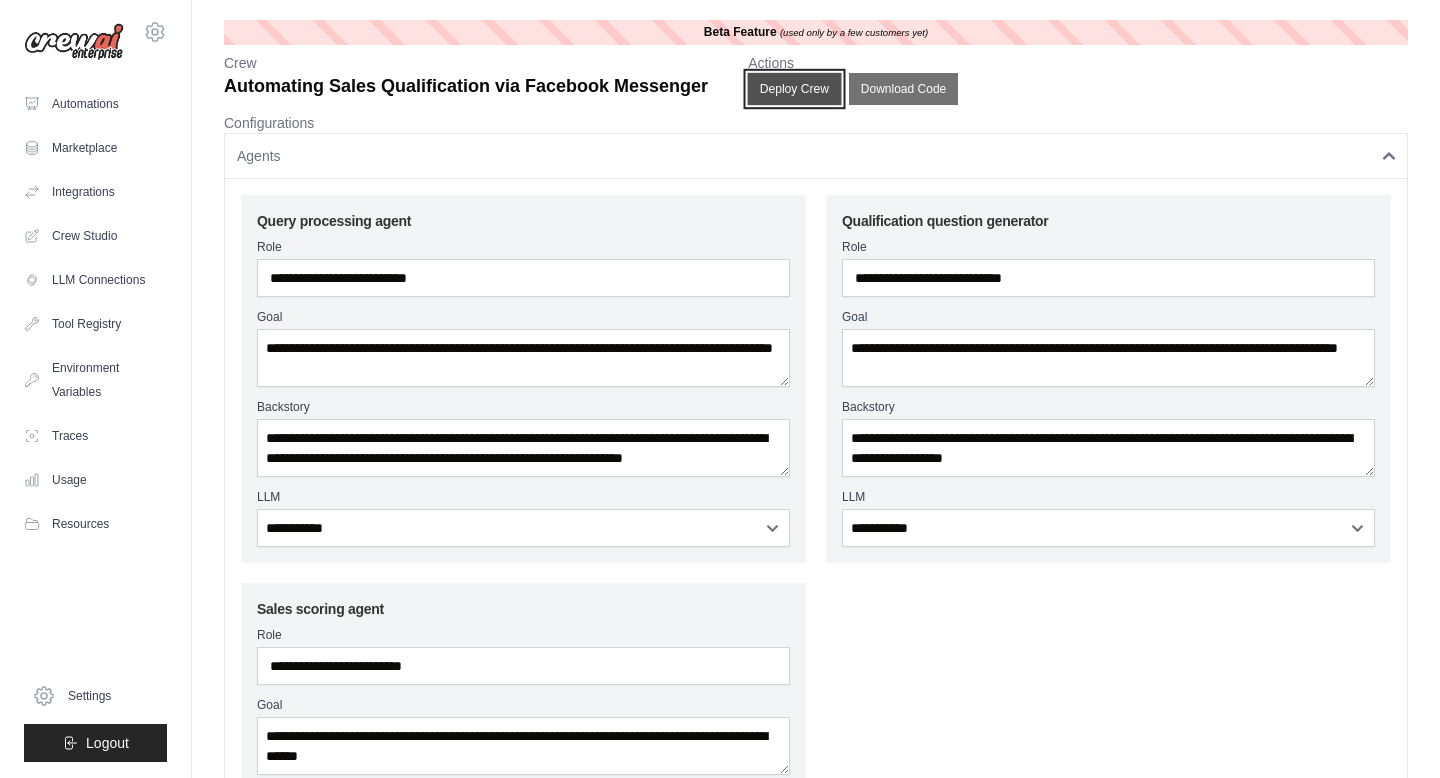 click on "Deploy Crew" at bounding box center (795, 89) 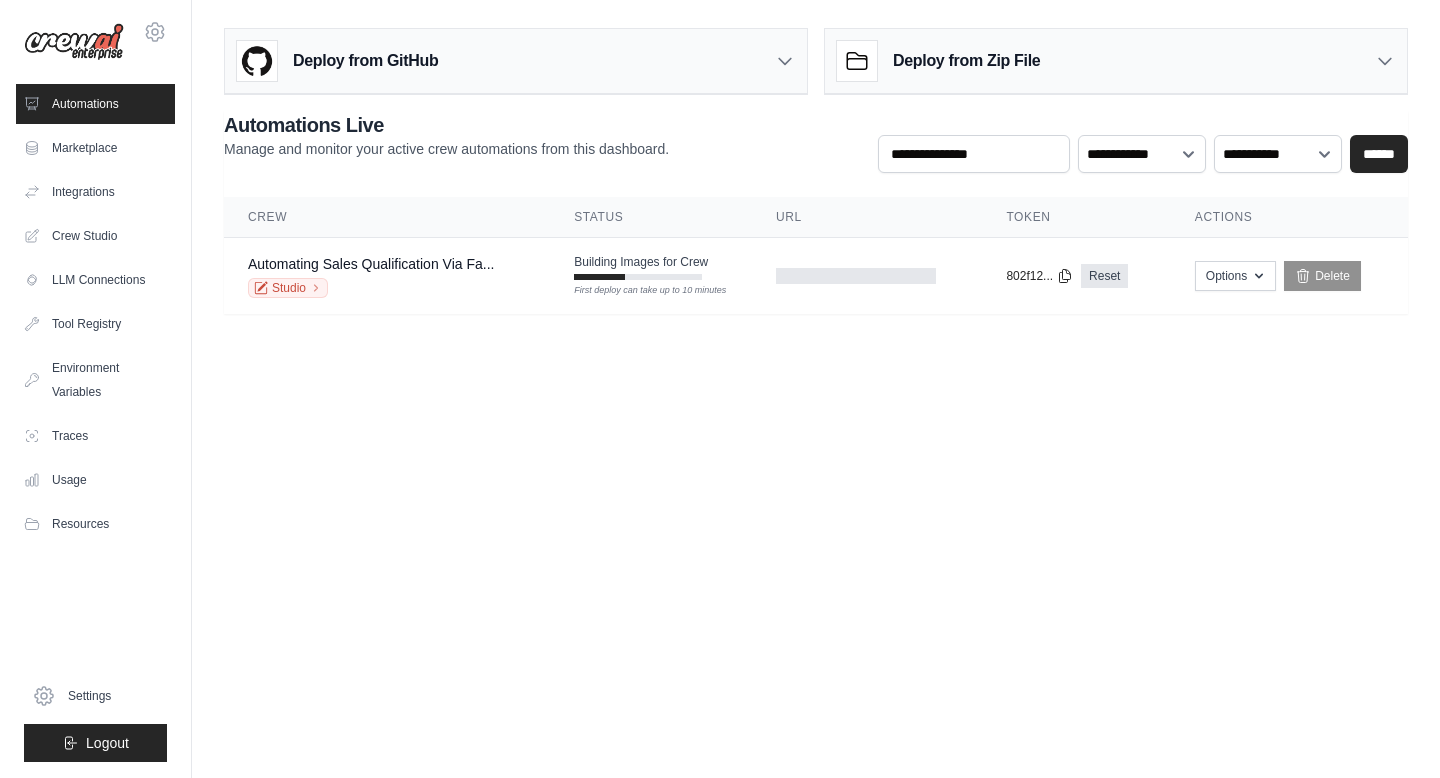 scroll, scrollTop: 0, scrollLeft: 0, axis: both 